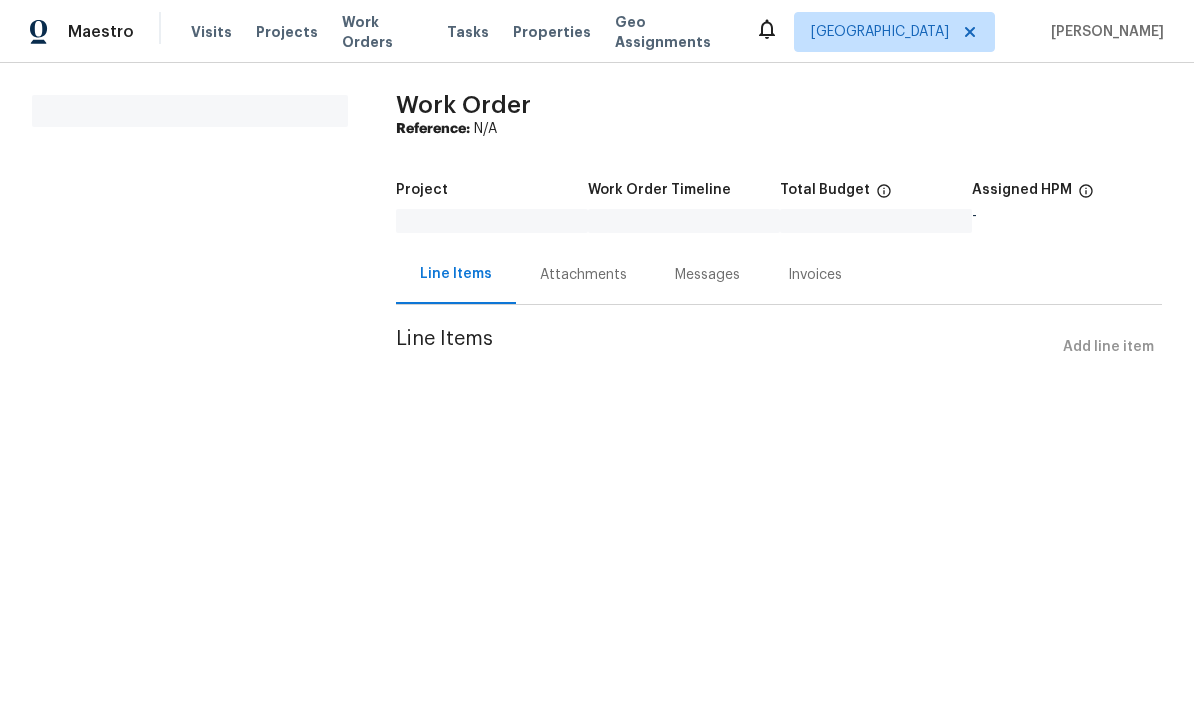 scroll, scrollTop: 0, scrollLeft: 0, axis: both 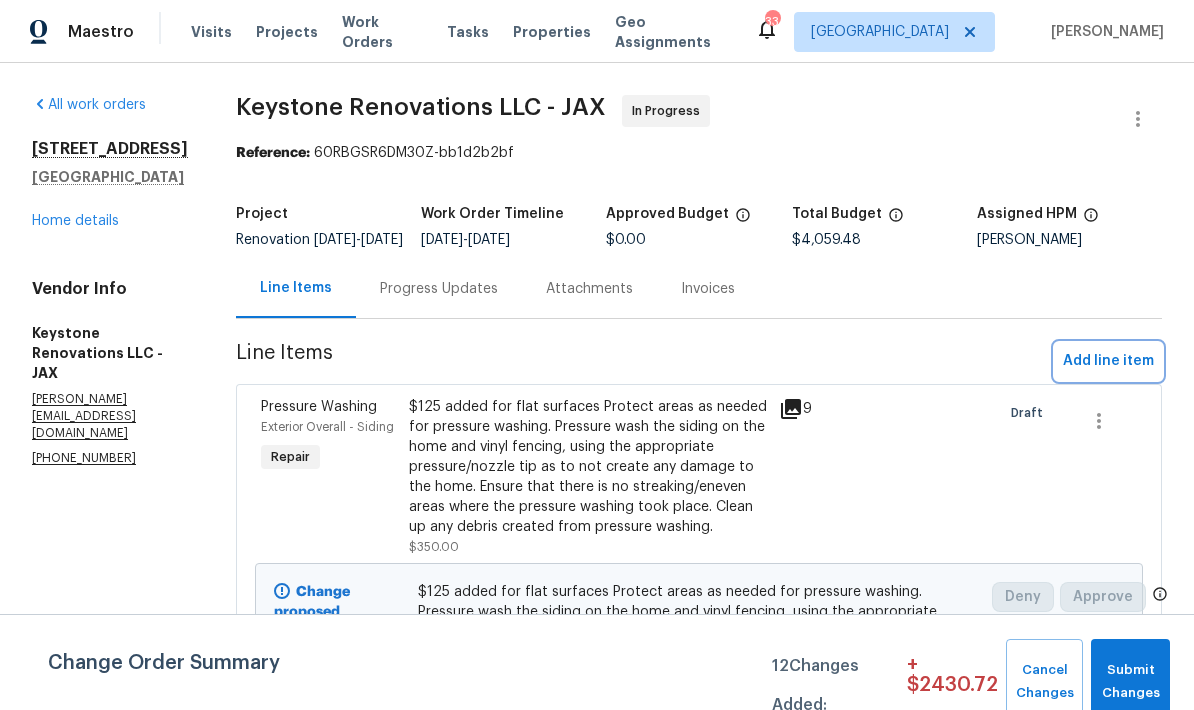 click on "Add line item" at bounding box center (1108, 361) 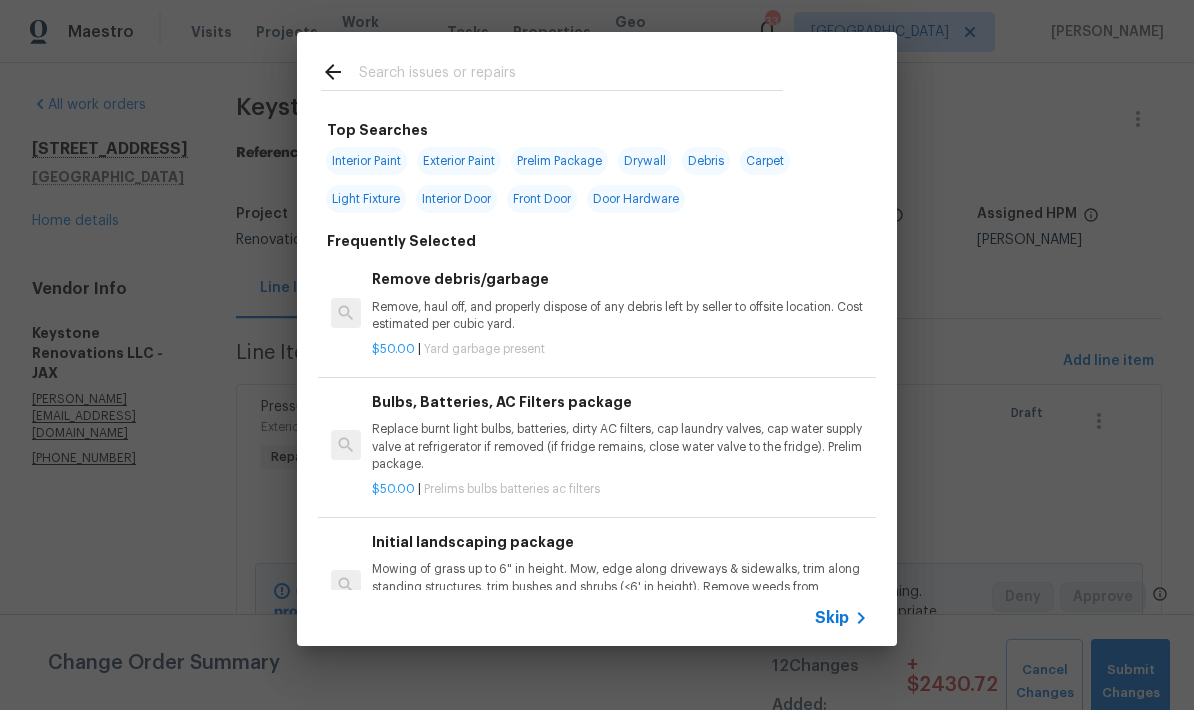 click at bounding box center [571, 75] 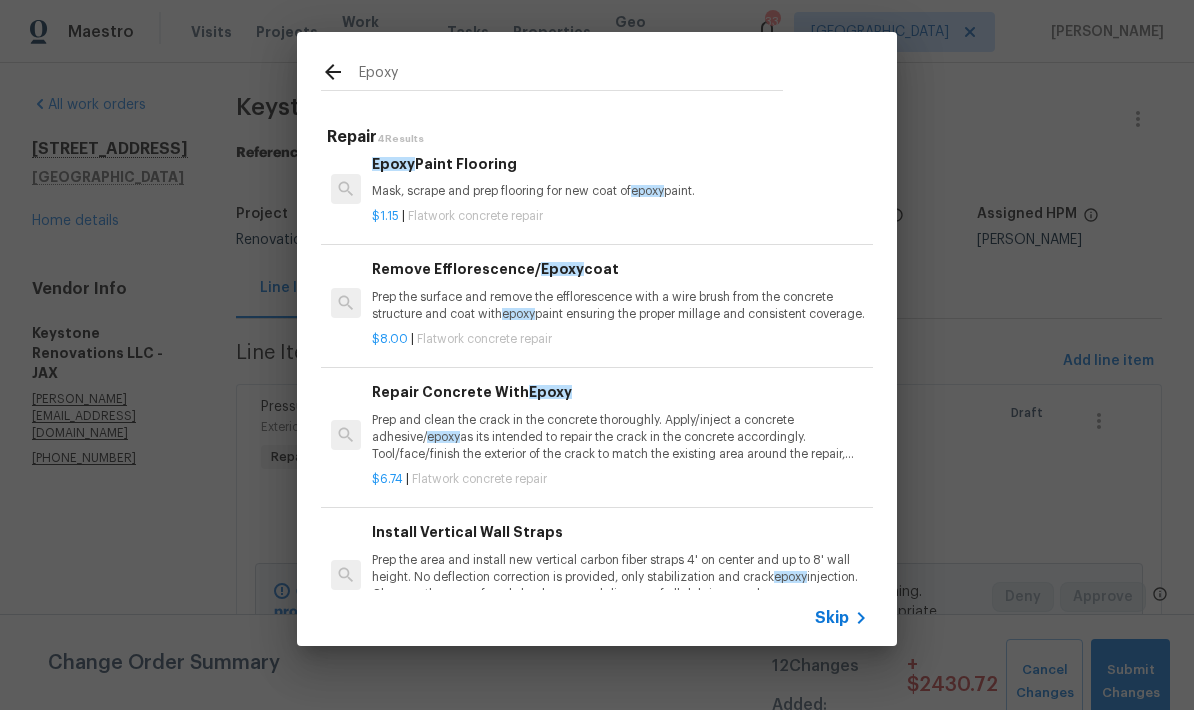 scroll, scrollTop: 25, scrollLeft: 0, axis: vertical 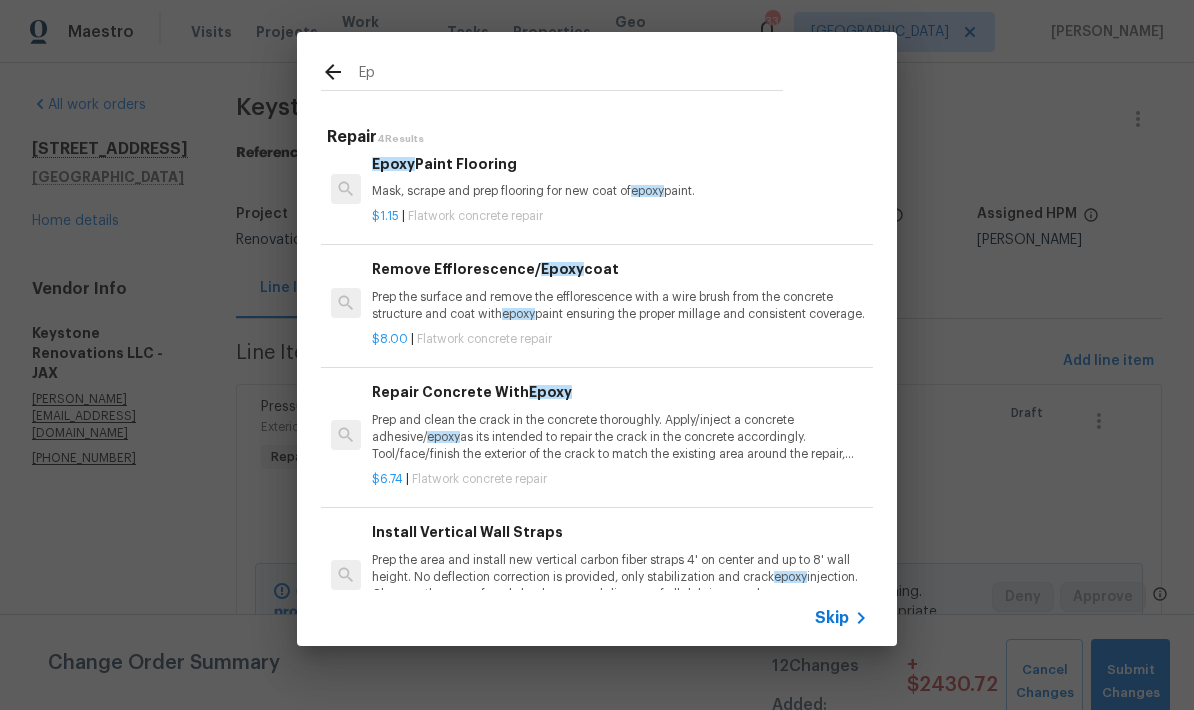 type on "E" 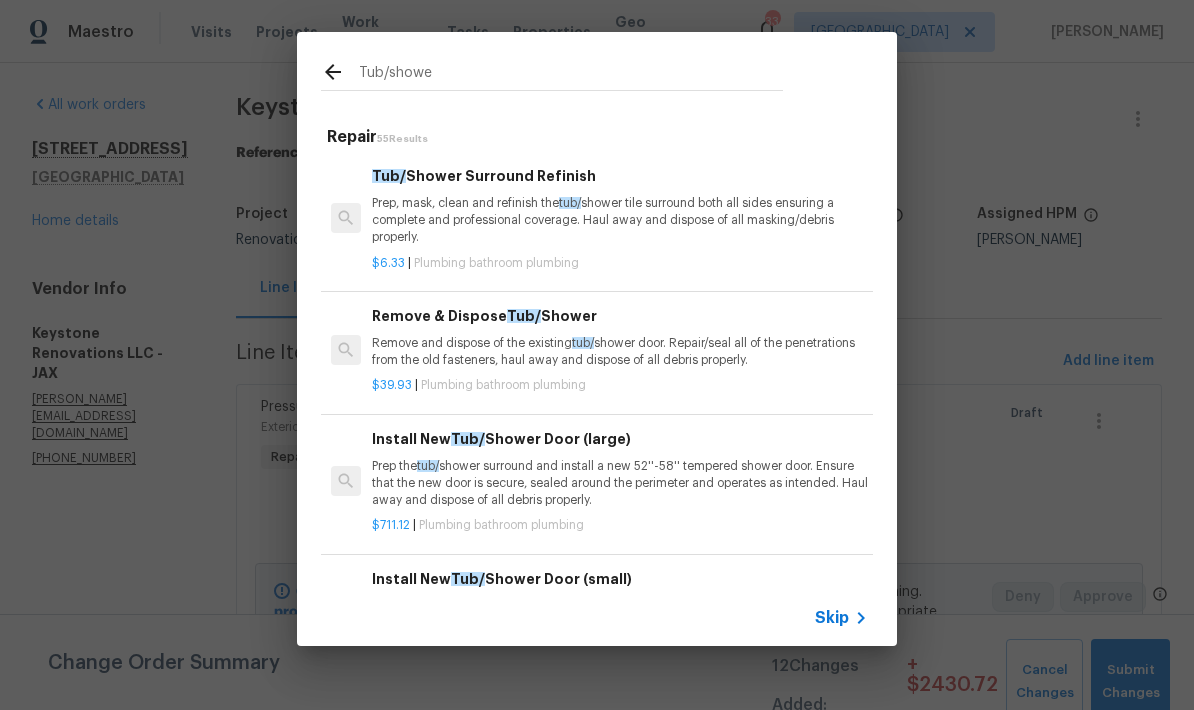 type on "Tub/shower" 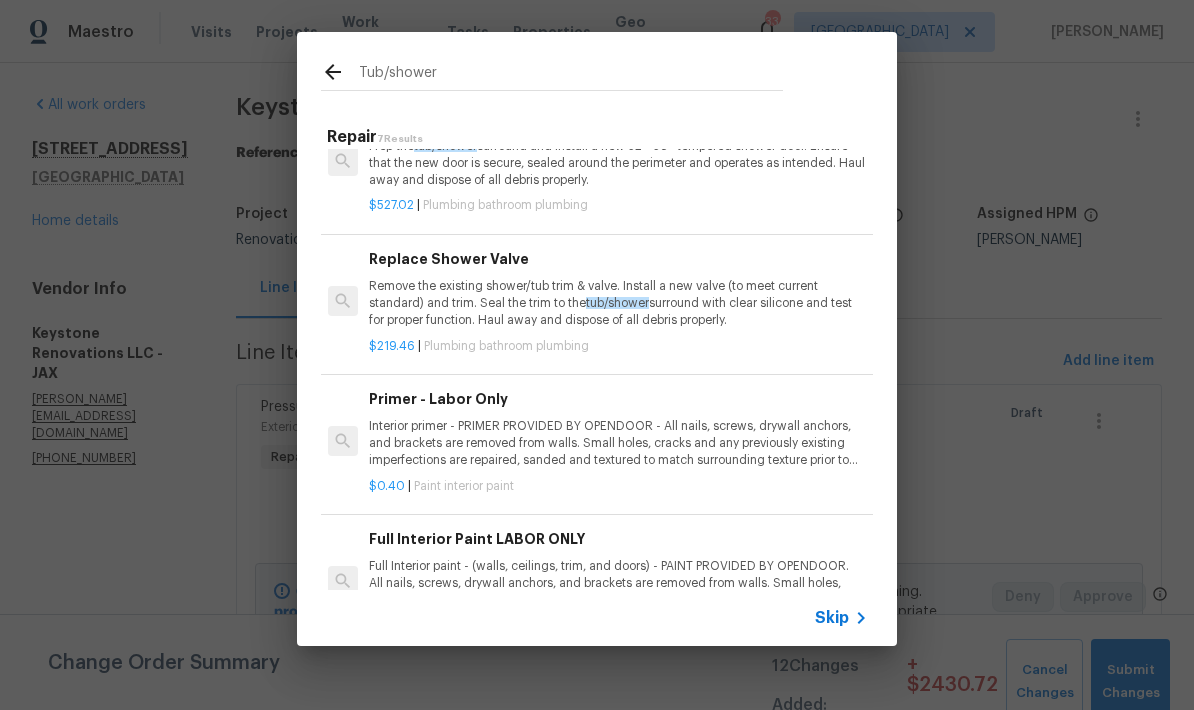 scroll, scrollTop: 459, scrollLeft: 3, axis: both 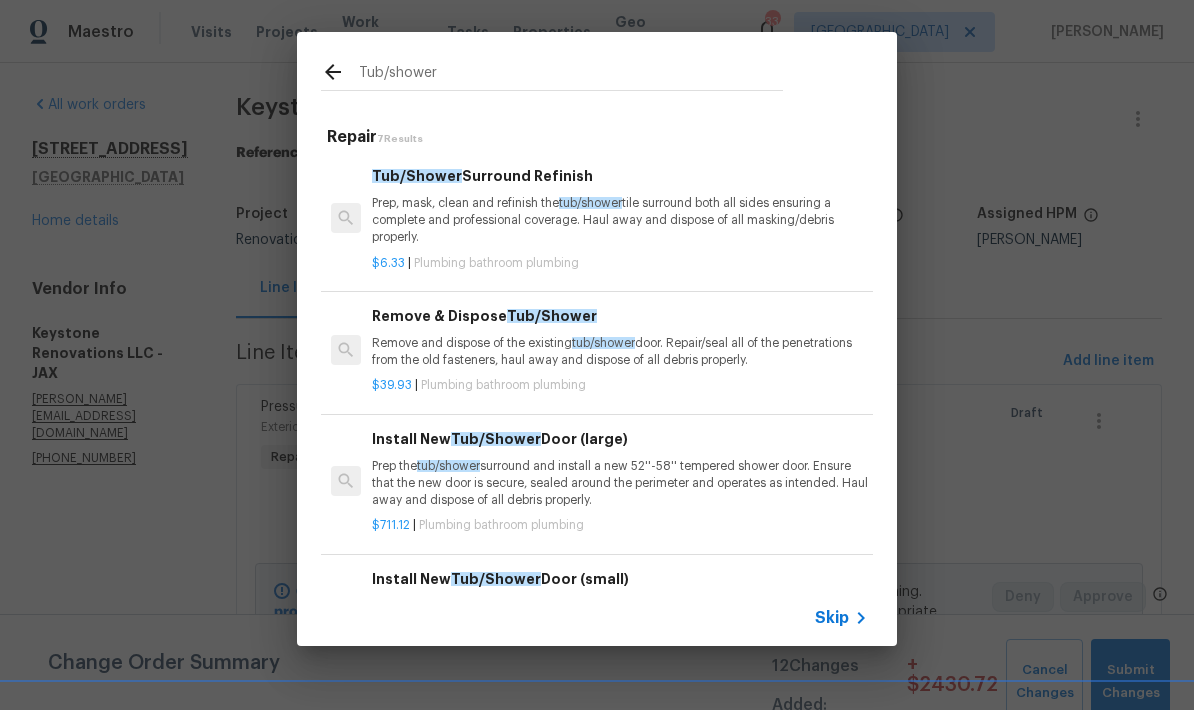 click on "Prep, mask, clean and refinish the  tub/shower  tile surround both all sides ensuring a complete and professional coverage. Haul away and dispose of all masking/debris properly." at bounding box center [620, 220] 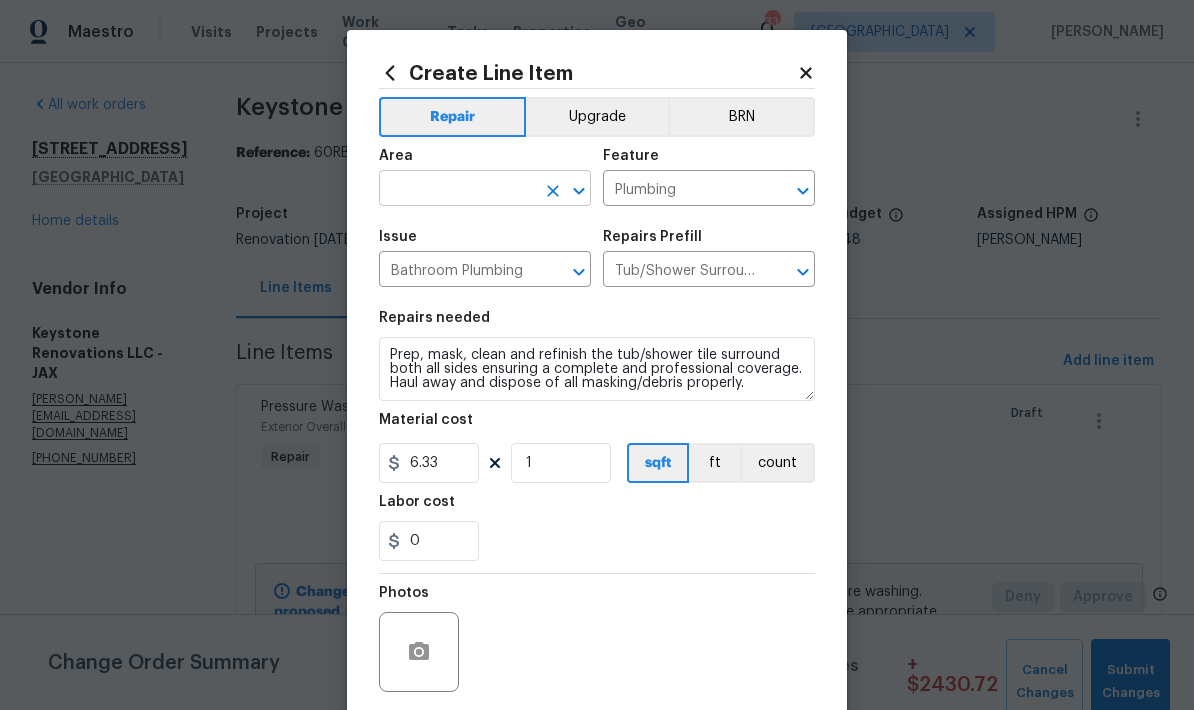 click 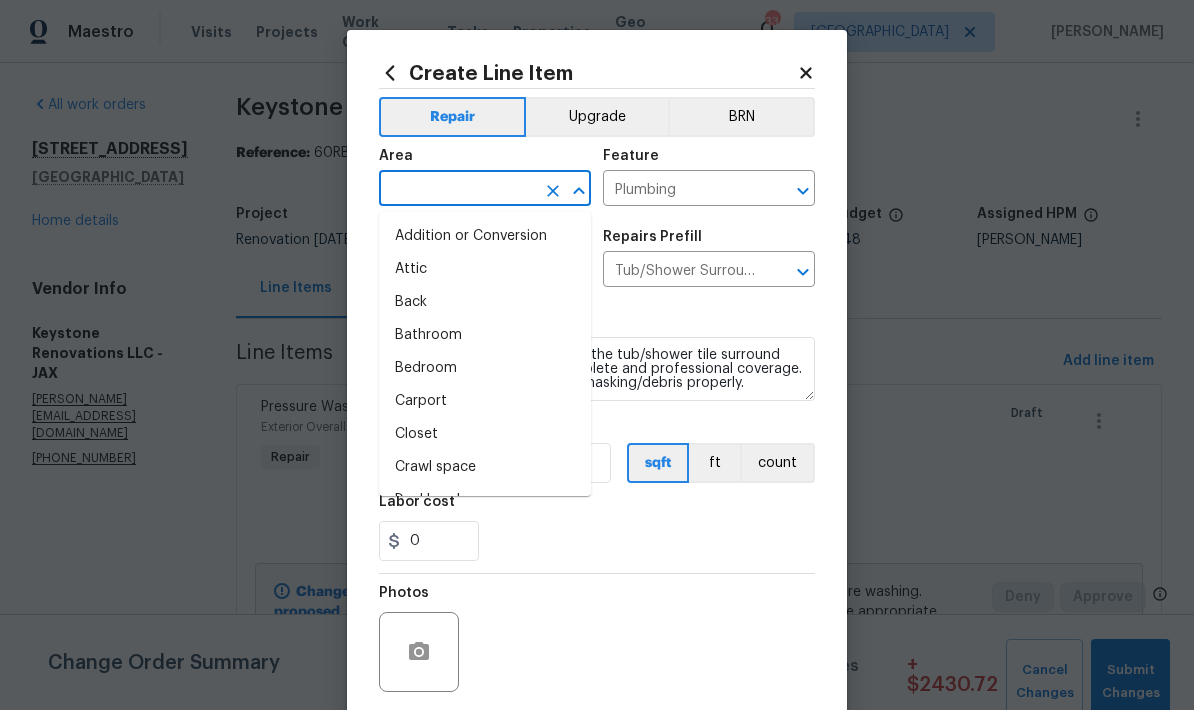 click on "Bathroom" at bounding box center (485, 335) 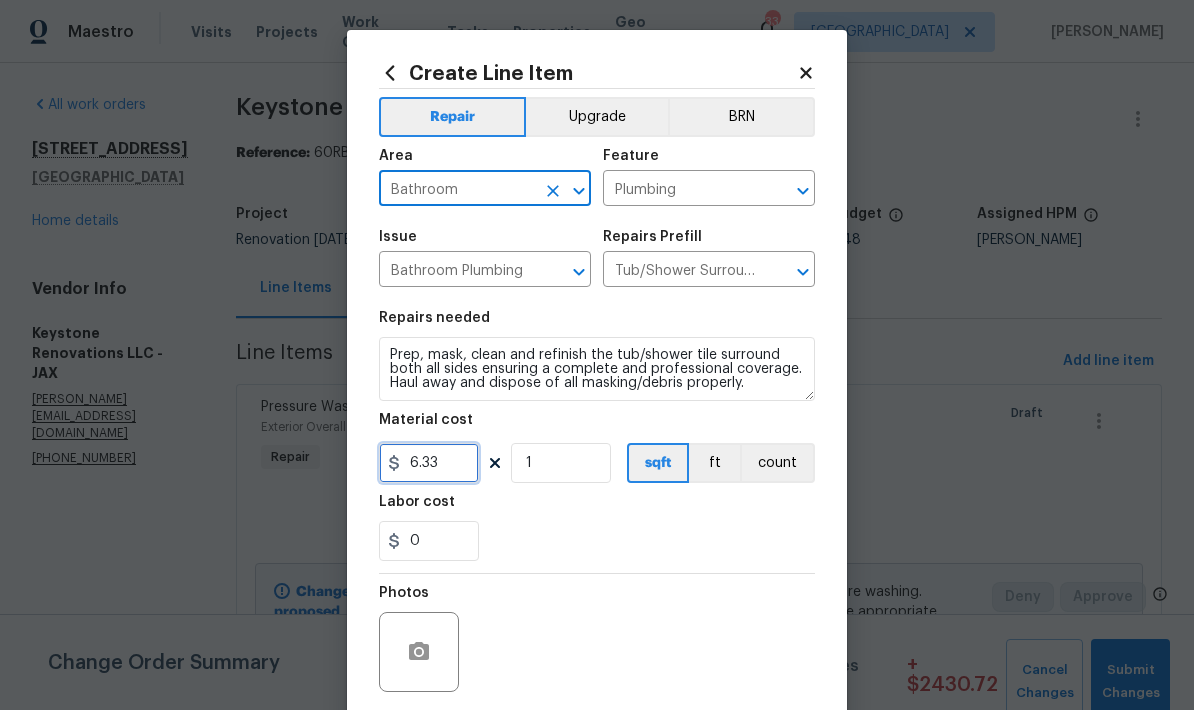 click on "6.33" at bounding box center (429, 463) 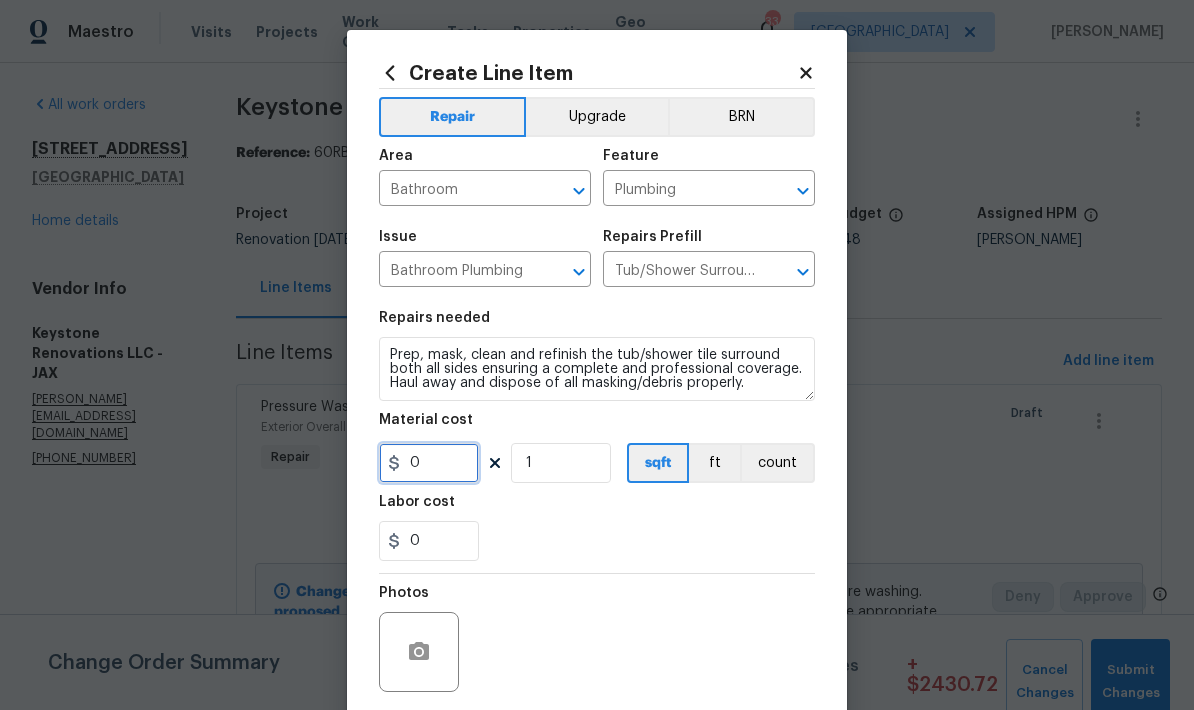 type on "0" 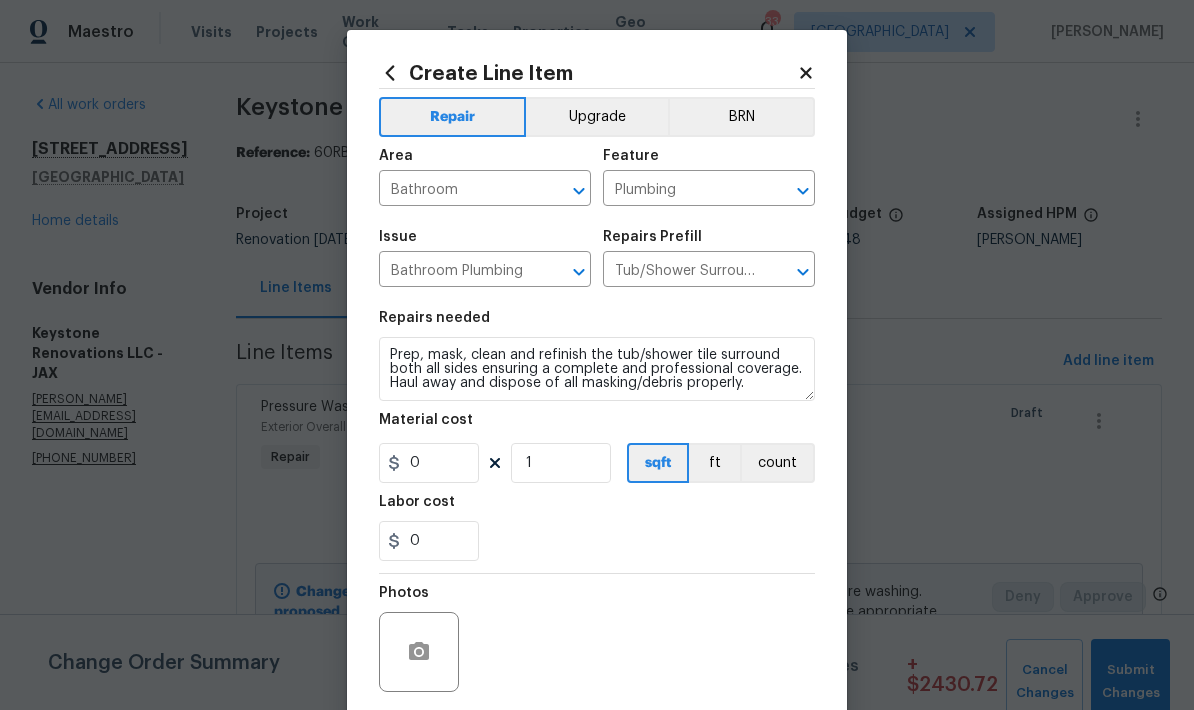 click on "Prep, mask, clean and refinish the tub/shower tile surround both all sides ensuring a complete and professional coverage. Haul away and dispose of all masking/debris properly." at bounding box center (597, 369) 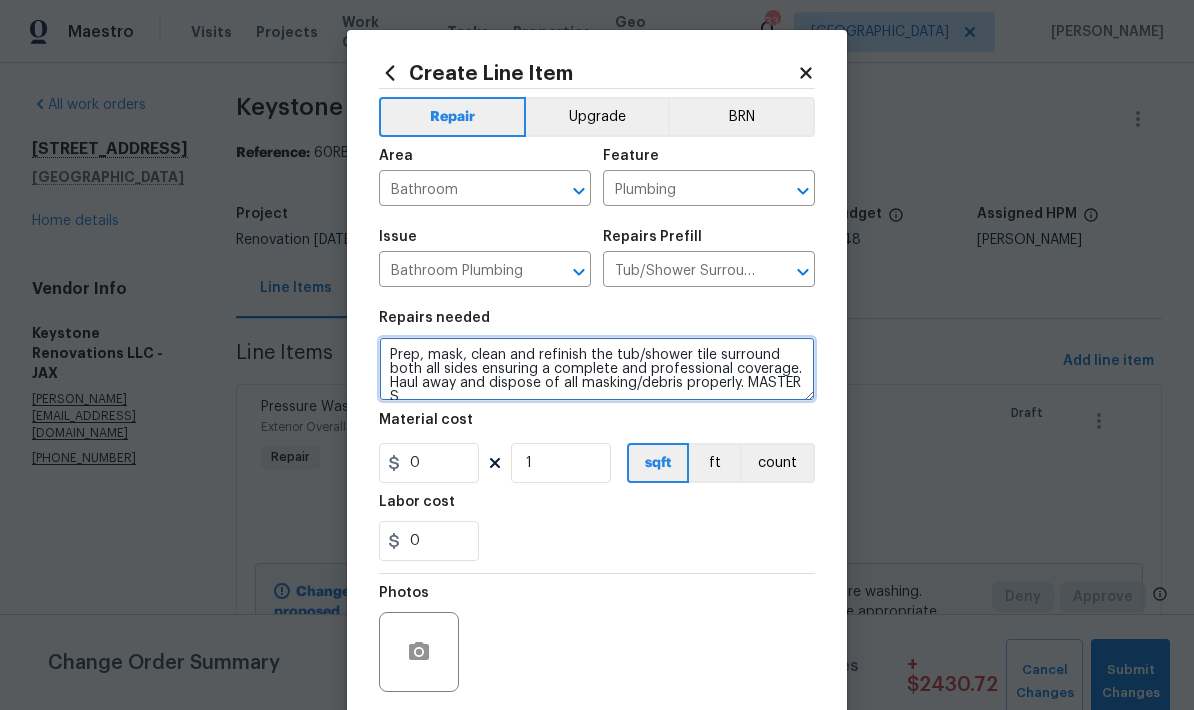 scroll, scrollTop: 4, scrollLeft: 0, axis: vertical 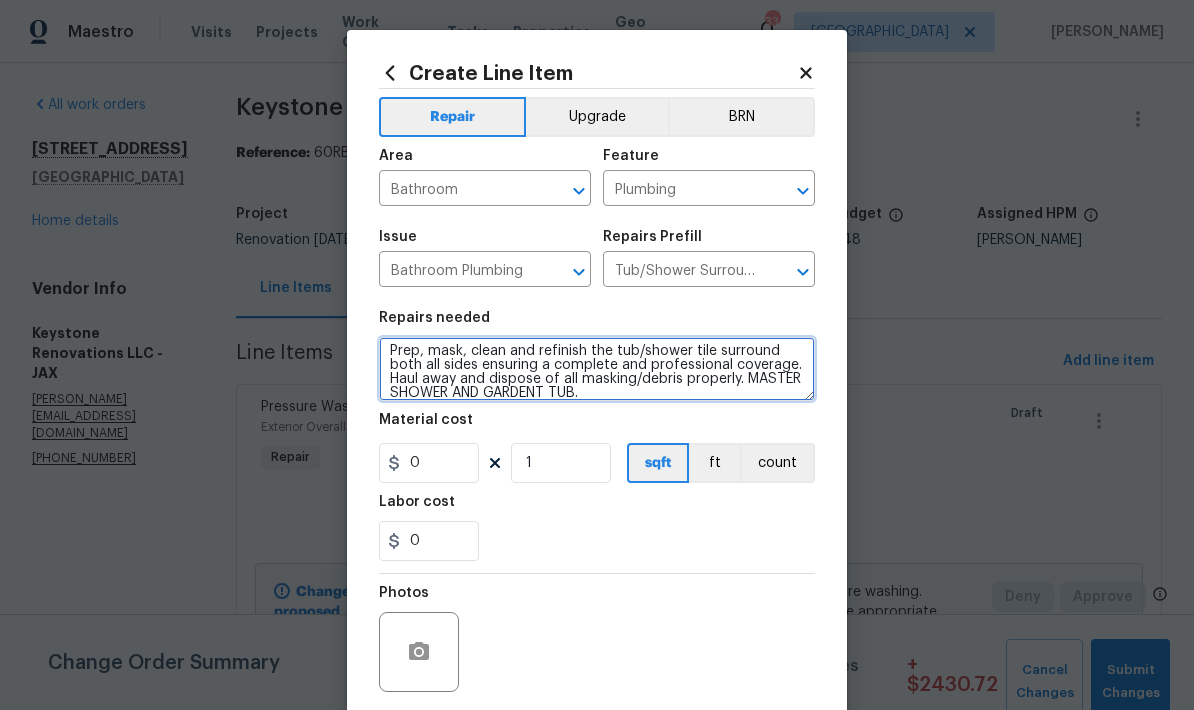 type on "Prep, mask, clean and refinish the tub/shower tile surround both all sides ensuring a complete and professional coverage. Haul away and dispose of all masking/debris properly. MASTER SHOWER AND GARDENT TUB." 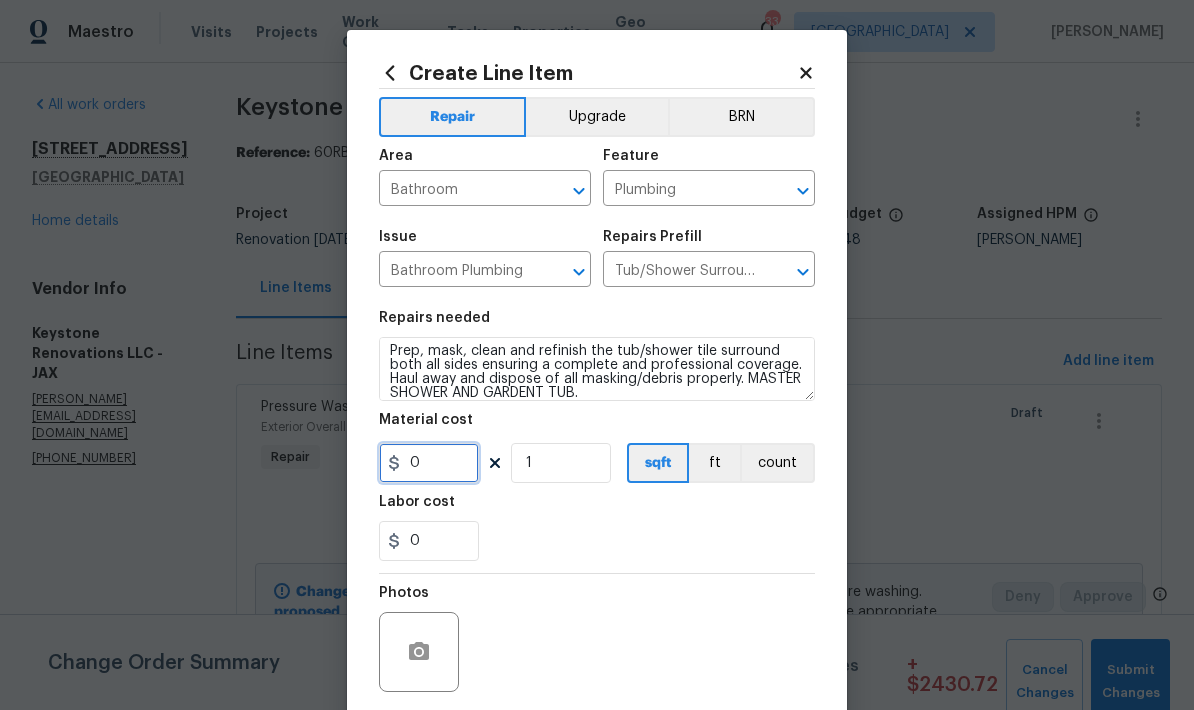 click on "0" at bounding box center [429, 463] 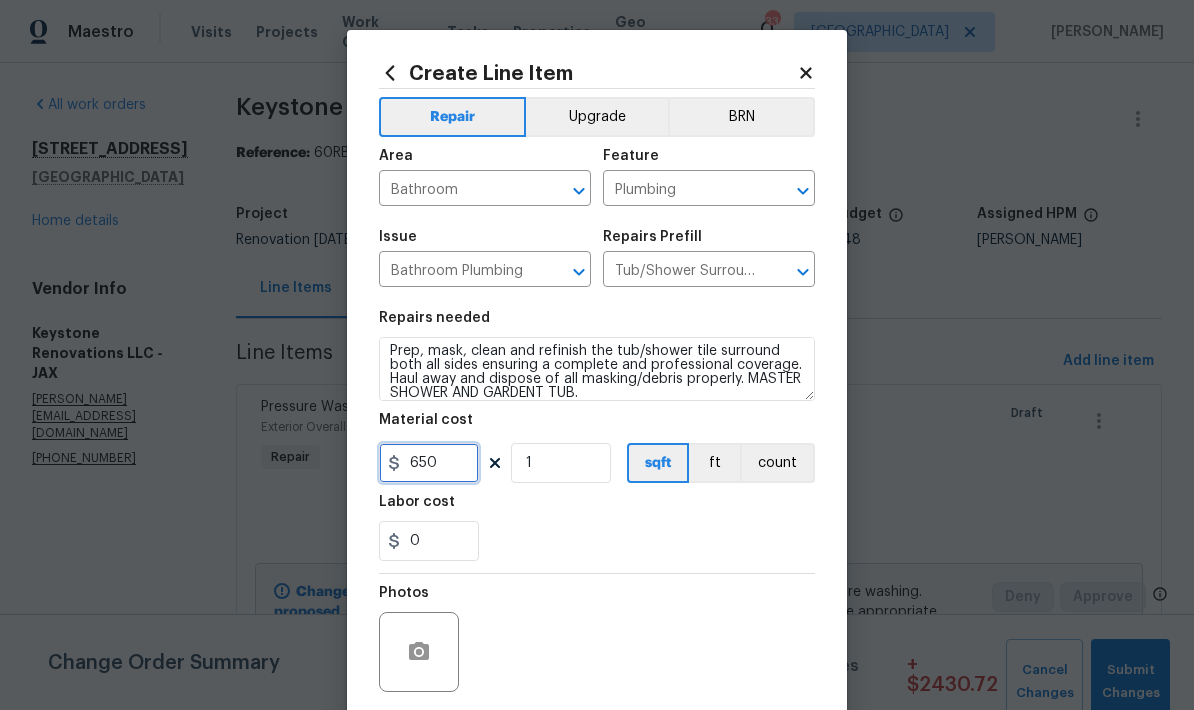 type on "650" 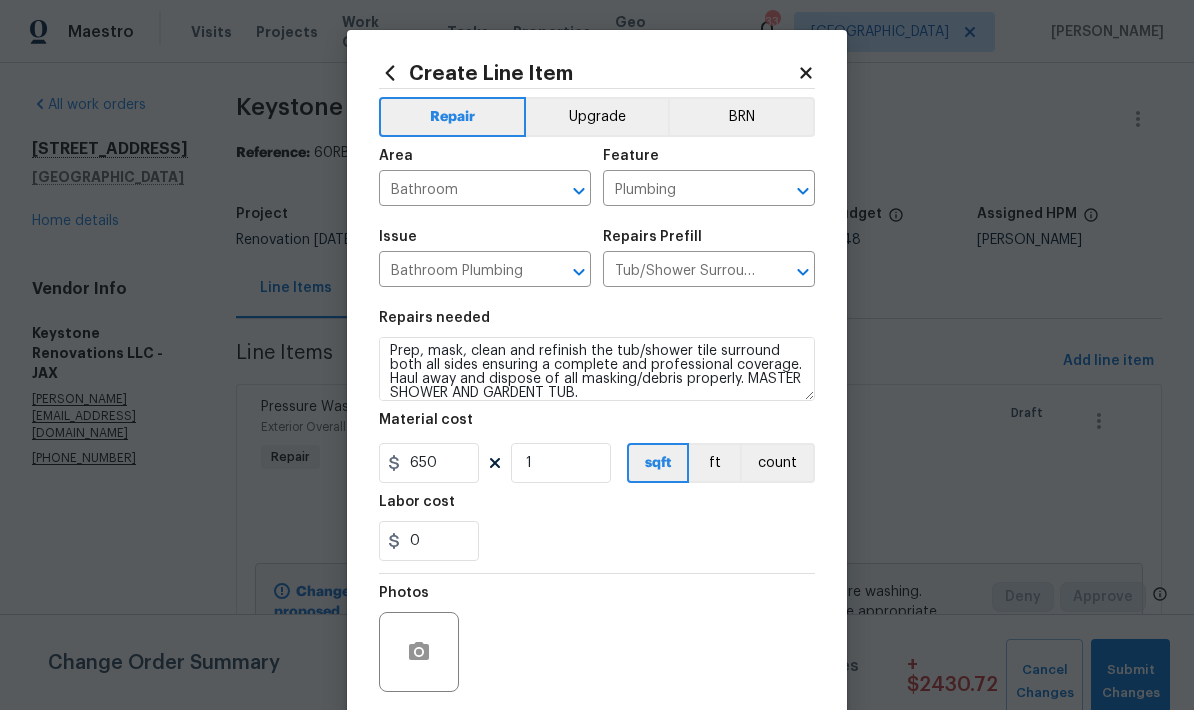 click on "0" at bounding box center (597, 541) 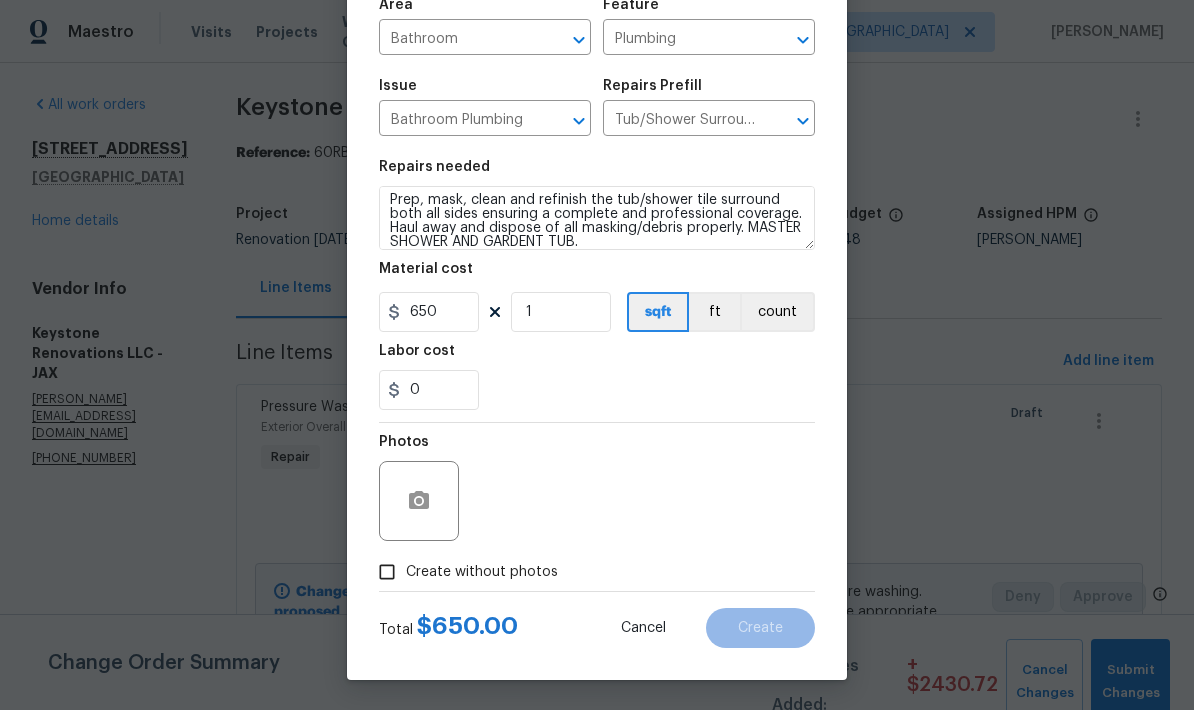 scroll, scrollTop: 155, scrollLeft: 0, axis: vertical 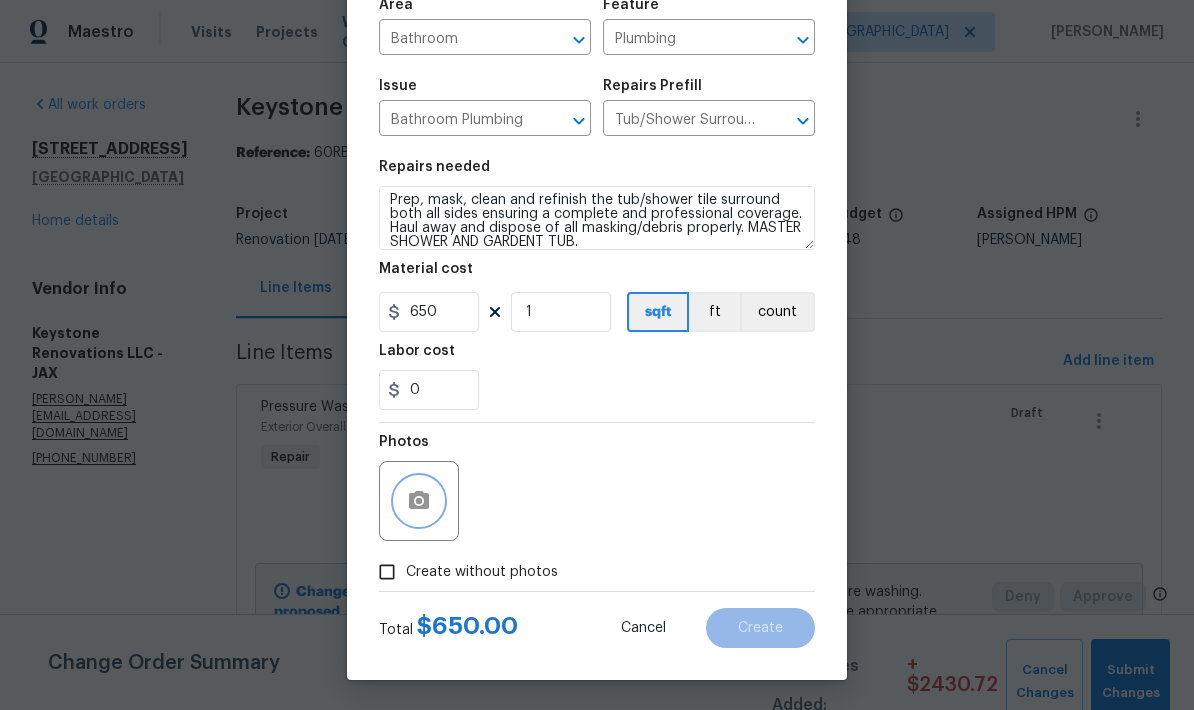 click 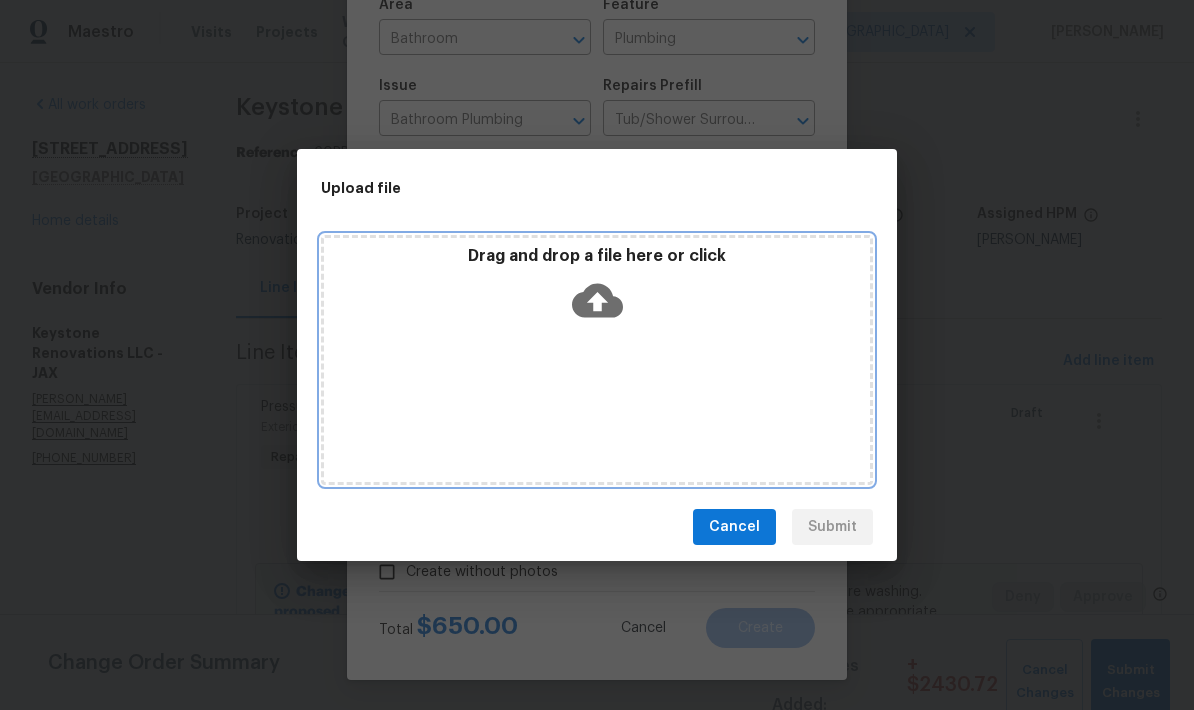 click 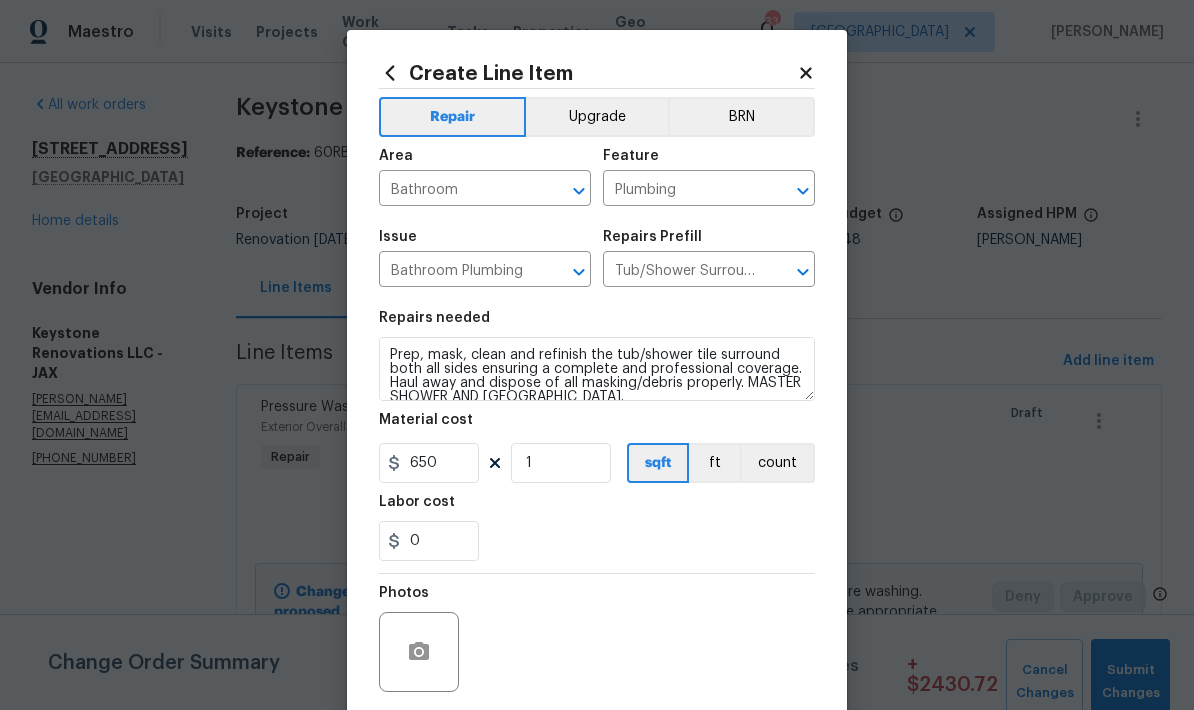 scroll, scrollTop: 0, scrollLeft: 0, axis: both 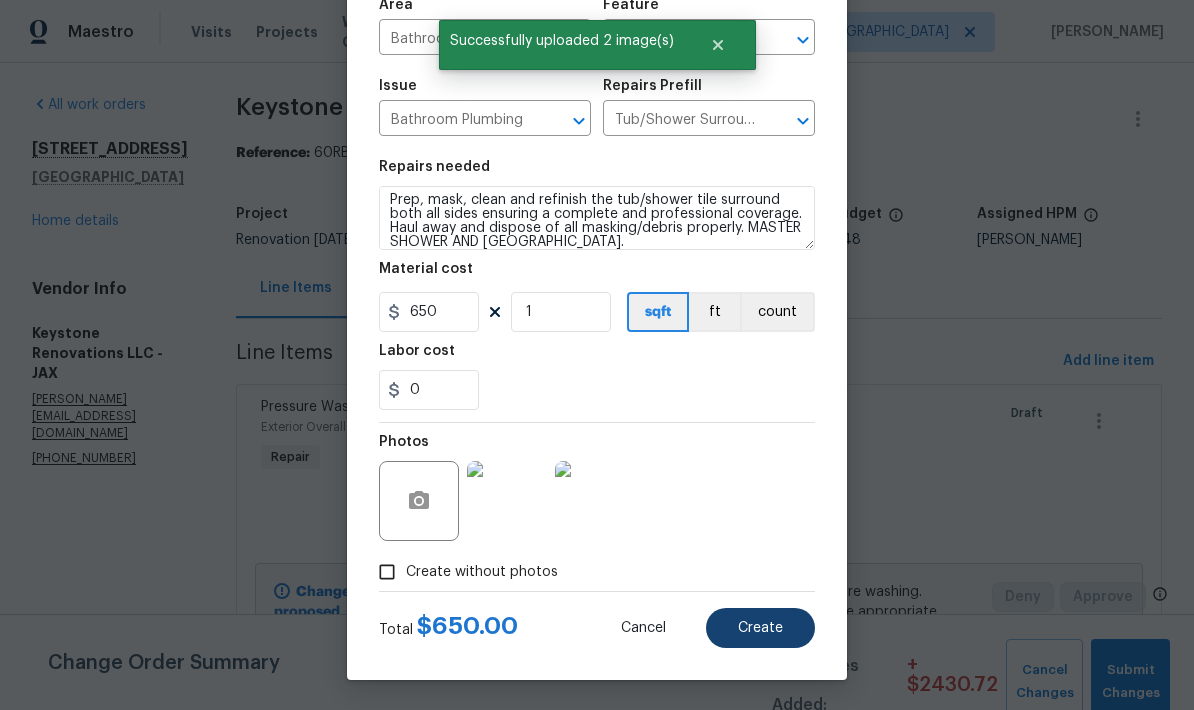 click on "Create" at bounding box center (760, 628) 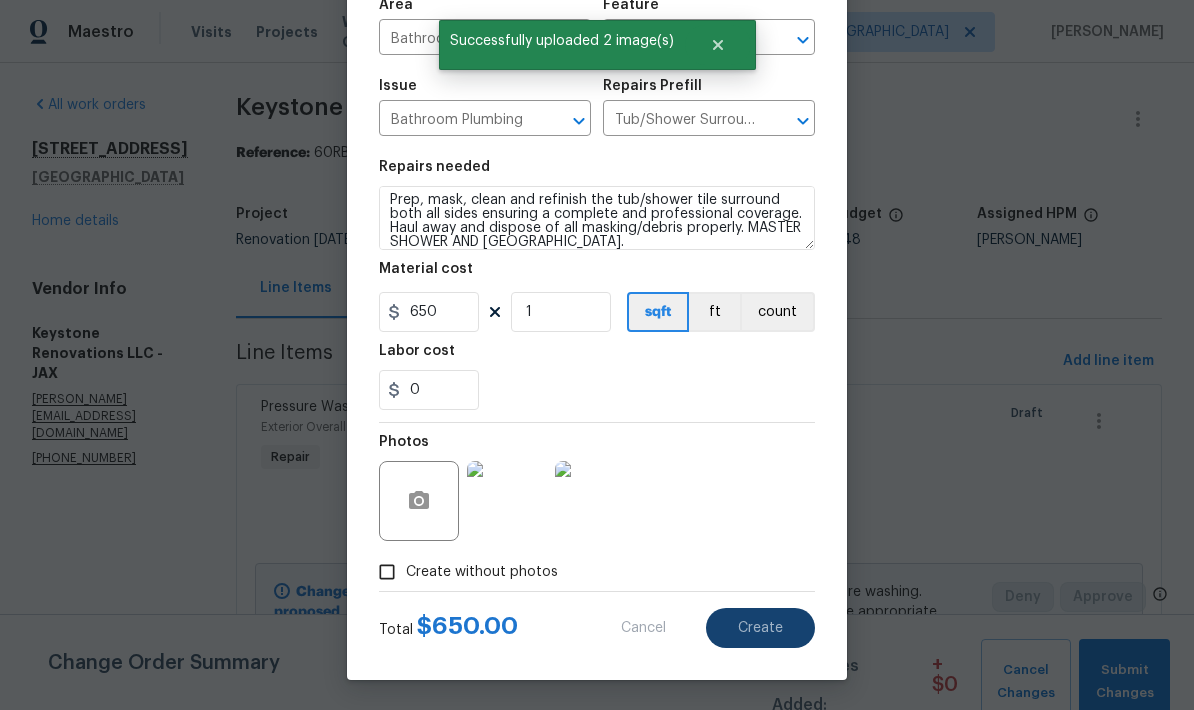 type on "0" 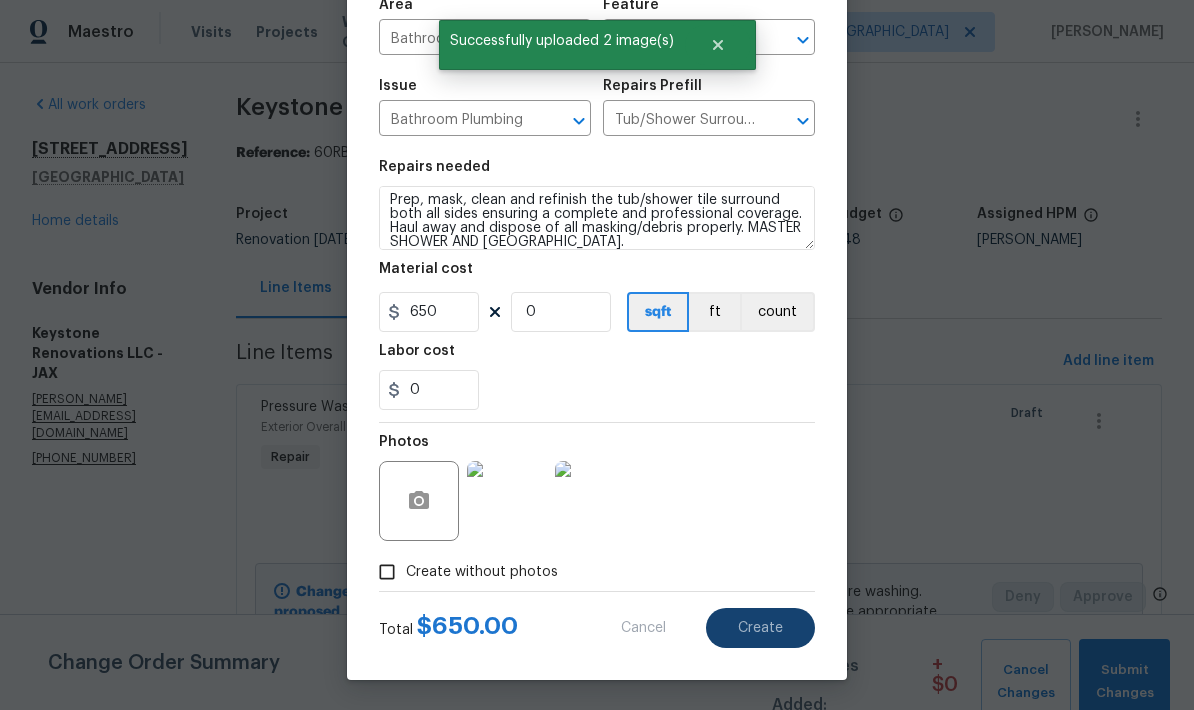 type 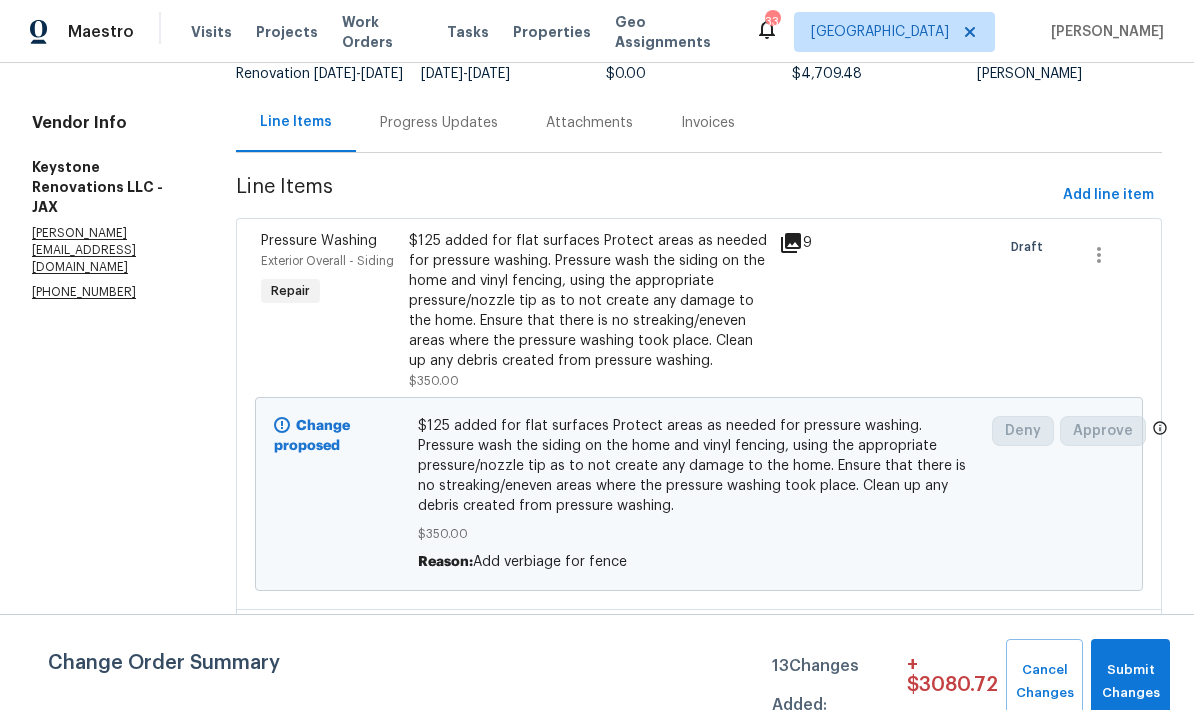 scroll, scrollTop: 159, scrollLeft: 0, axis: vertical 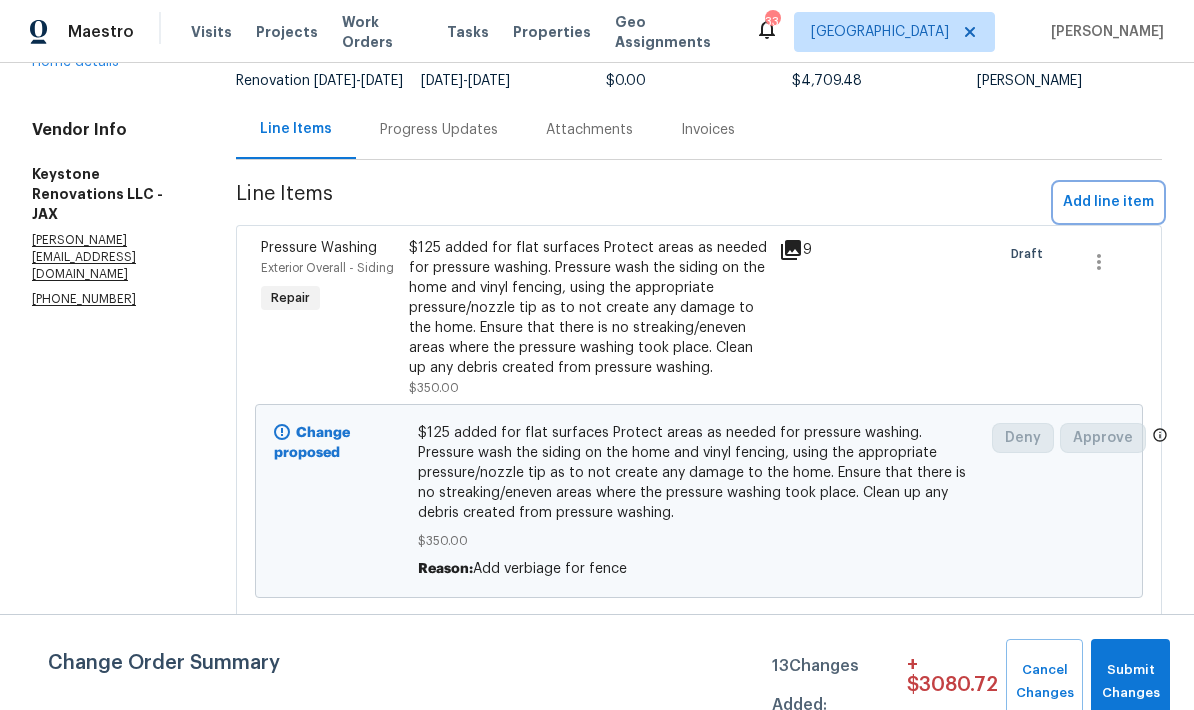 click on "Add line item" at bounding box center [1108, 202] 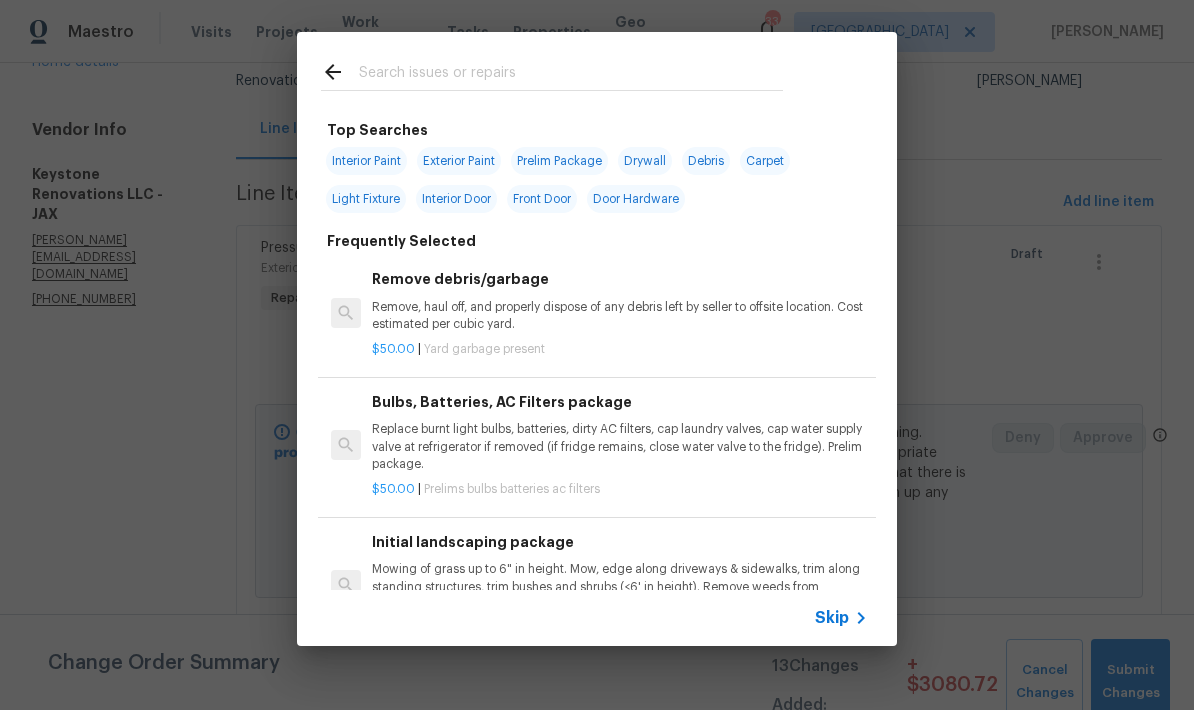 click at bounding box center (571, 75) 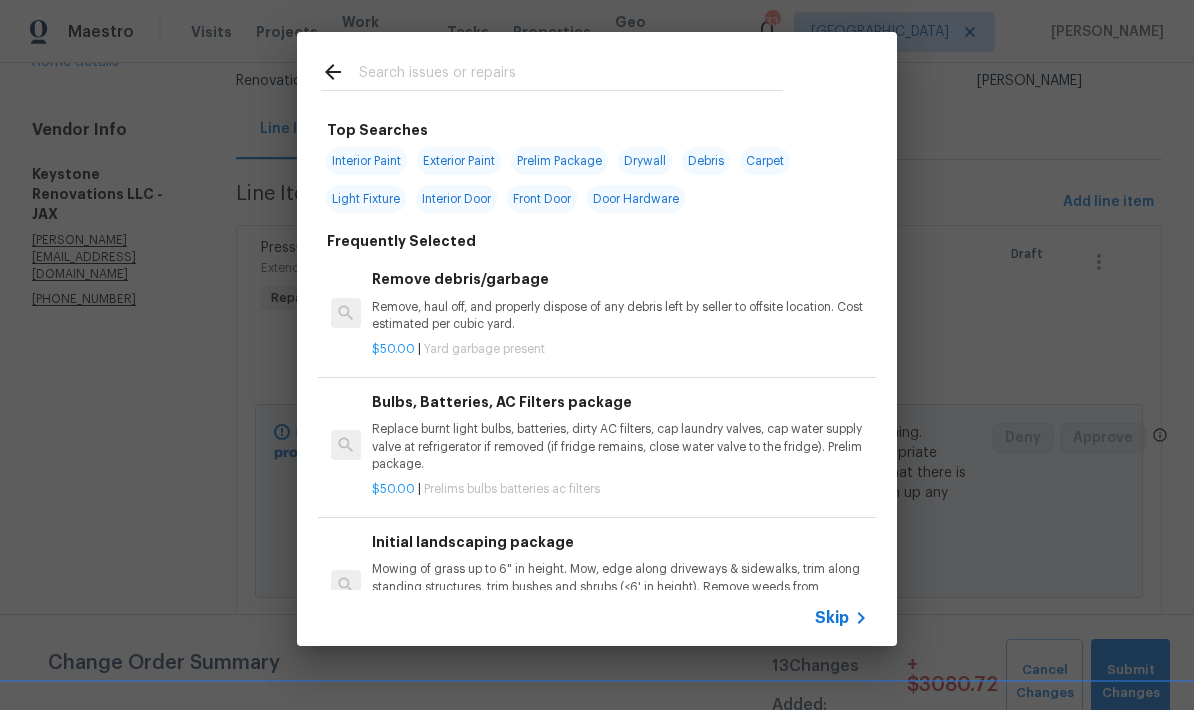 click at bounding box center (552, 71) 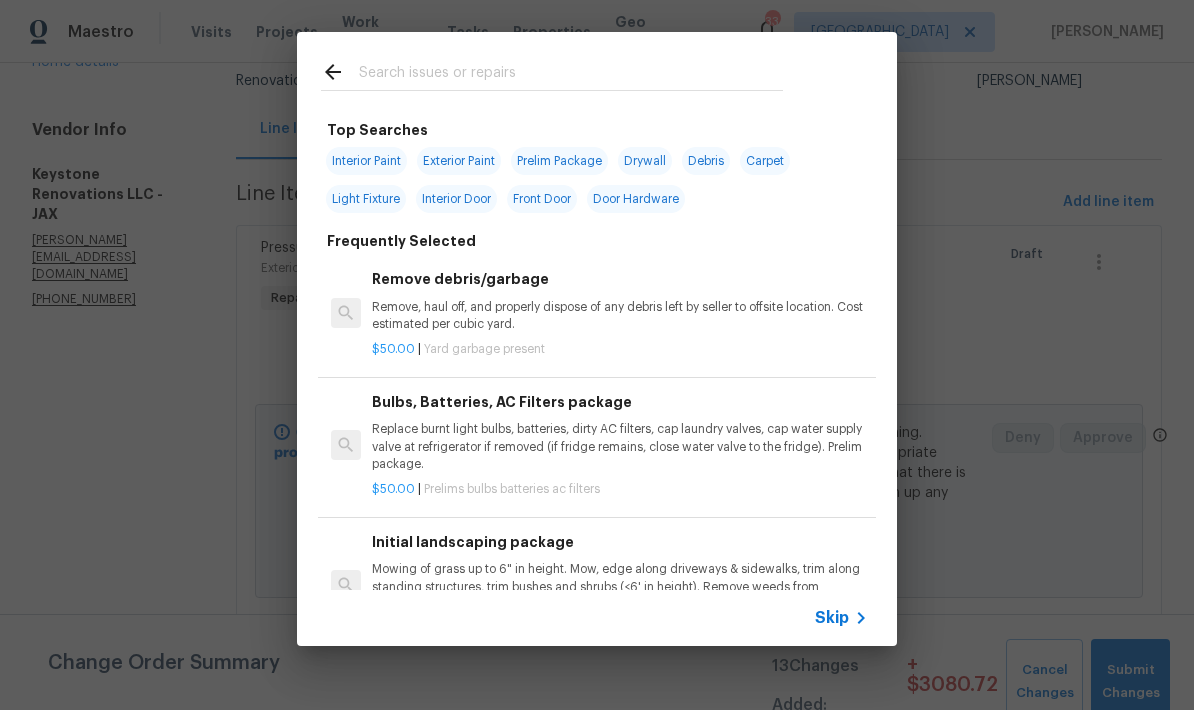 click at bounding box center (571, 75) 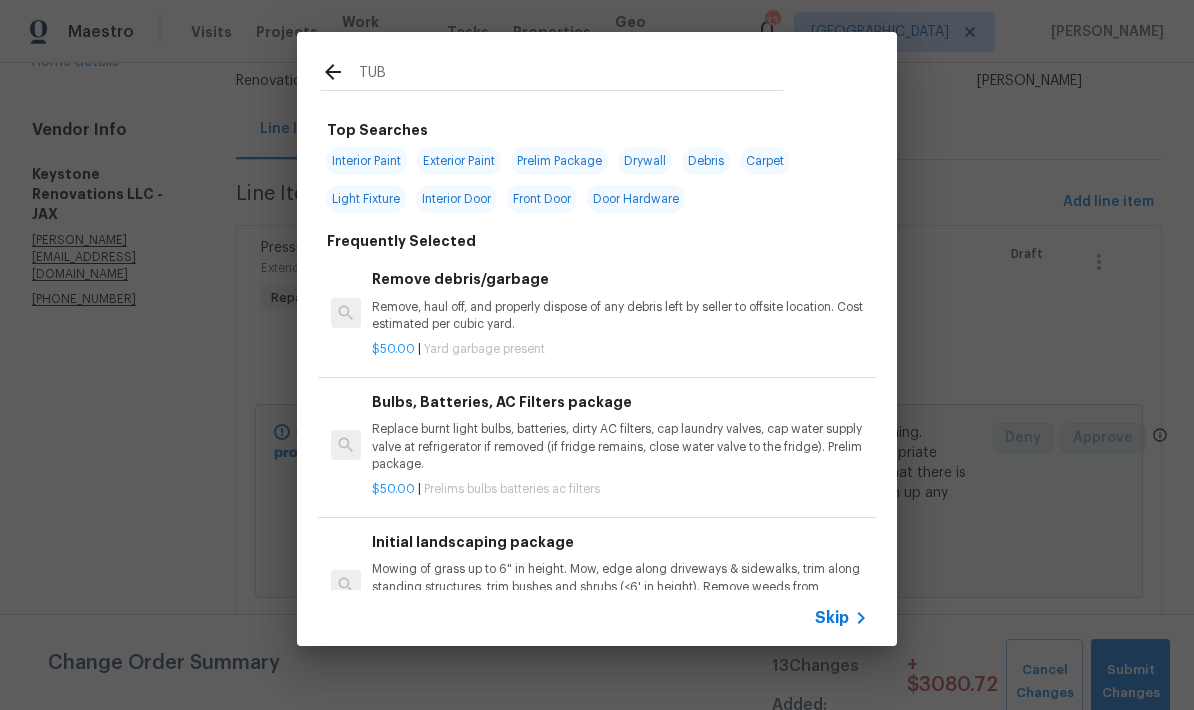 type on "TUB" 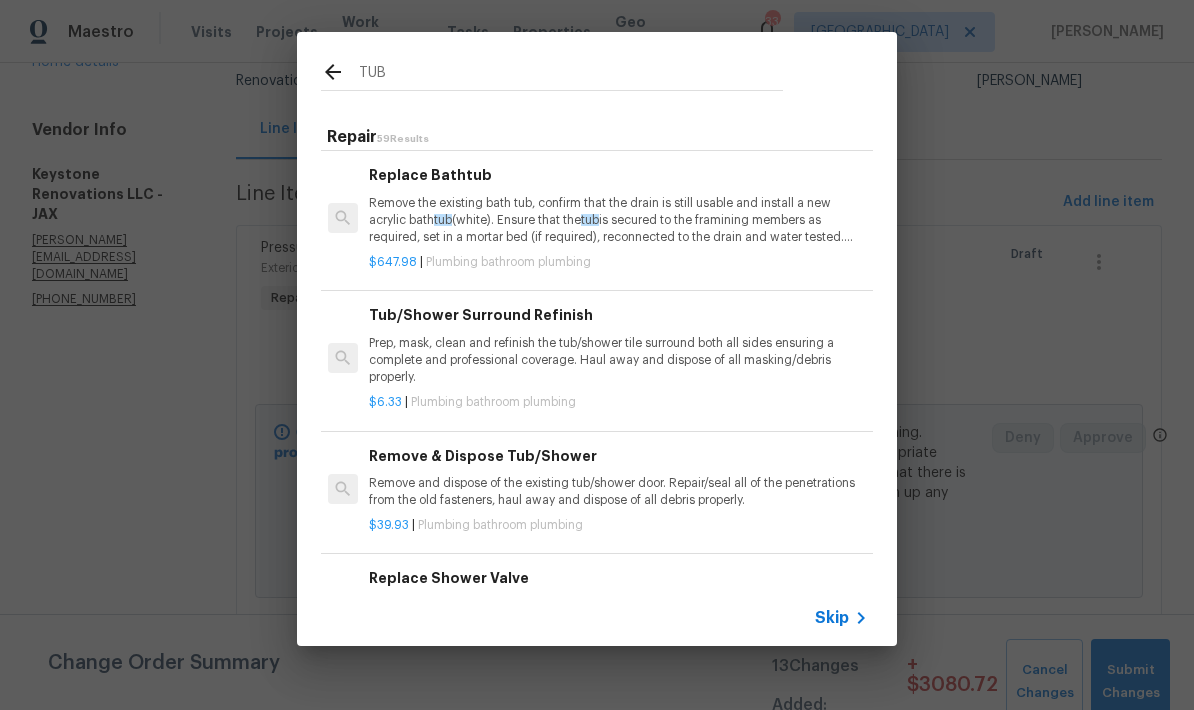 scroll, scrollTop: 388, scrollLeft: 3, axis: both 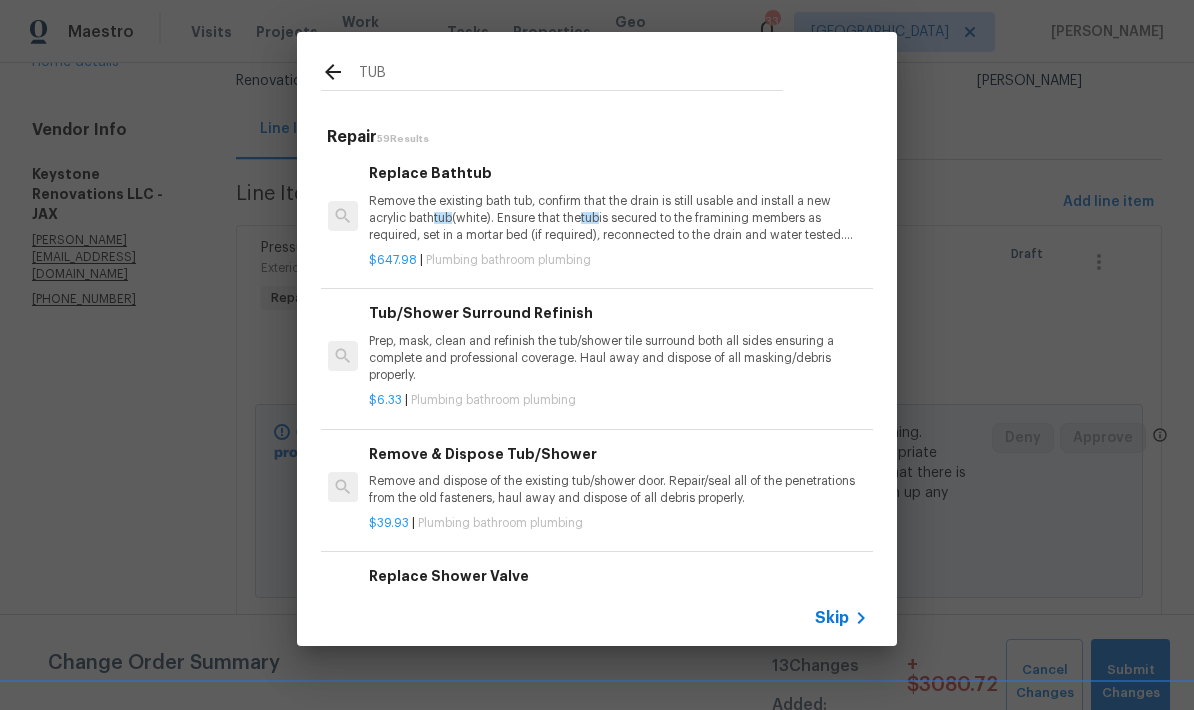 click on "Prep, mask, clean and refinish the tub/shower tile surround both all sides ensuring a complete and professional coverage. Haul away and dispose of all masking/debris properly." at bounding box center (617, 358) 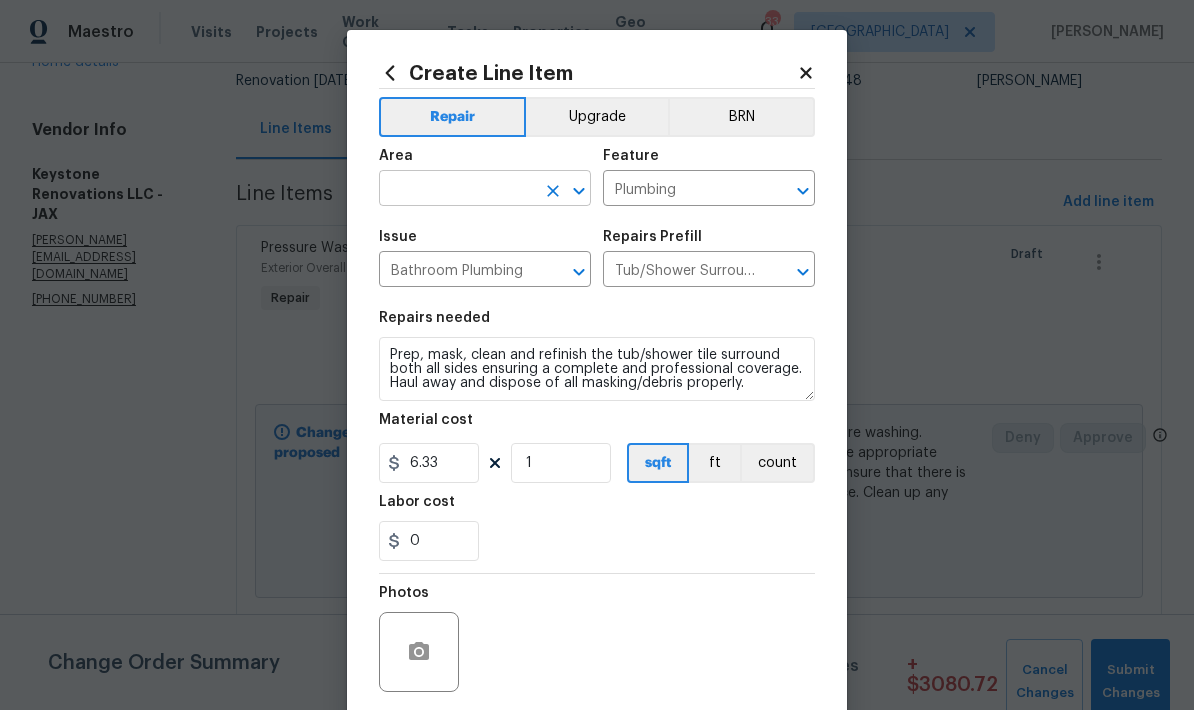 click 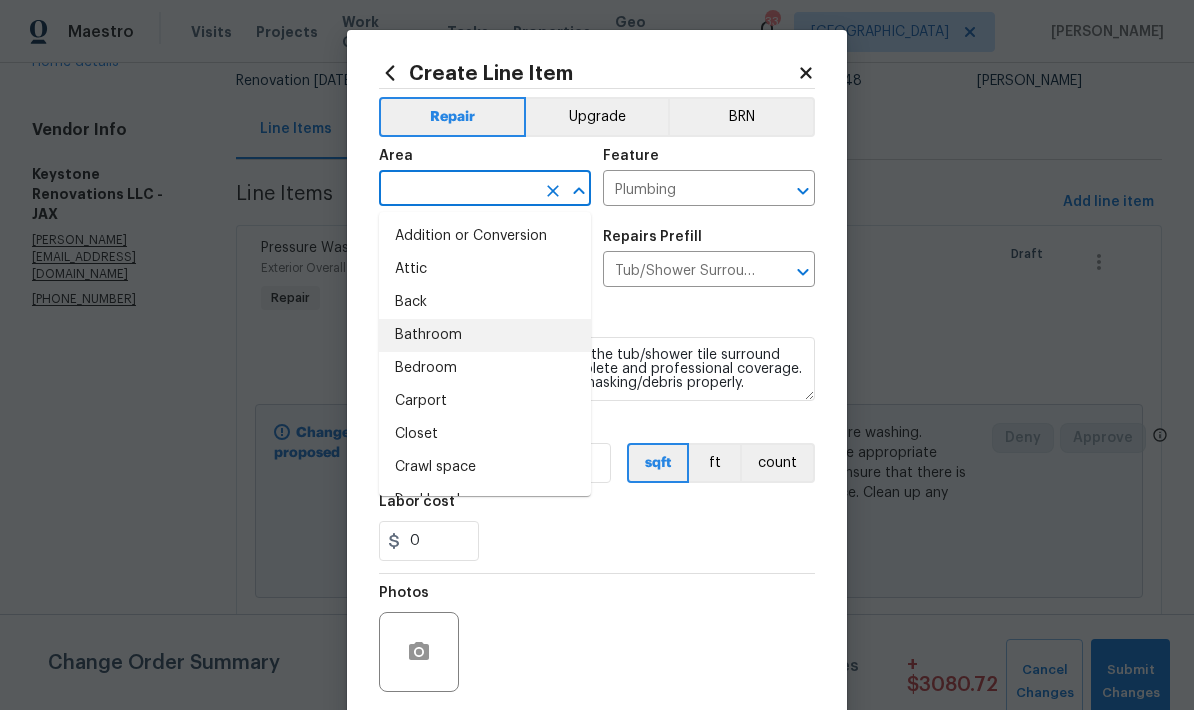 click on "Bathroom" at bounding box center (485, 335) 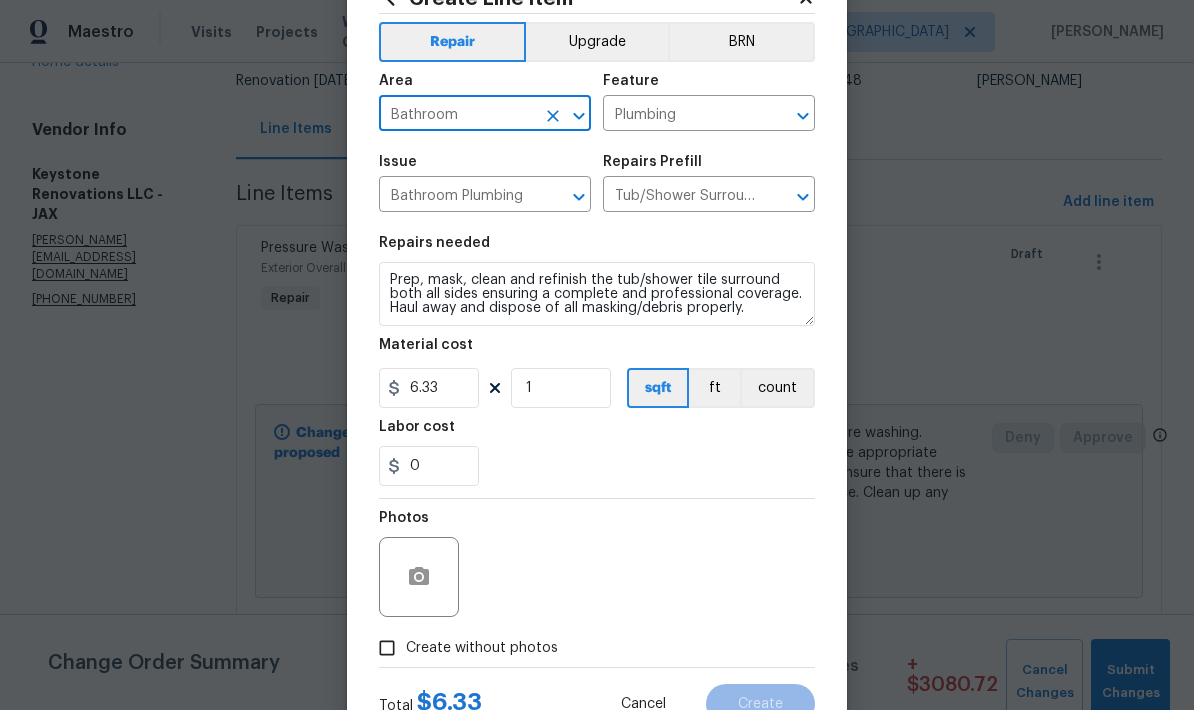 scroll, scrollTop: 81, scrollLeft: 0, axis: vertical 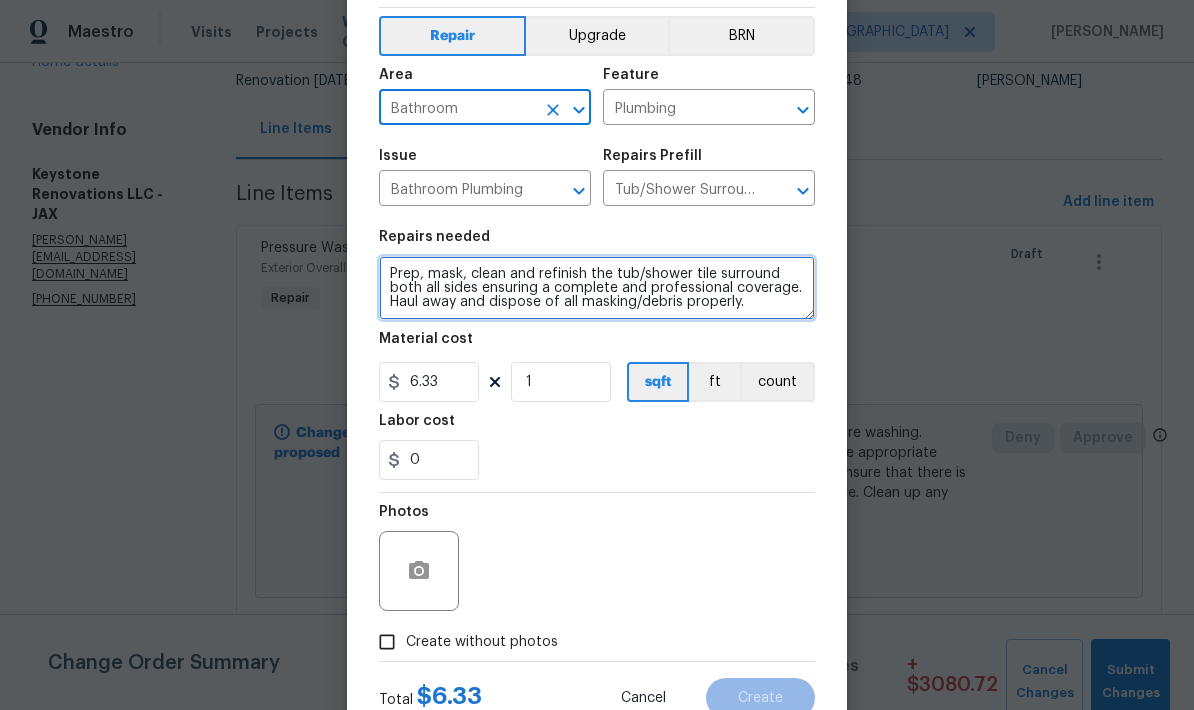 click on "Prep, mask, clean and refinish the tub/shower tile surround both all sides ensuring a complete and professional coverage. Haul away and dispose of all masking/debris properly." at bounding box center [597, 288] 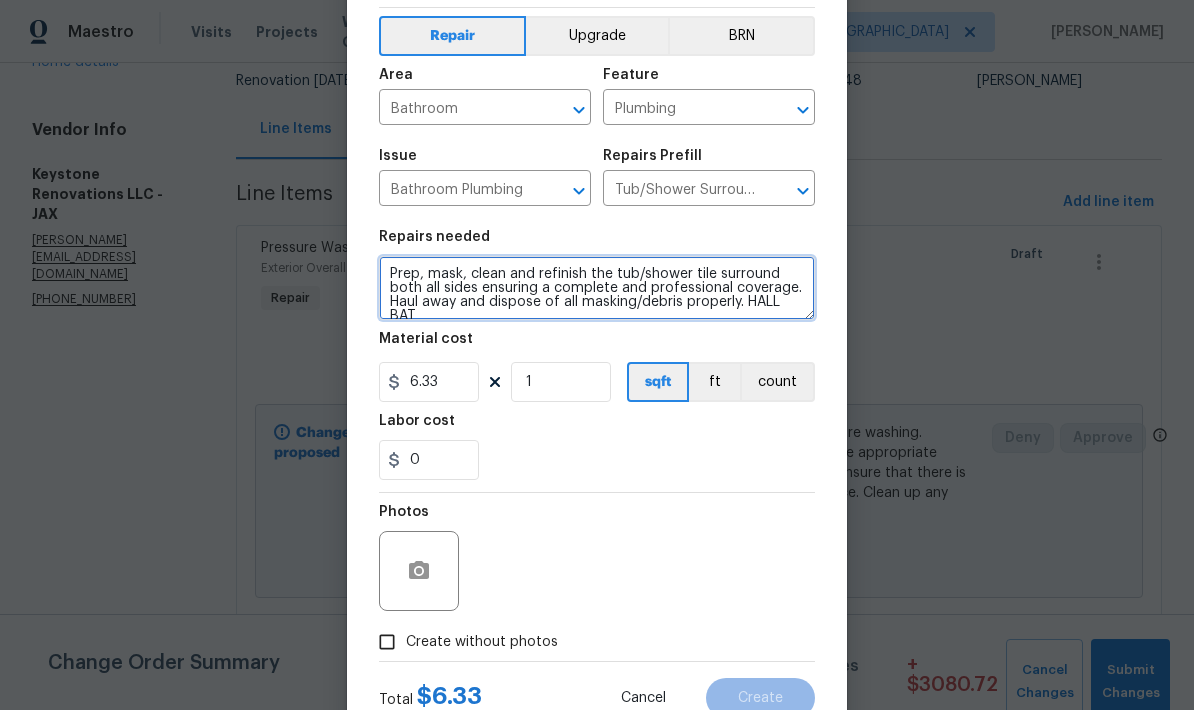 scroll, scrollTop: 4, scrollLeft: 0, axis: vertical 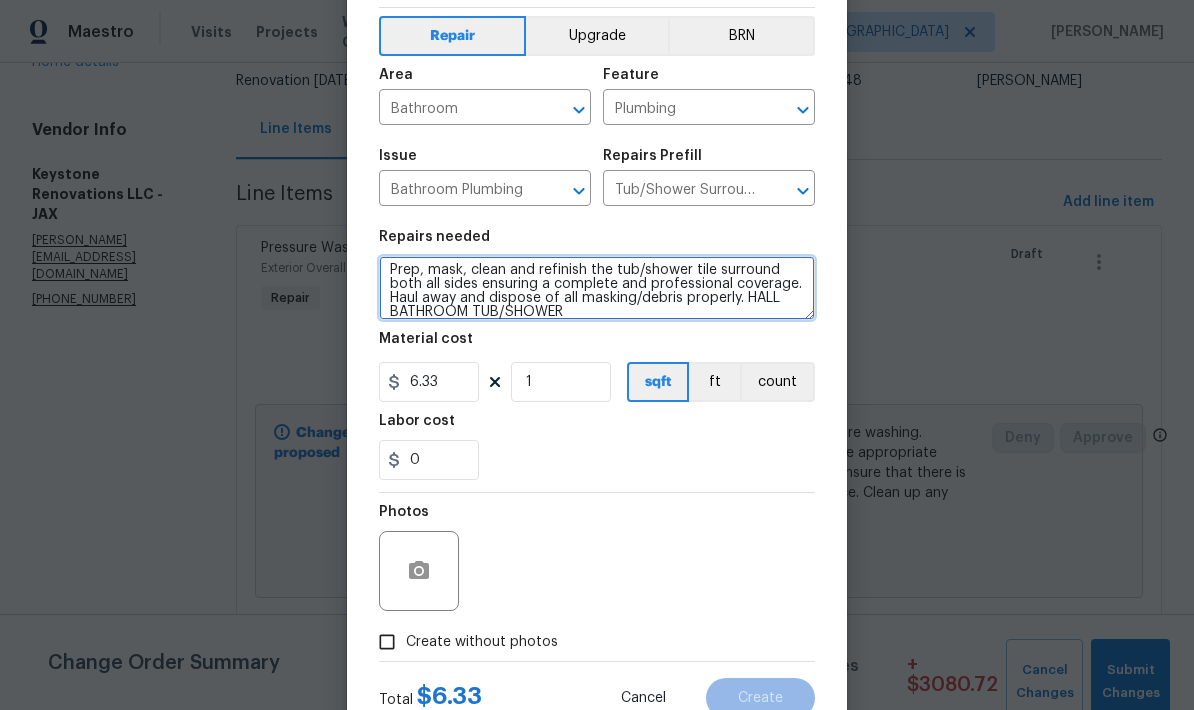 type on "Prep, mask, clean and refinish the tub/shower tile surround both all sides ensuring a complete and professional coverage. Haul away and dispose of all masking/debris properly. HALL BATHROOM TUB/SHOWER" 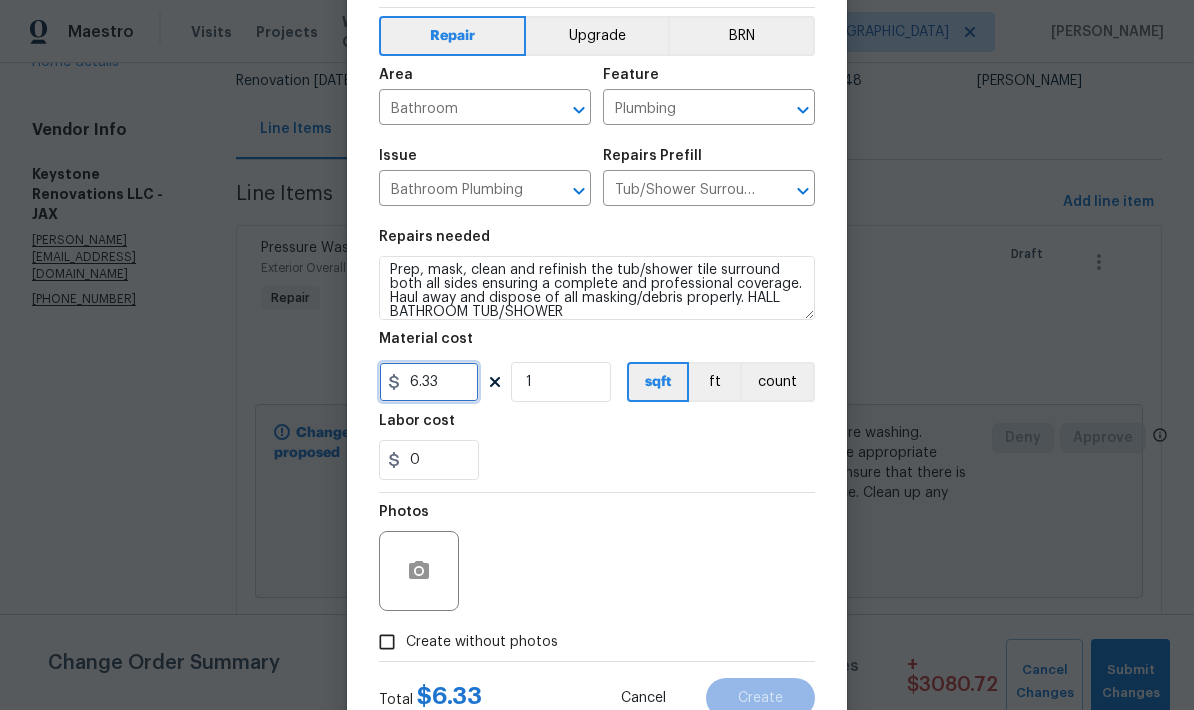 click on "6.33" at bounding box center (429, 382) 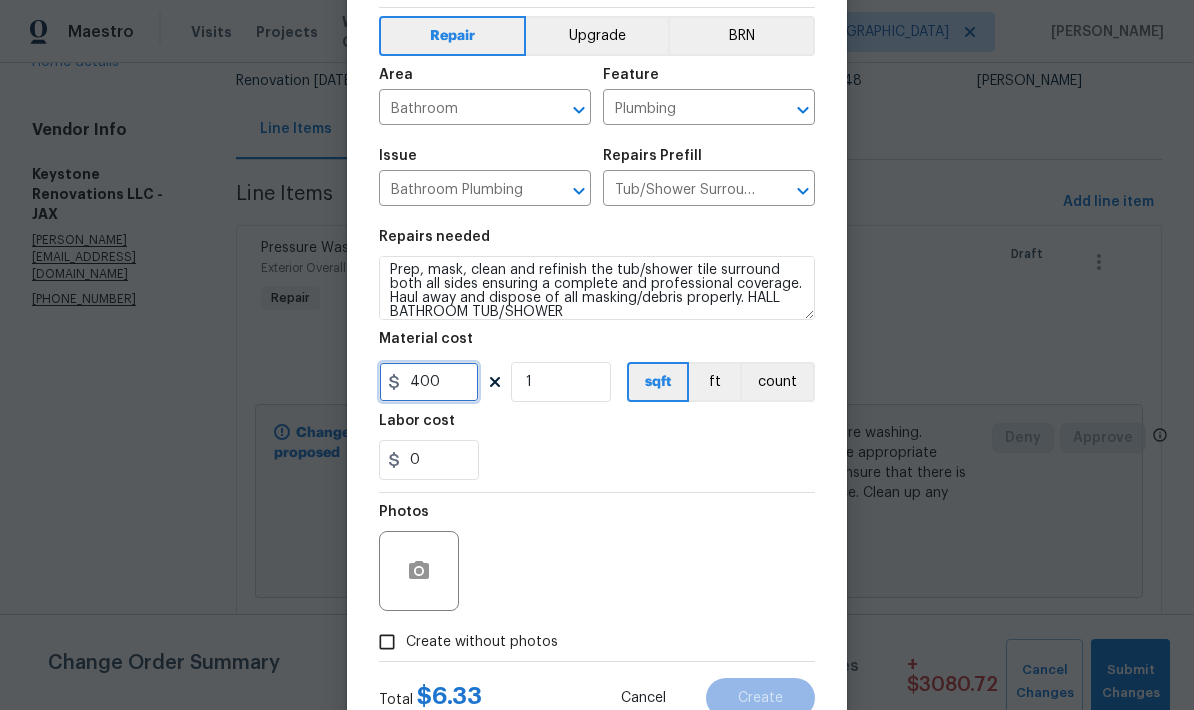 type on "400" 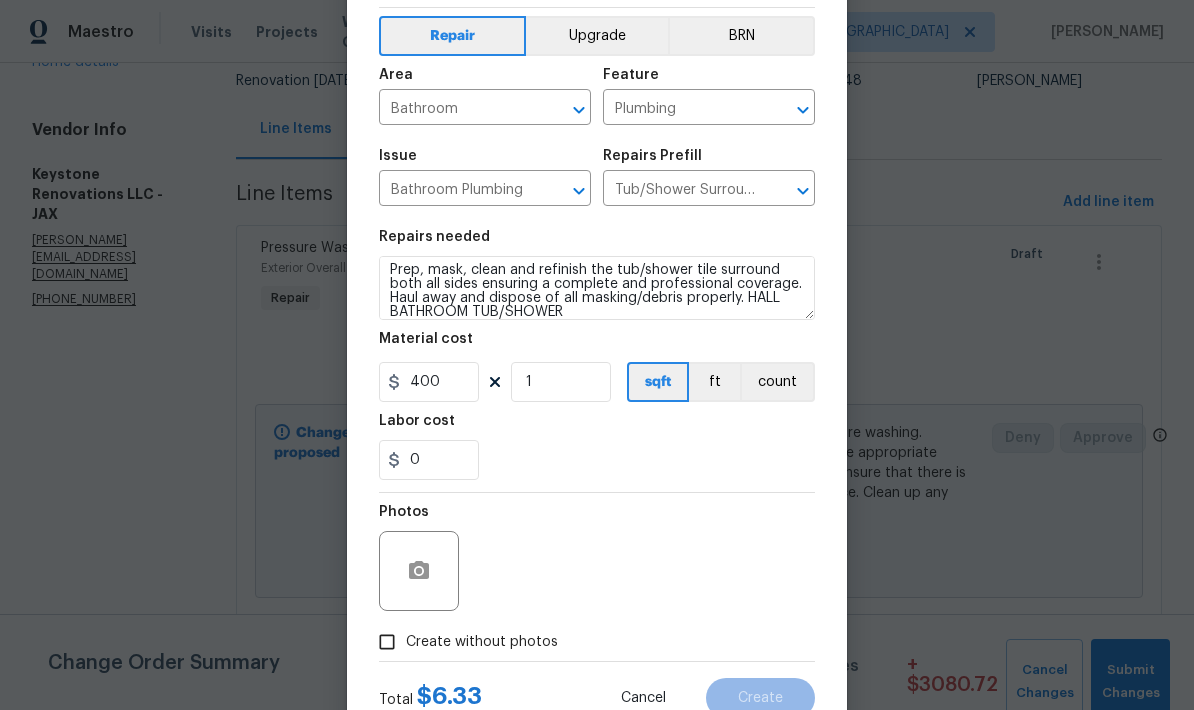 click on "Repairs needed Prep, mask, clean and refinish the tub/shower tile surround both all sides ensuring a complete and professional coverage. Haul away and dispose of all masking/debris properly. HALL BATHROOM TUB/SHOWER Material cost 400 1 sqft ft count Labor cost 0" at bounding box center (597, 355) 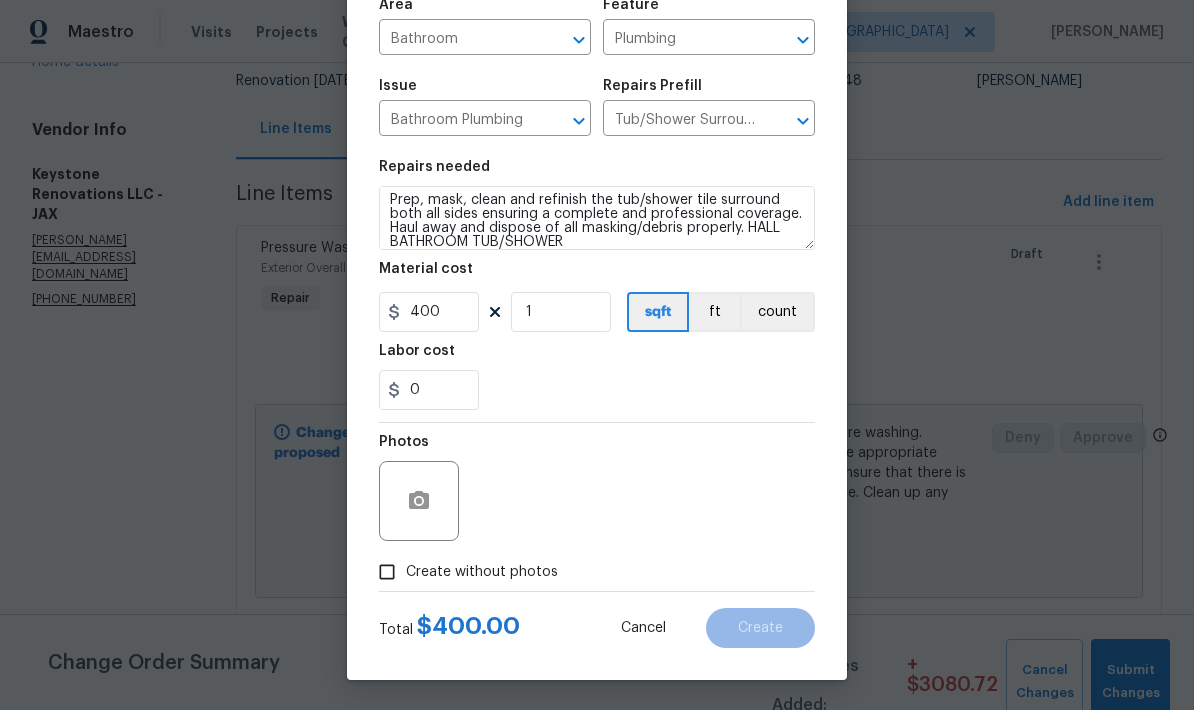 scroll, scrollTop: 155, scrollLeft: 0, axis: vertical 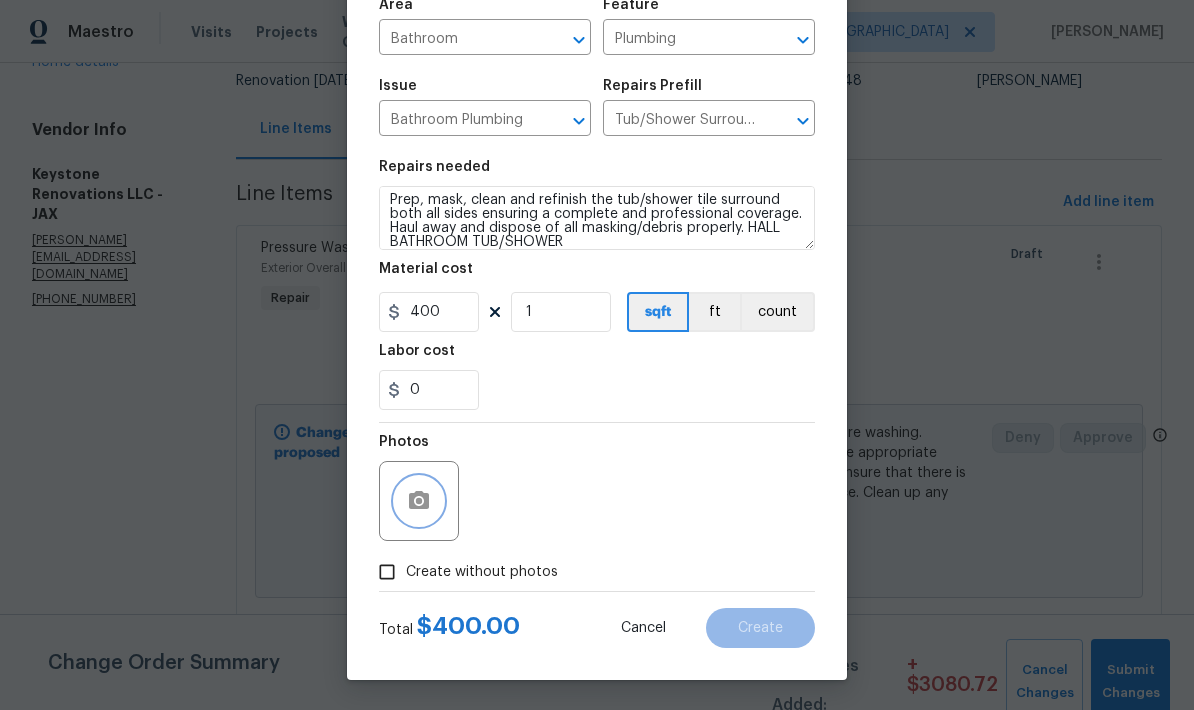 click at bounding box center [419, 501] 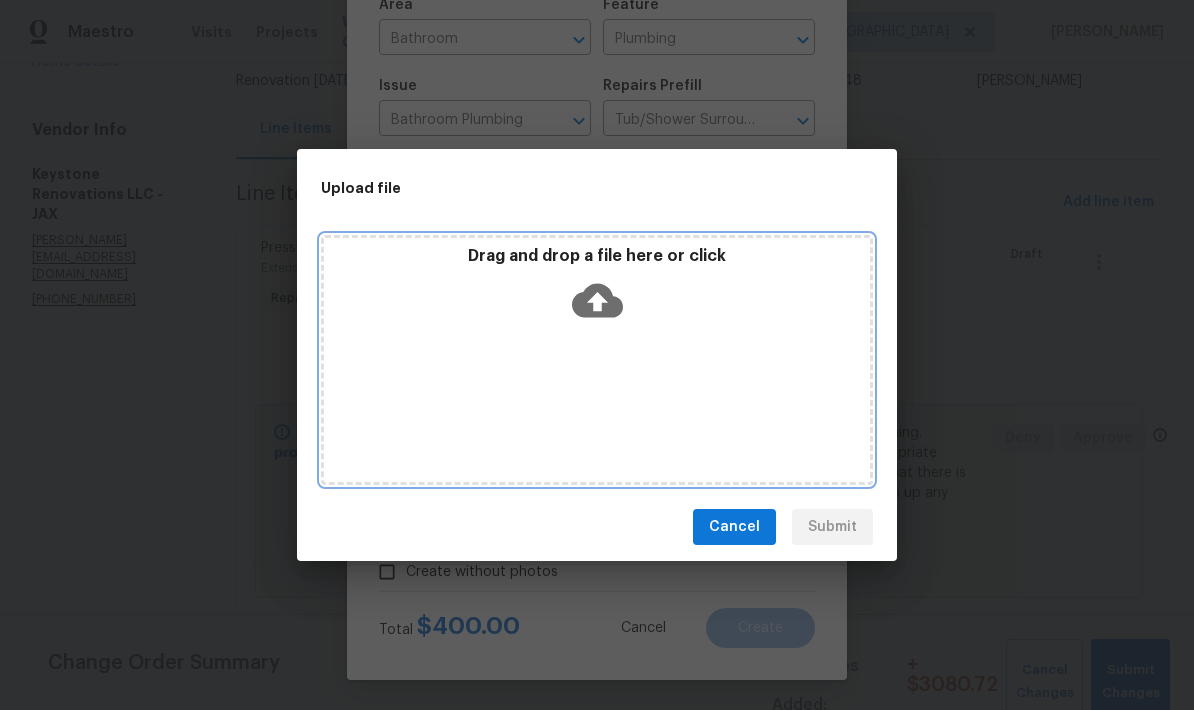 click 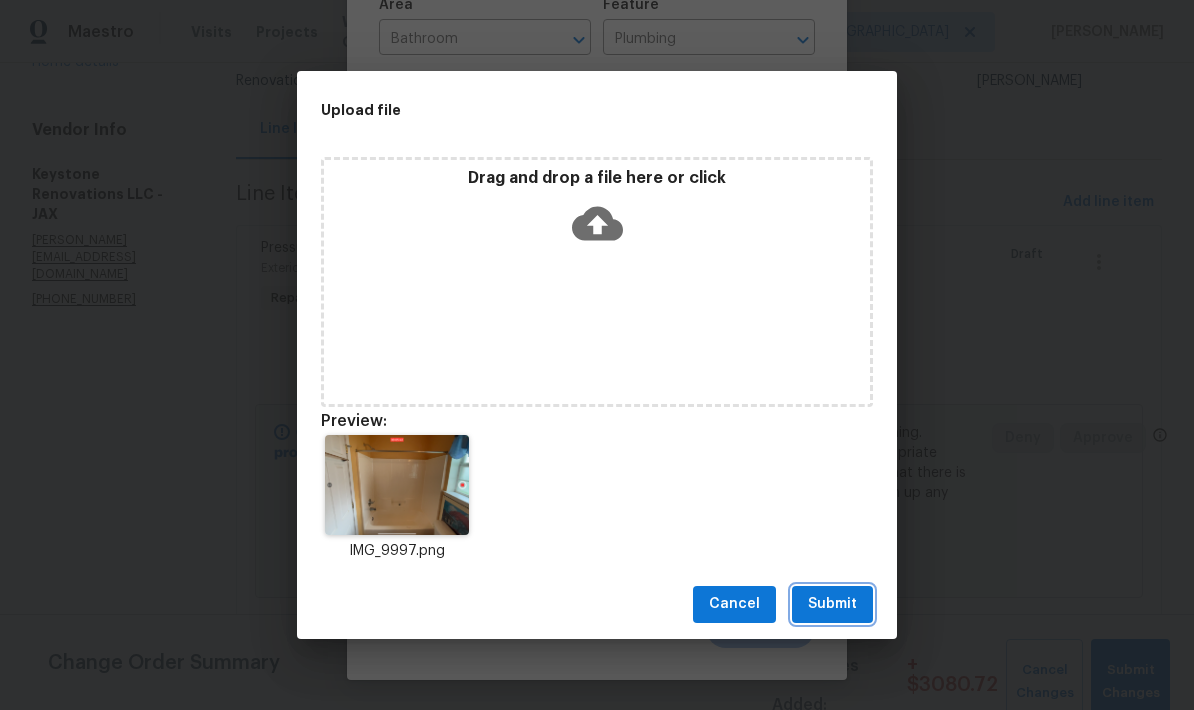 click on "Submit" at bounding box center (832, 604) 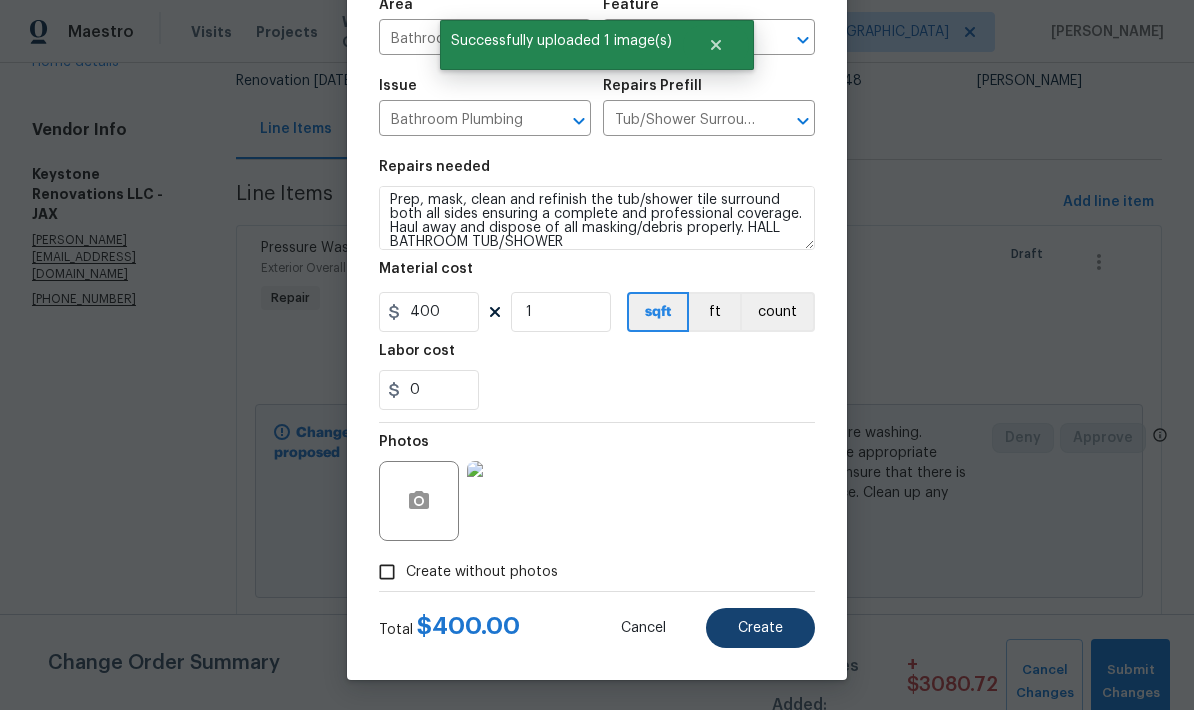 click on "Create" at bounding box center (760, 628) 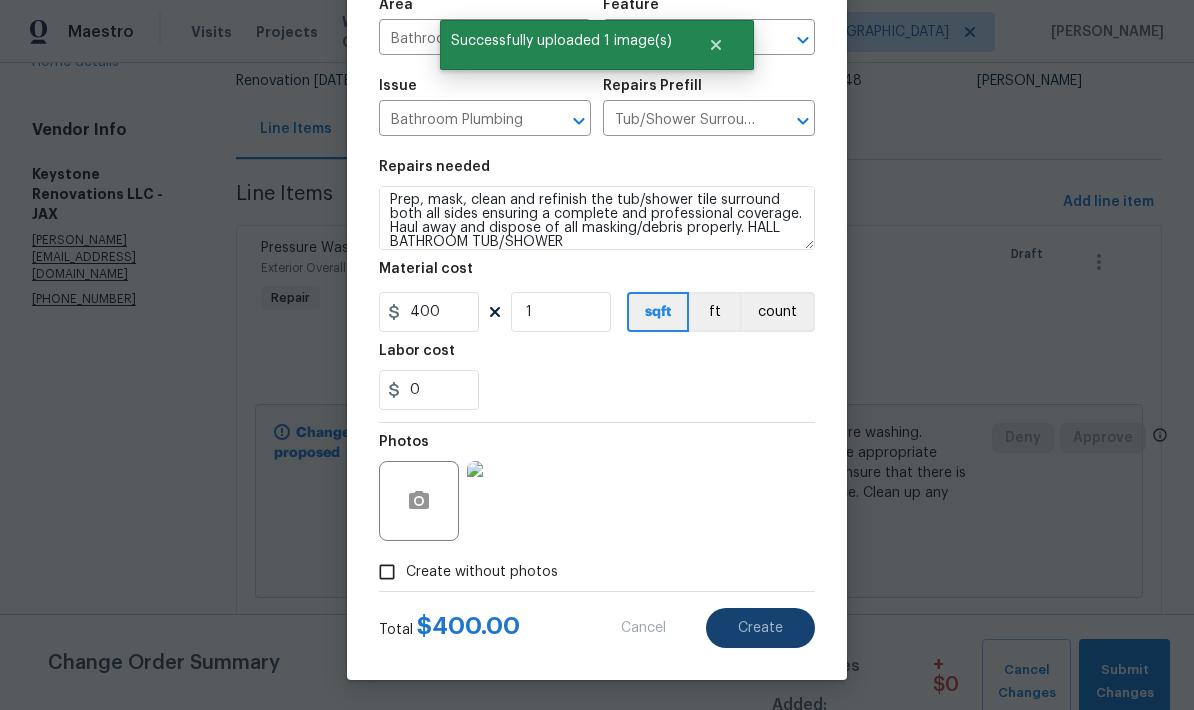 type on "0" 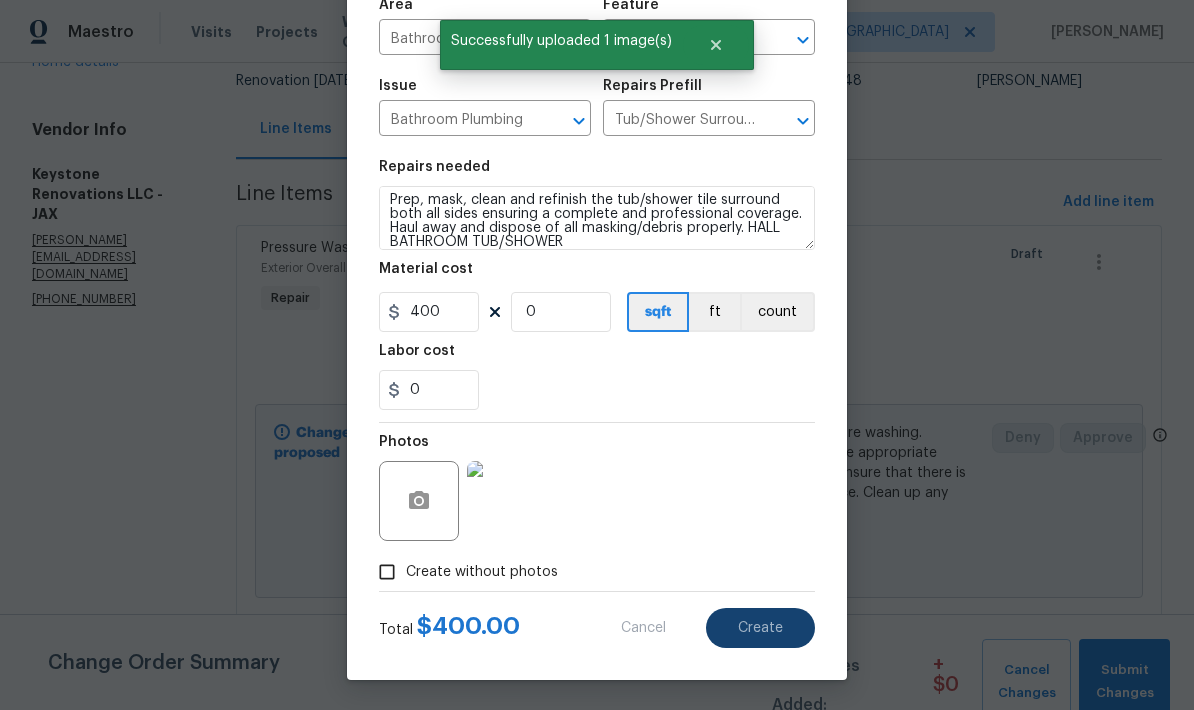 type 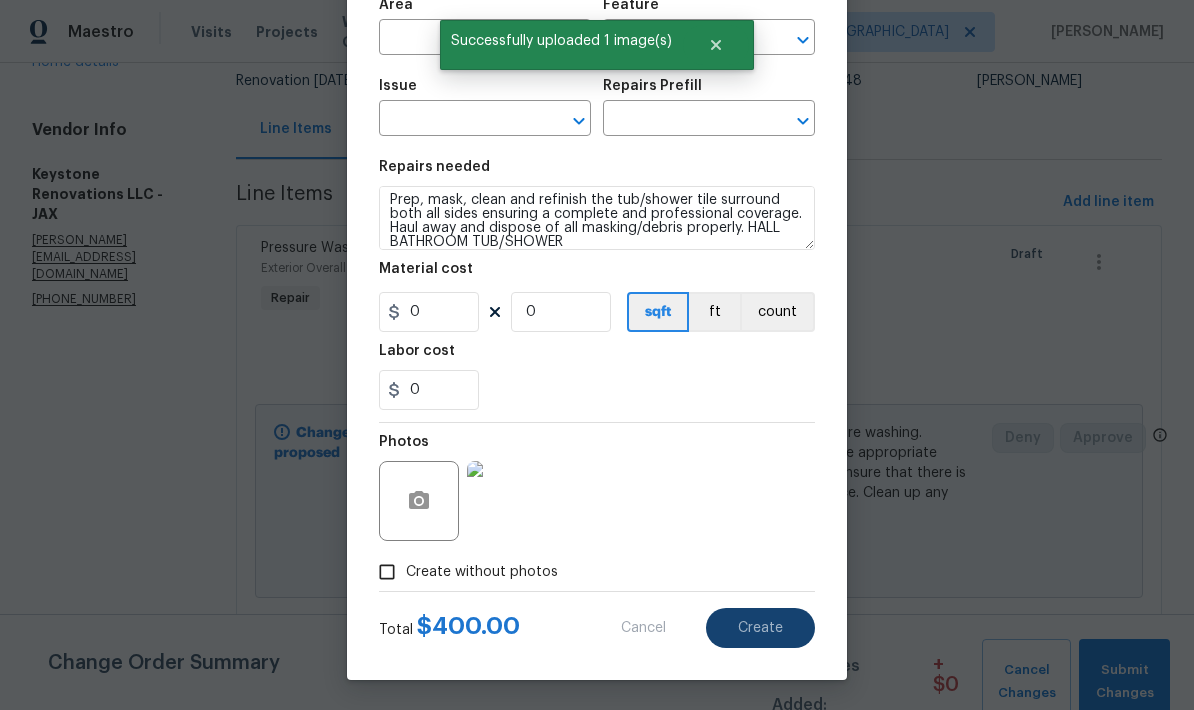 scroll, scrollTop: 0, scrollLeft: 0, axis: both 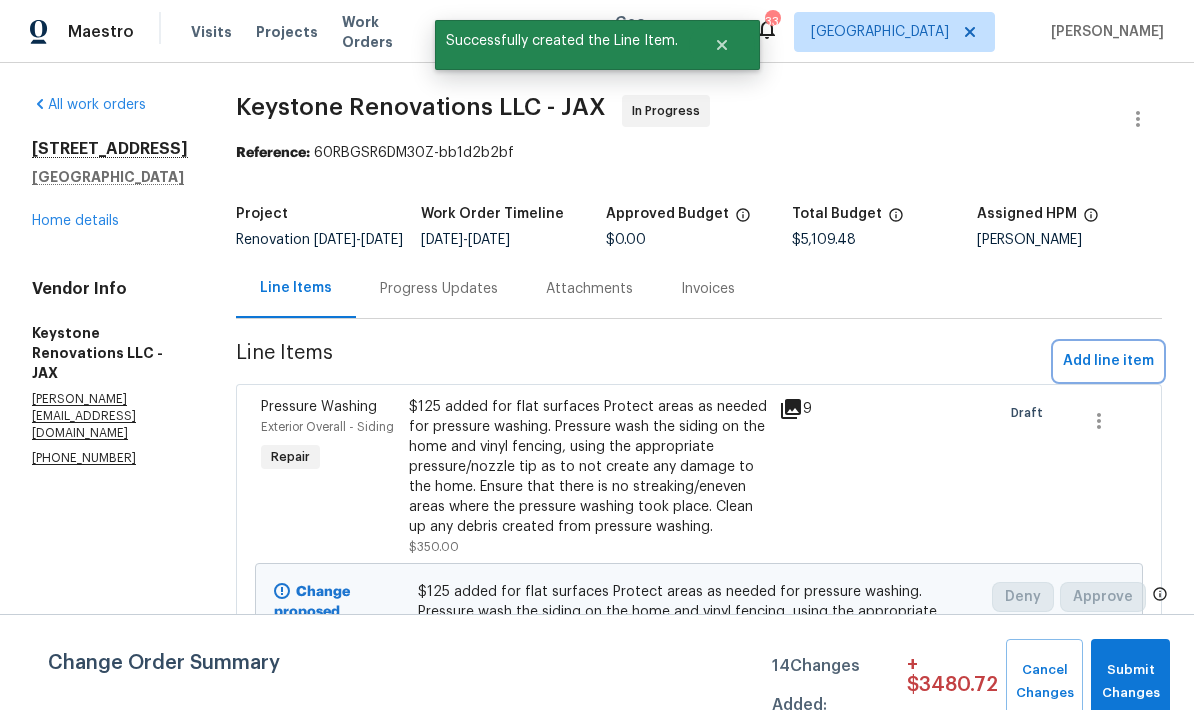 click on "Add line item" at bounding box center [1108, 361] 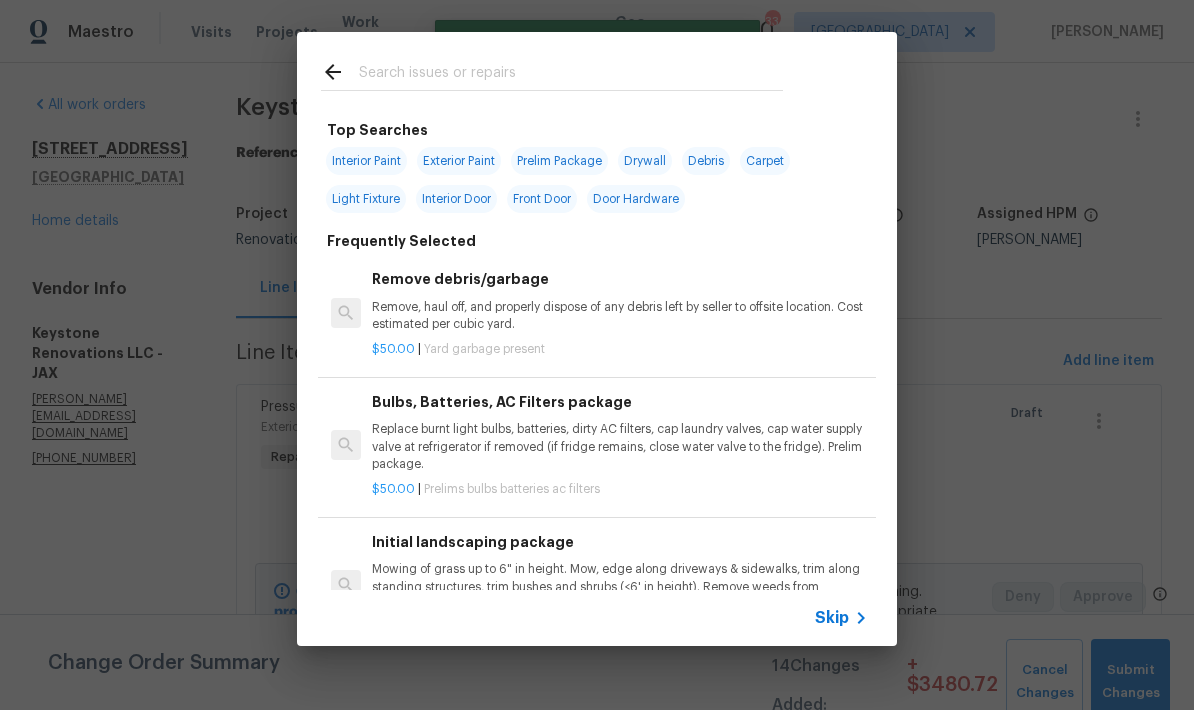 click at bounding box center (571, 75) 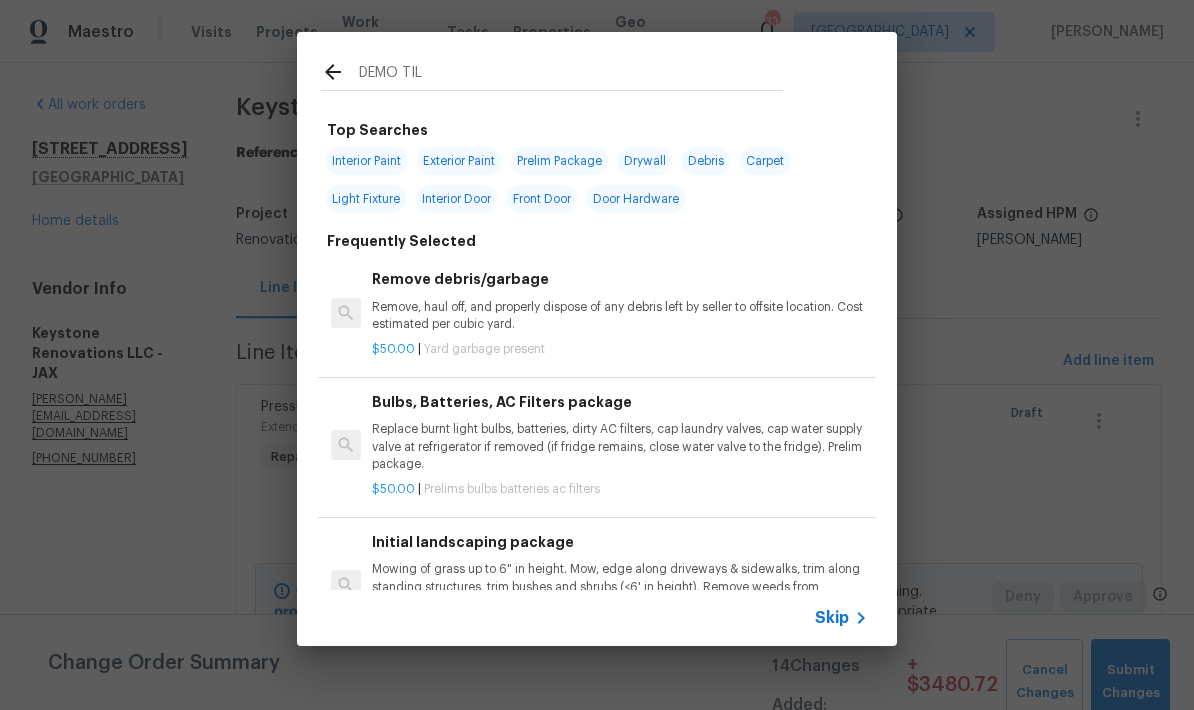 type on "DEMO TILE" 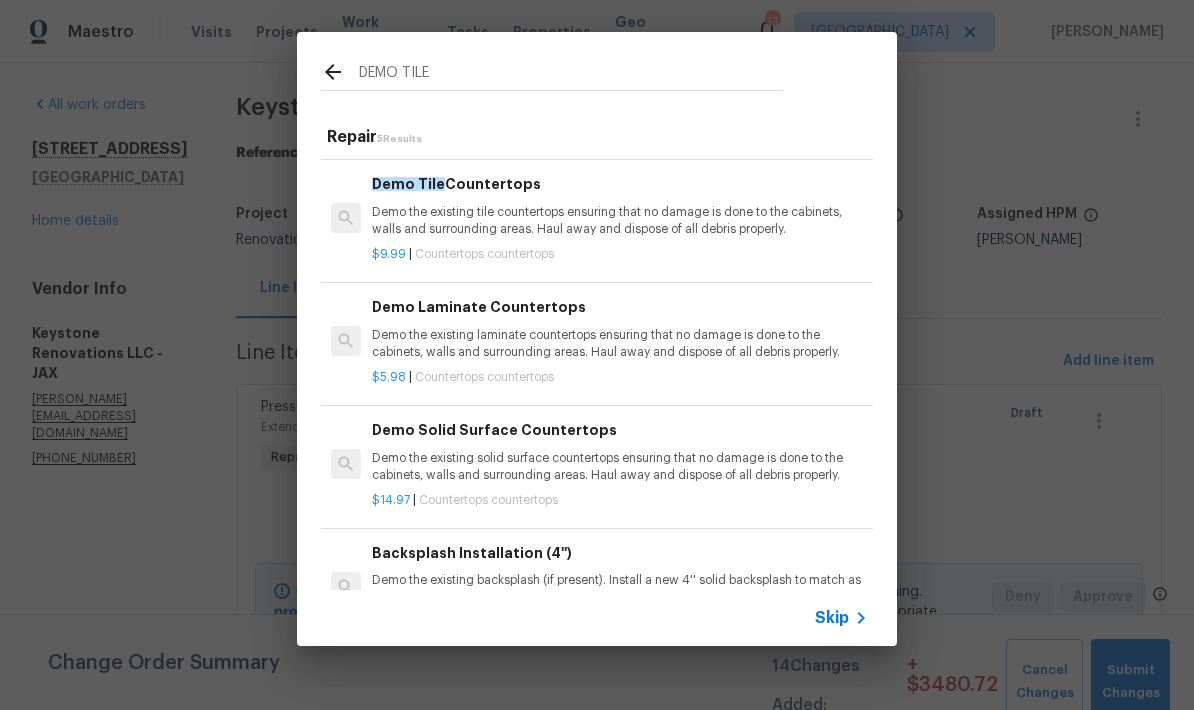scroll, scrollTop: 96, scrollLeft: 0, axis: vertical 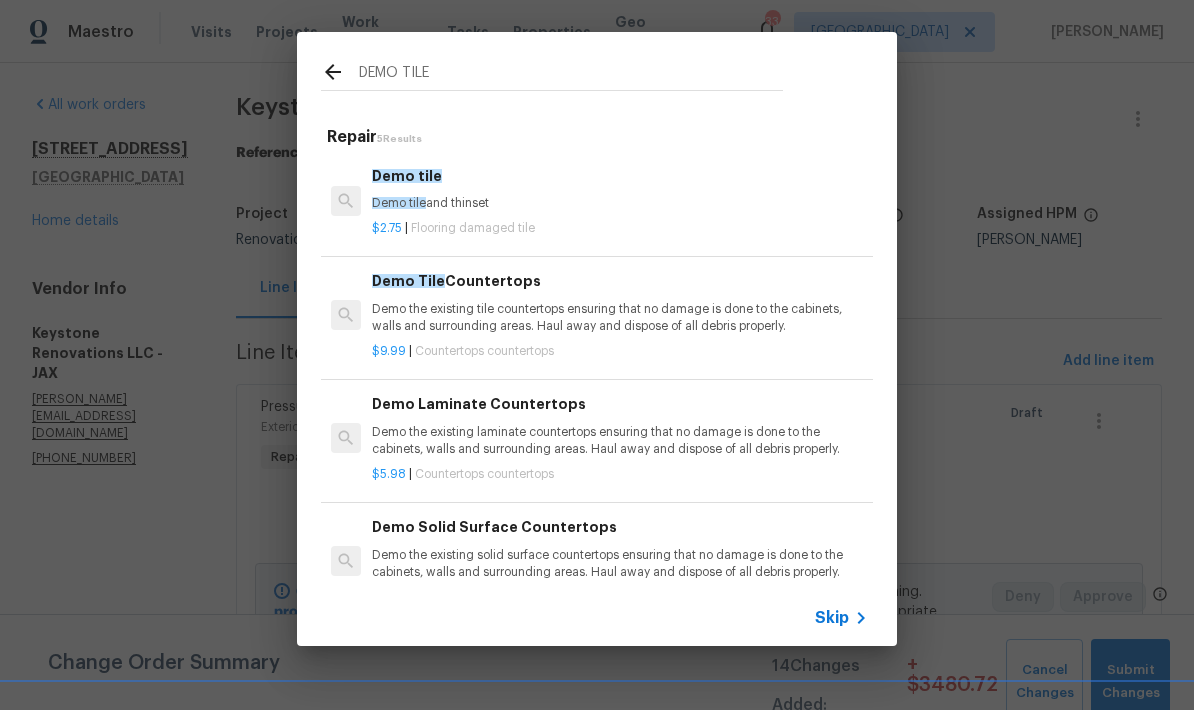 click on "Demo tile  and thinset" at bounding box center (620, 203) 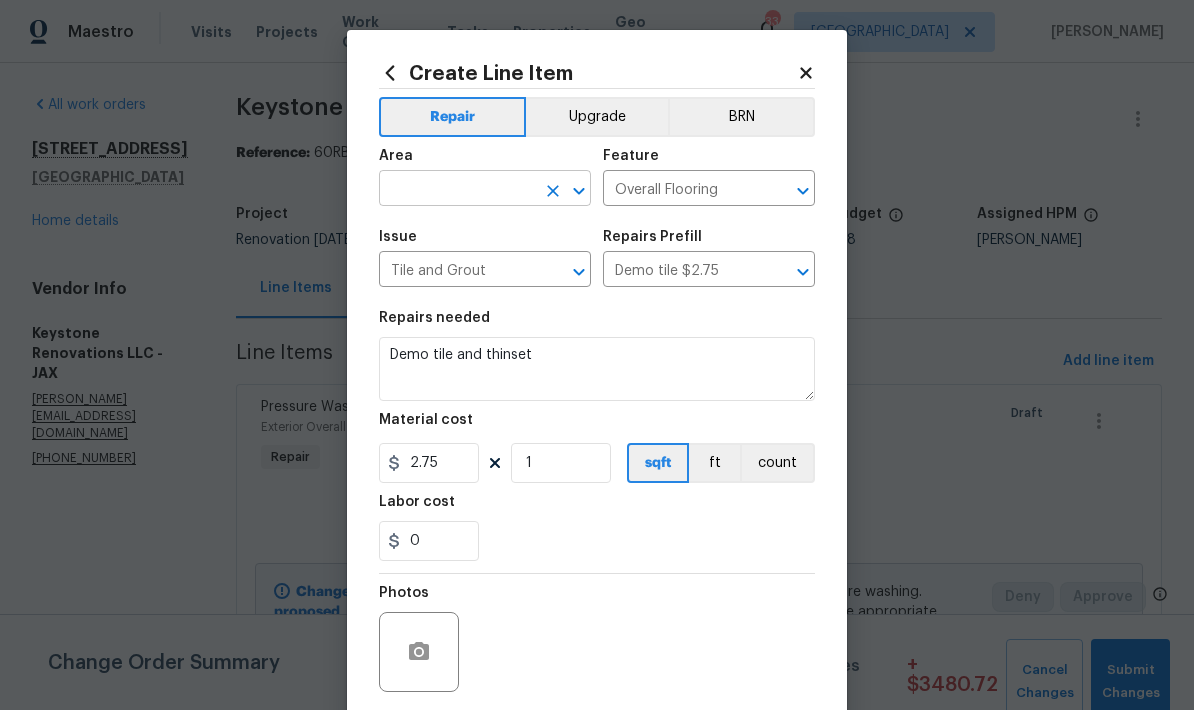 click 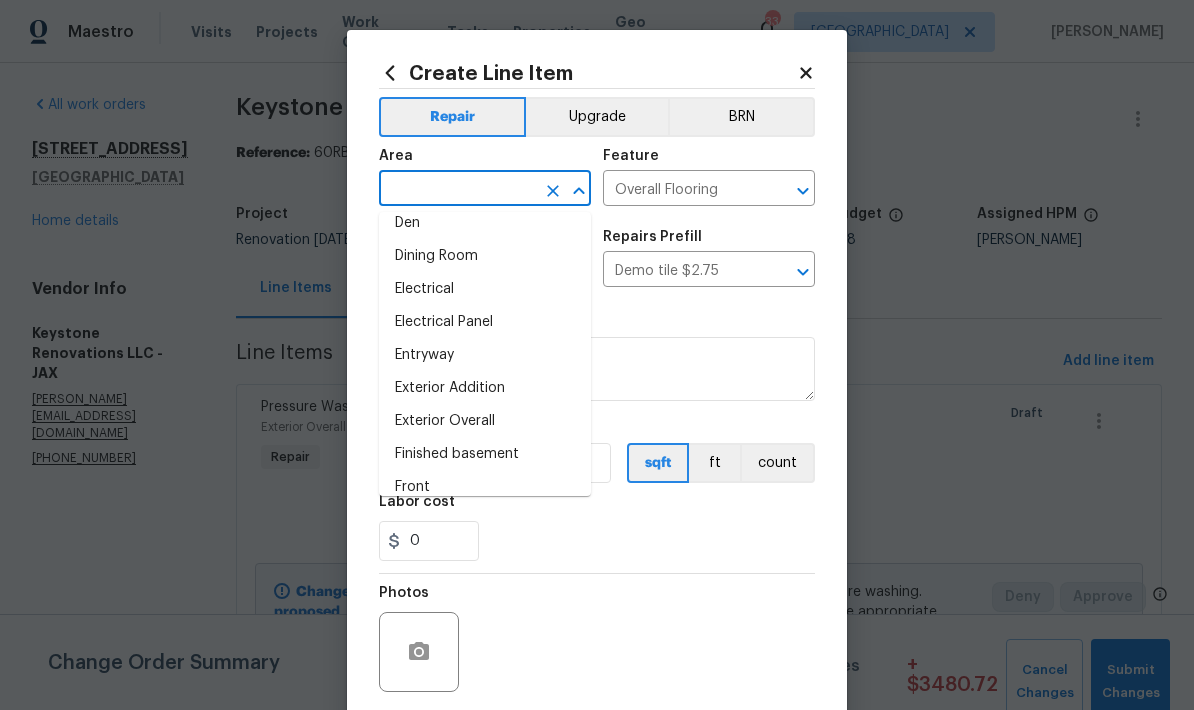 scroll, scrollTop: 354, scrollLeft: 0, axis: vertical 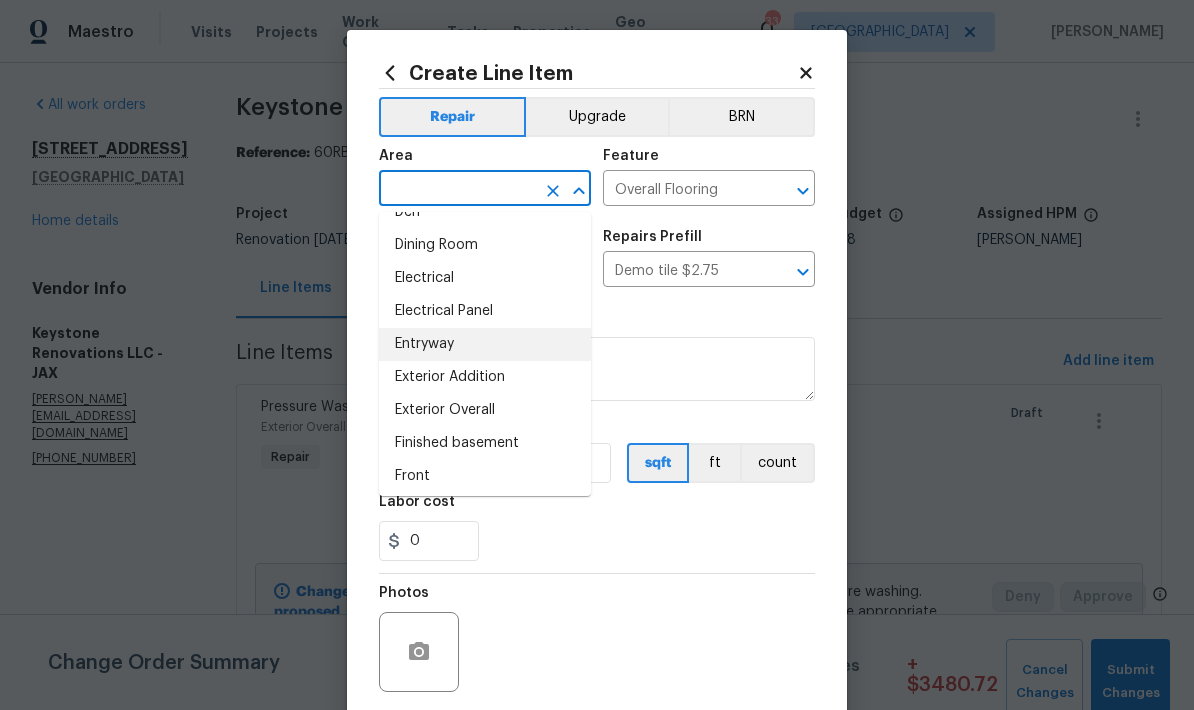 click on "Entryway" at bounding box center (485, 344) 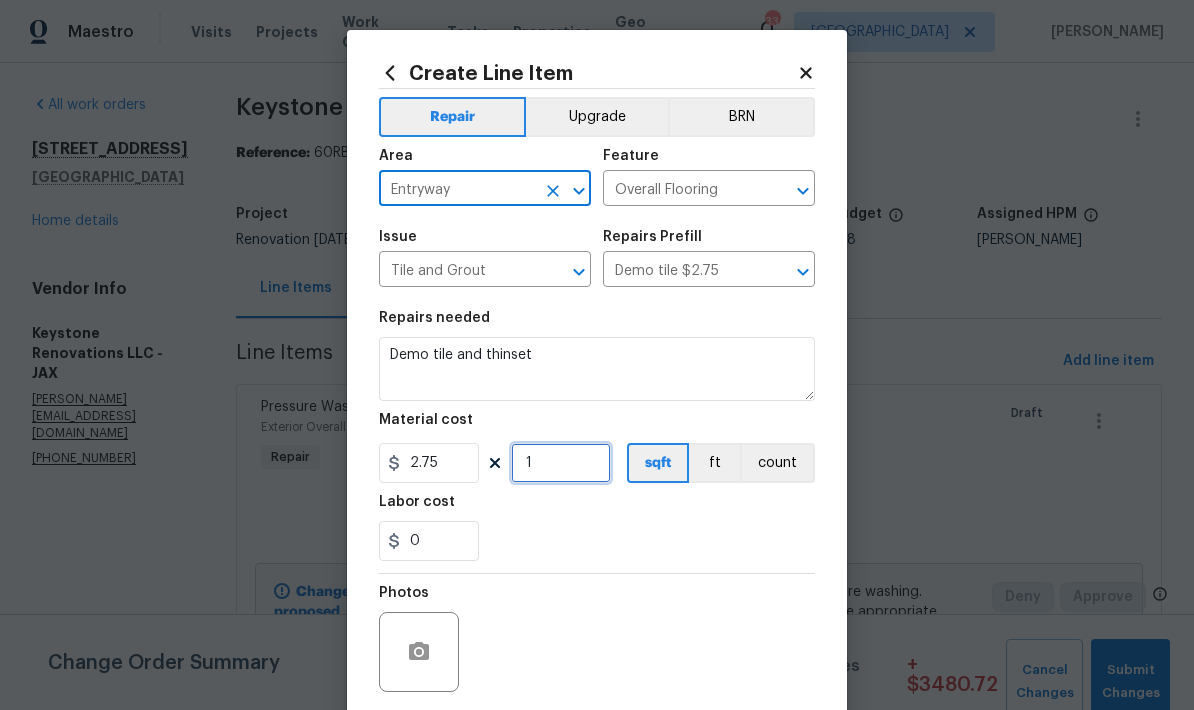 click on "1" at bounding box center [561, 463] 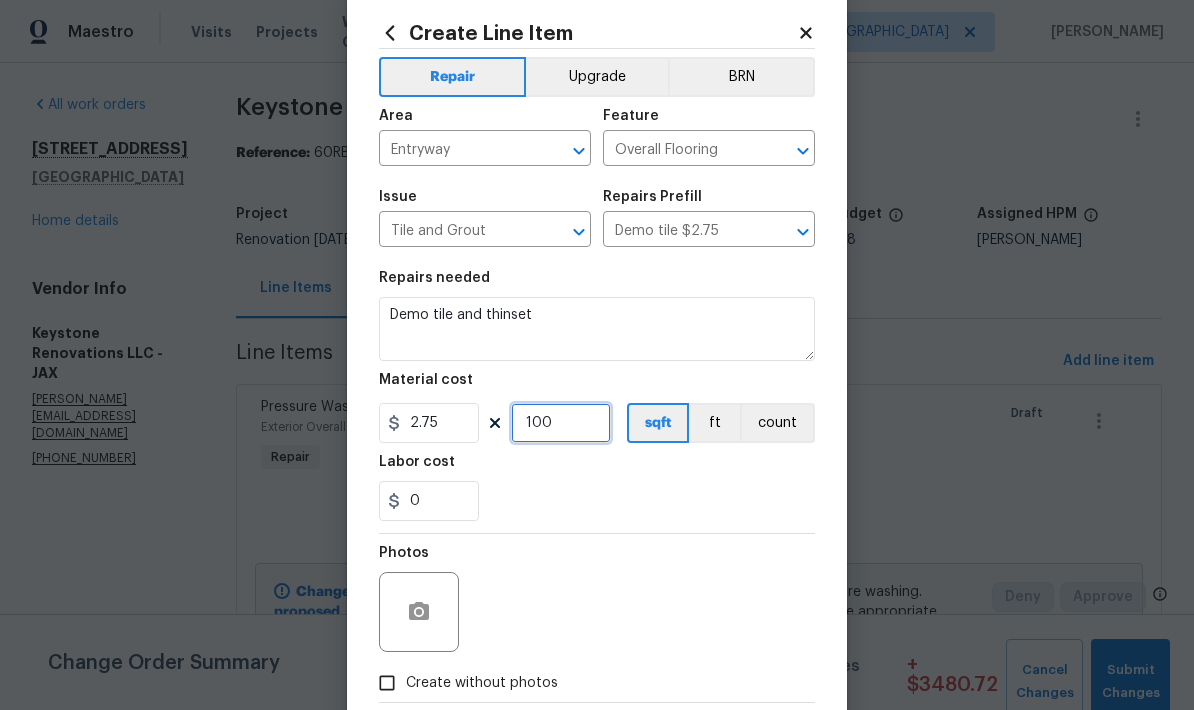 scroll, scrollTop: 49, scrollLeft: 0, axis: vertical 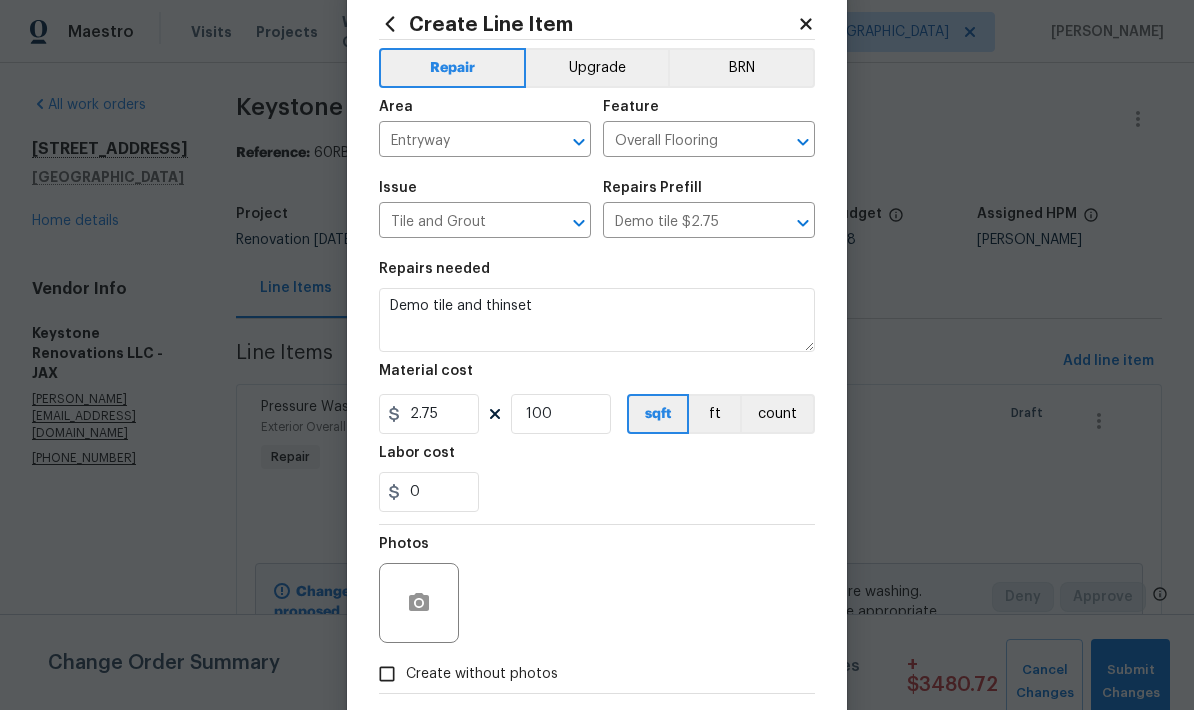 click on "0" at bounding box center (597, 492) 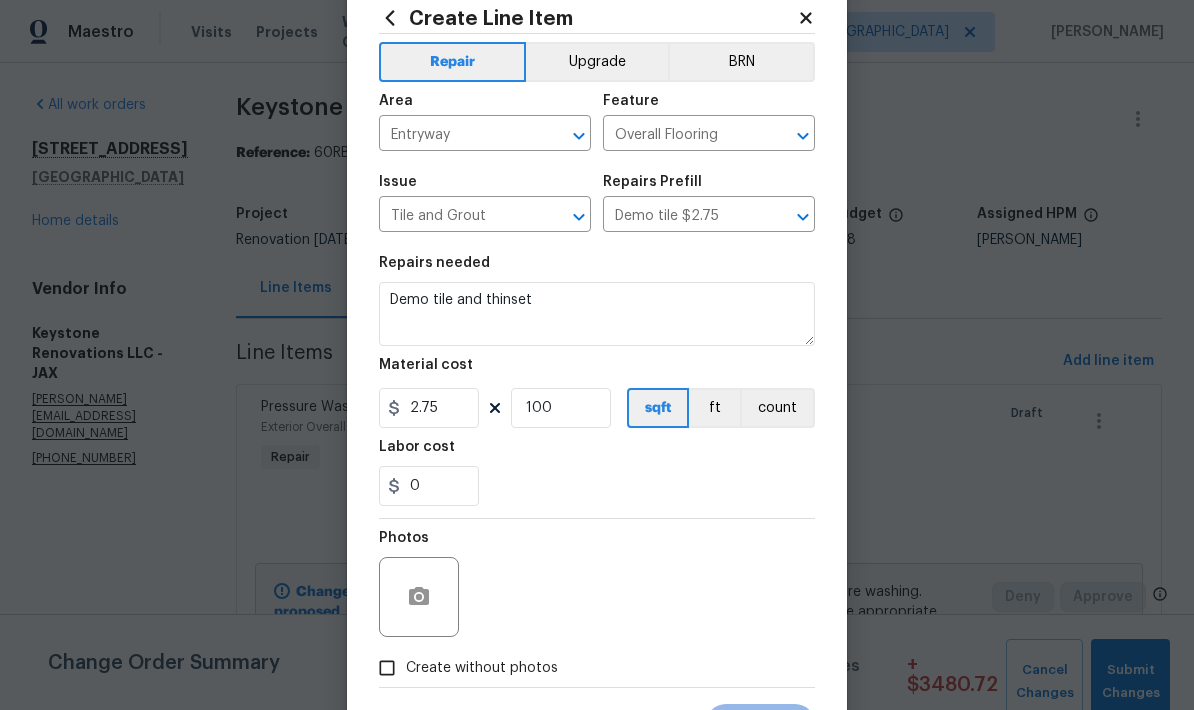scroll, scrollTop: 54, scrollLeft: 0, axis: vertical 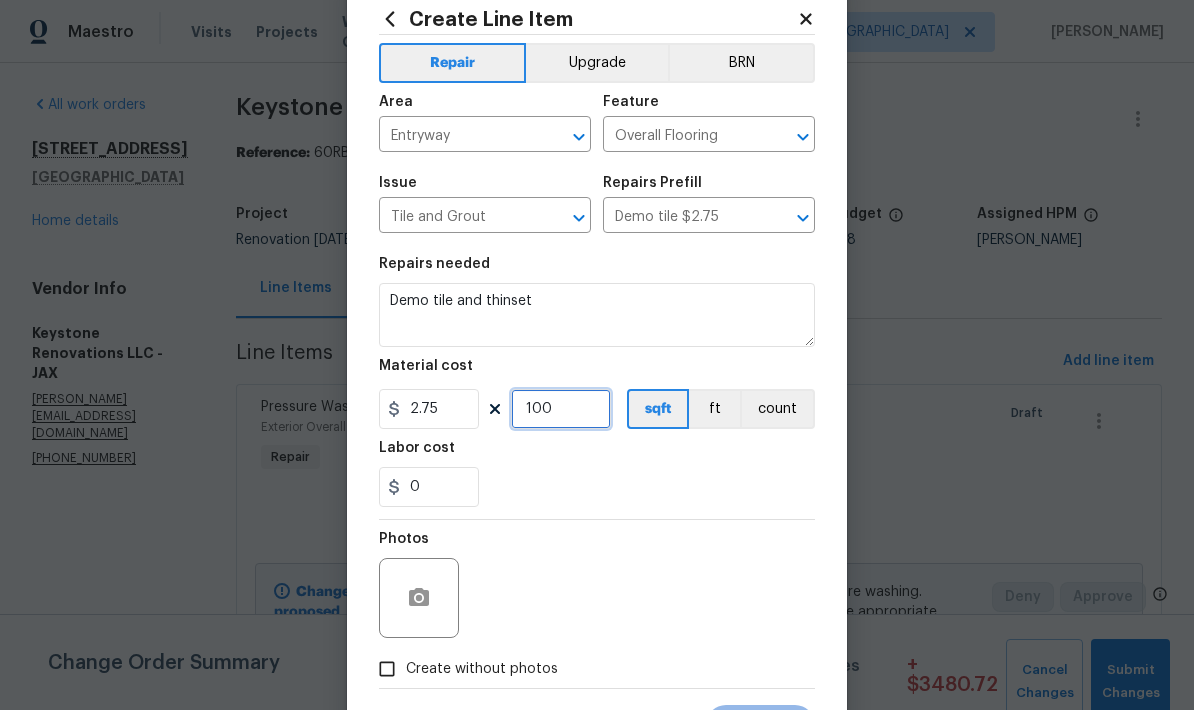 click on "100" at bounding box center [561, 409] 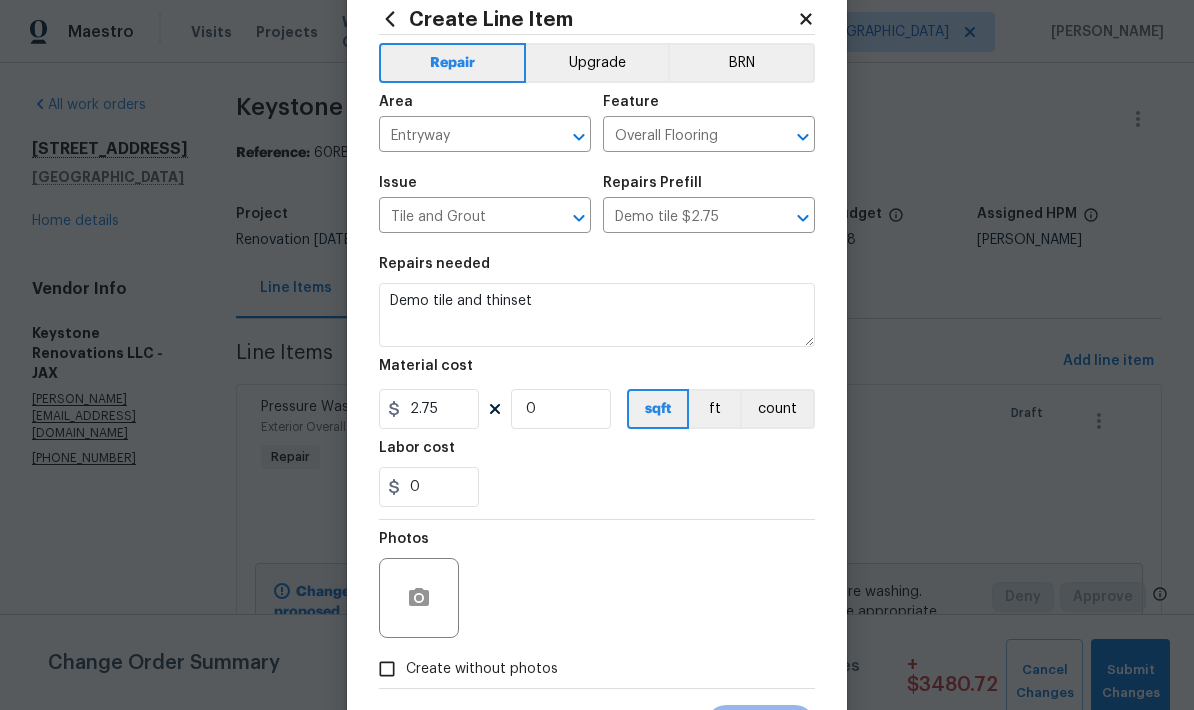 click on "sqft" at bounding box center [658, 409] 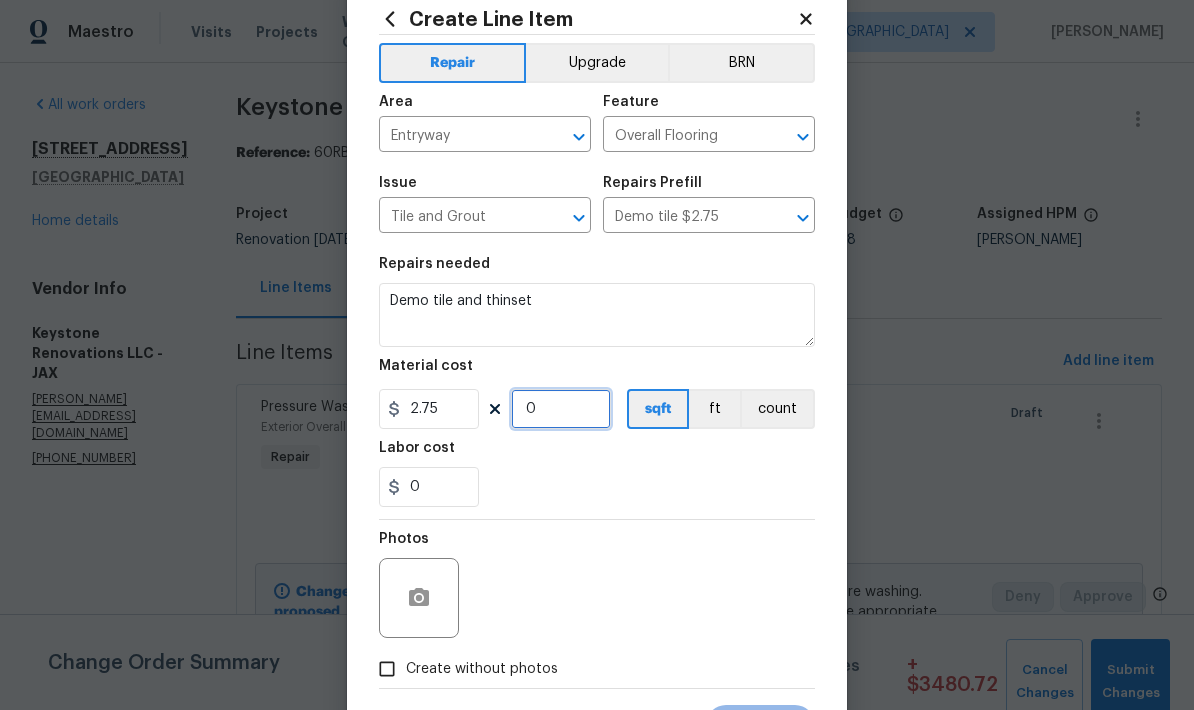 click on "0" at bounding box center [561, 409] 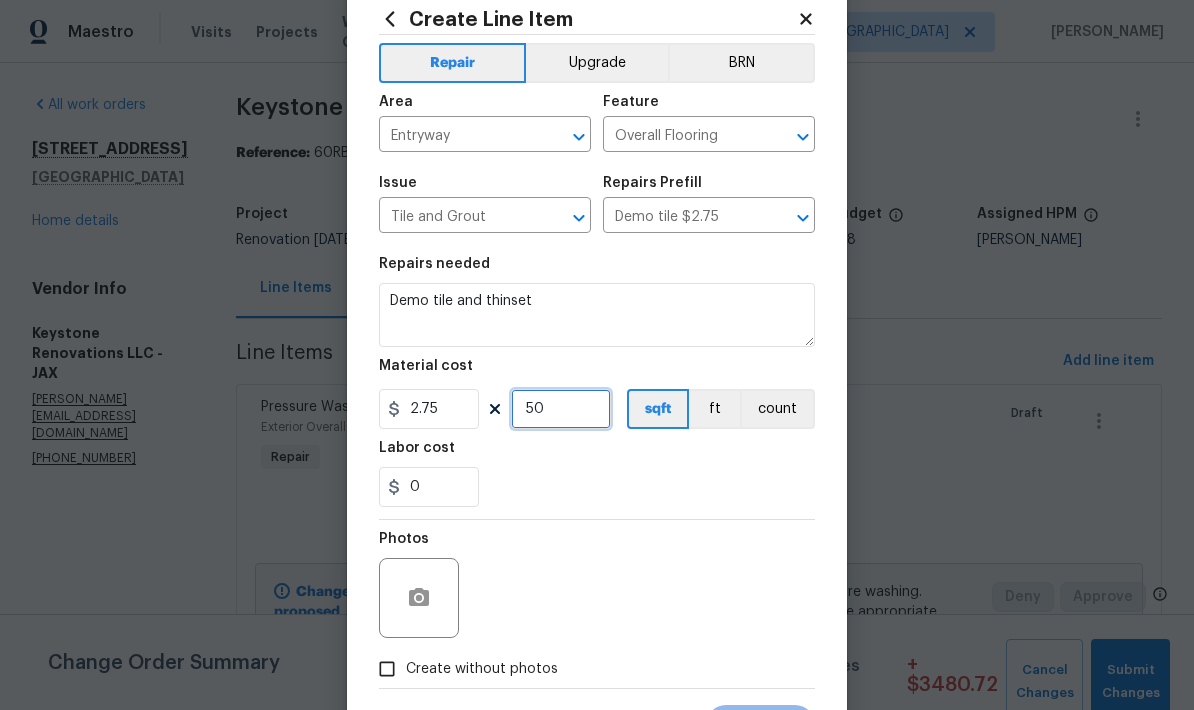 type on "50" 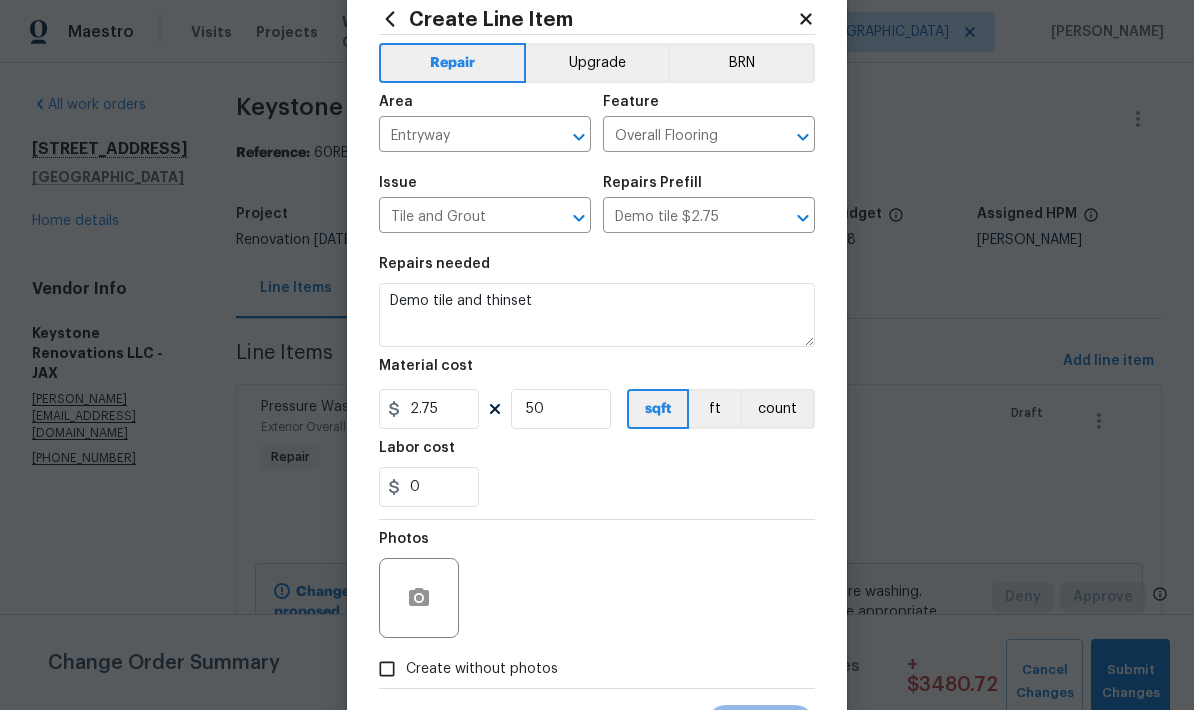 click on "0" at bounding box center [597, 487] 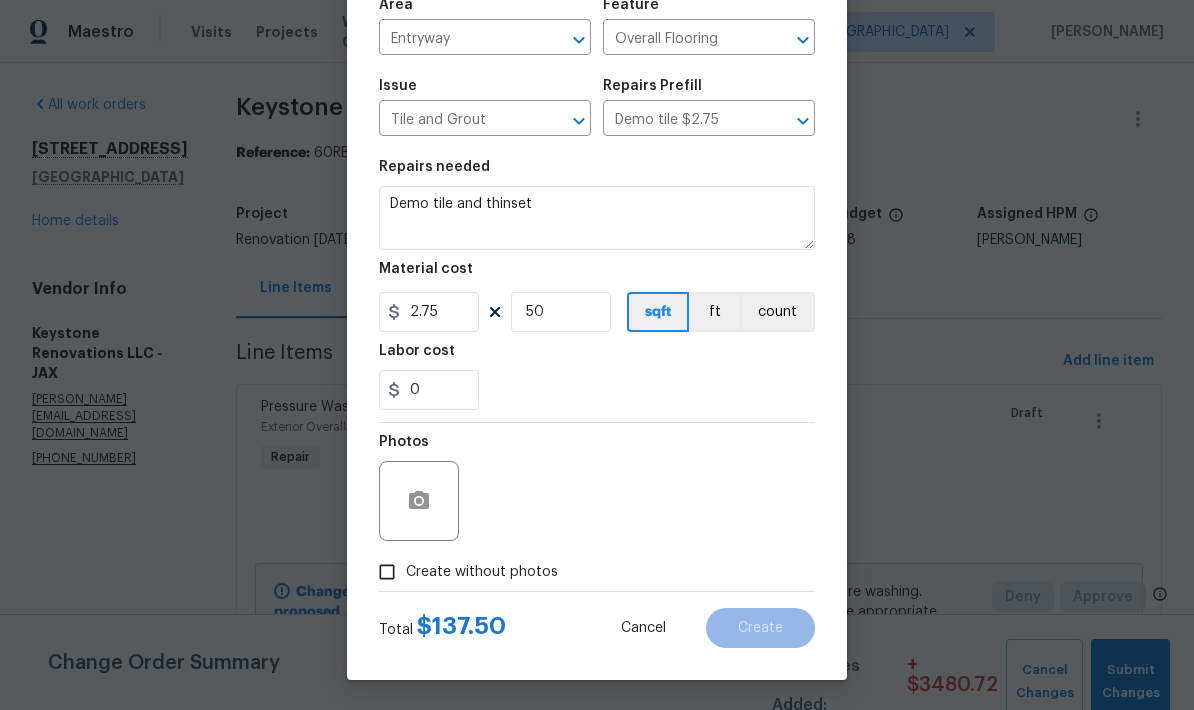 scroll, scrollTop: 155, scrollLeft: 0, axis: vertical 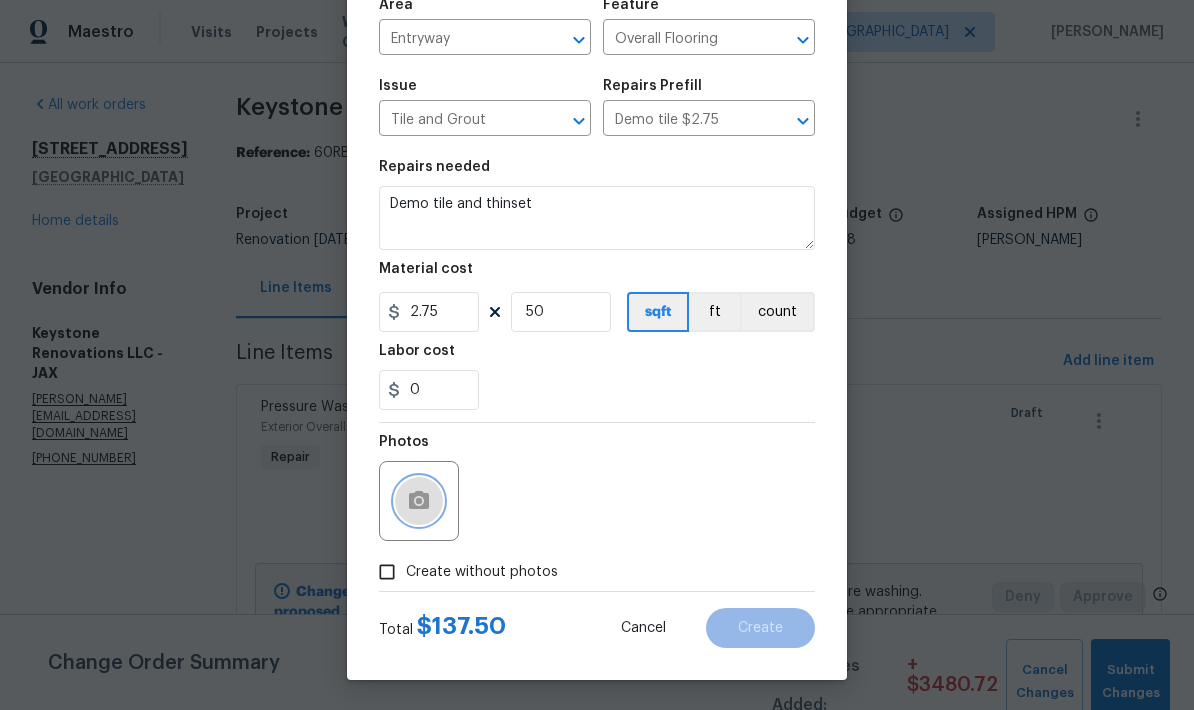 click 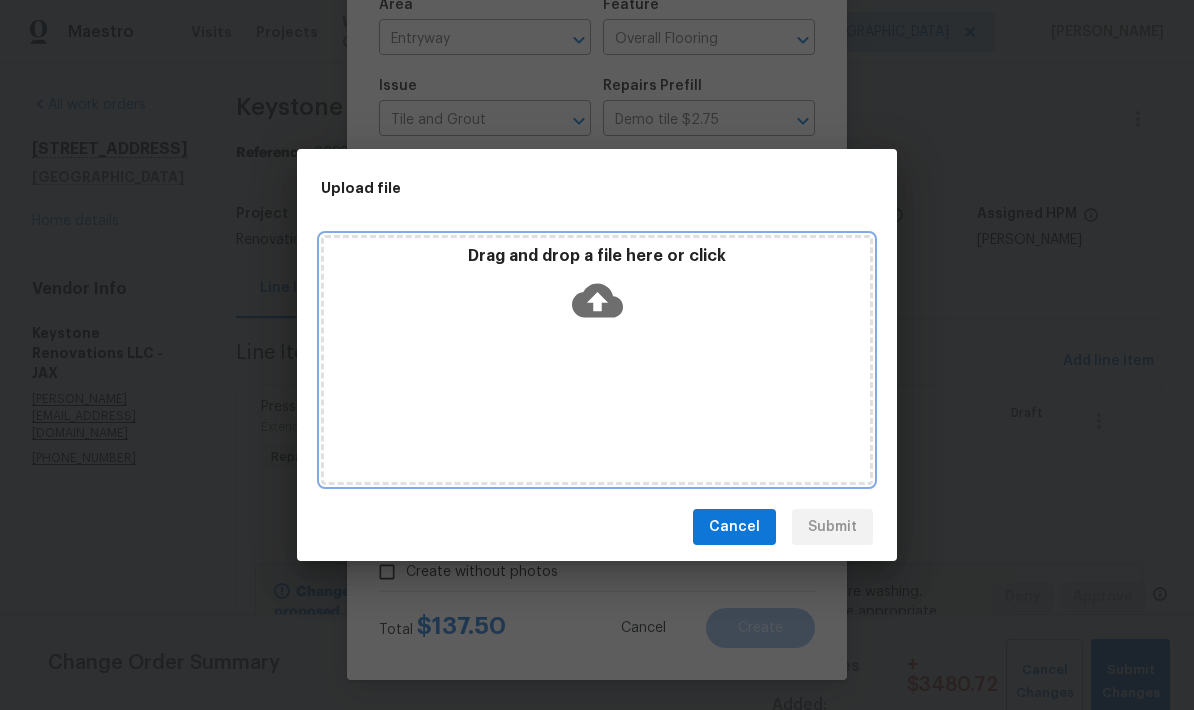 click 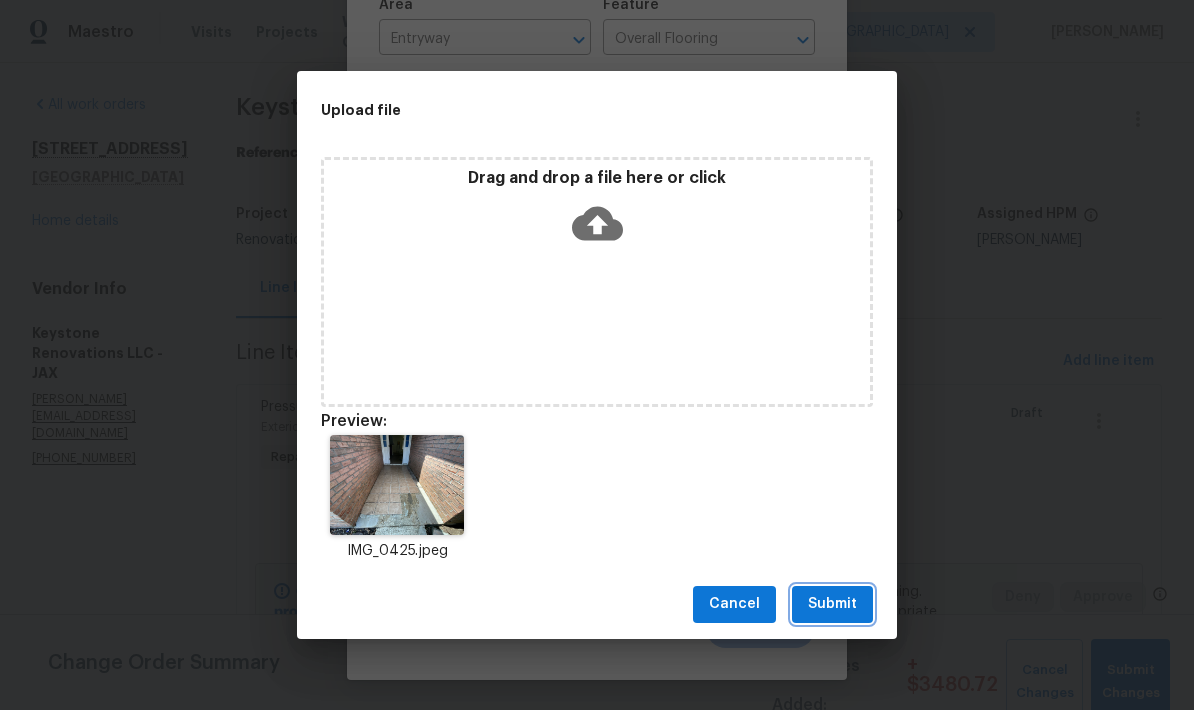 click on "Submit" at bounding box center [832, 604] 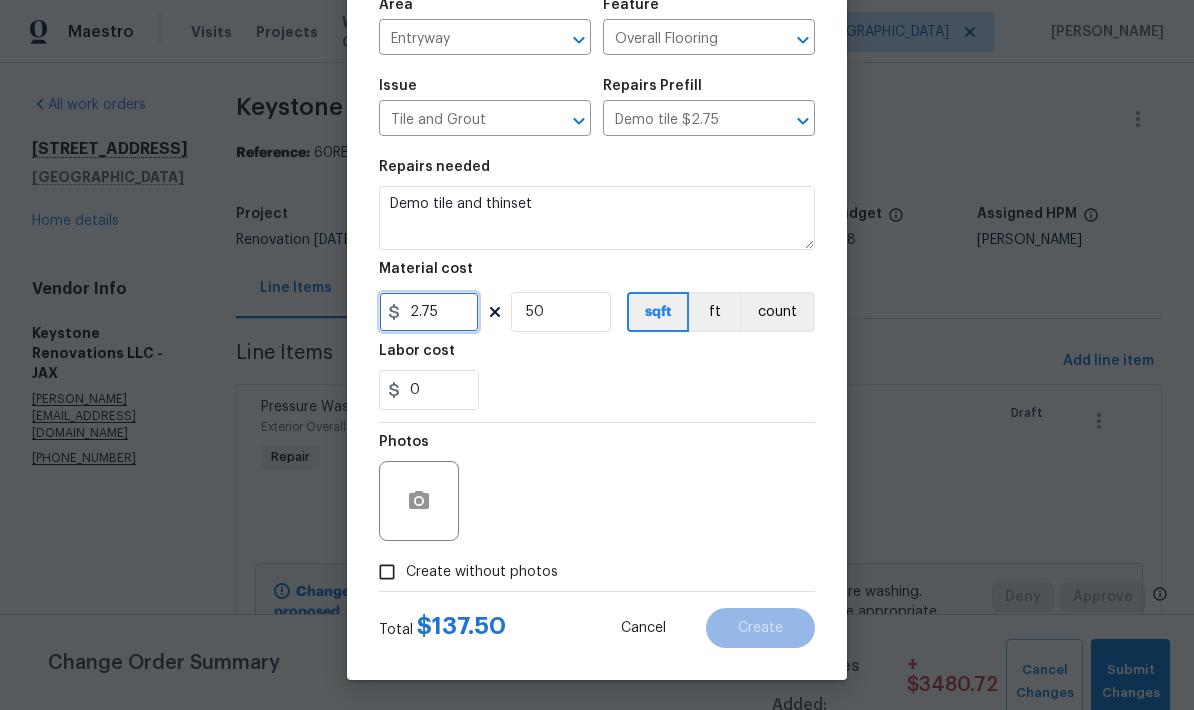 click on "2.75" at bounding box center (429, 312) 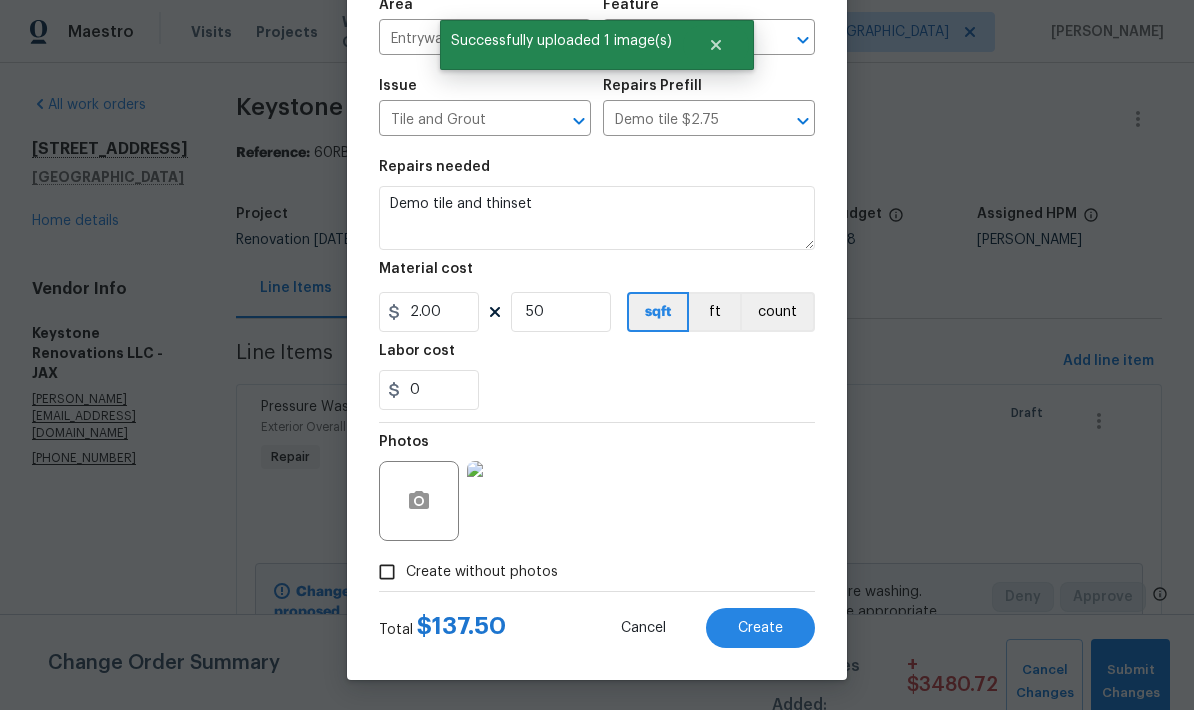 click on "0" at bounding box center (597, 390) 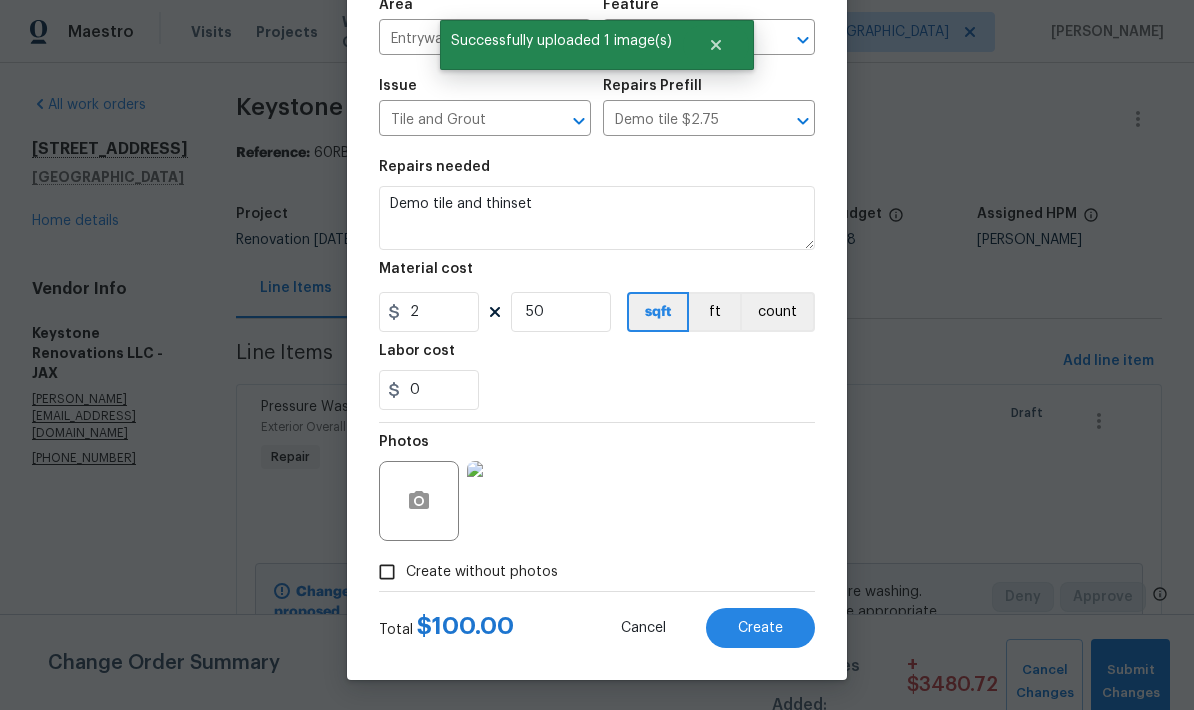 scroll, scrollTop: 80, scrollLeft: 0, axis: vertical 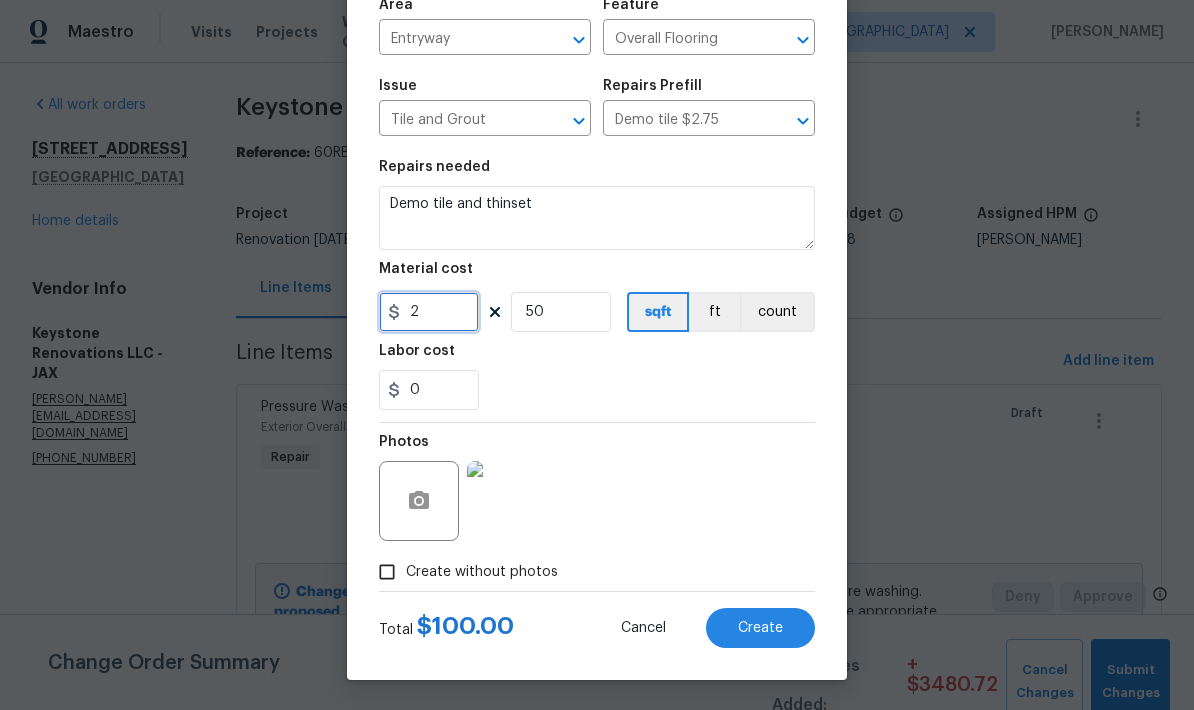 click on "2" at bounding box center (429, 312) 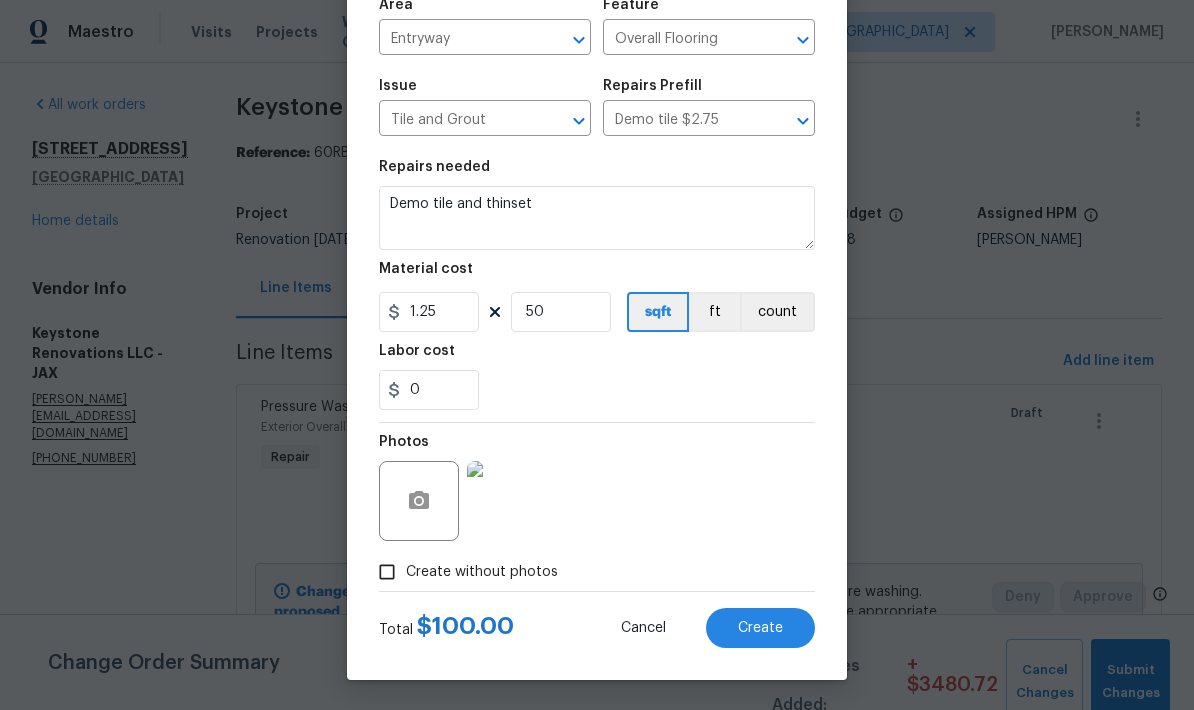 click on "0" at bounding box center (597, 390) 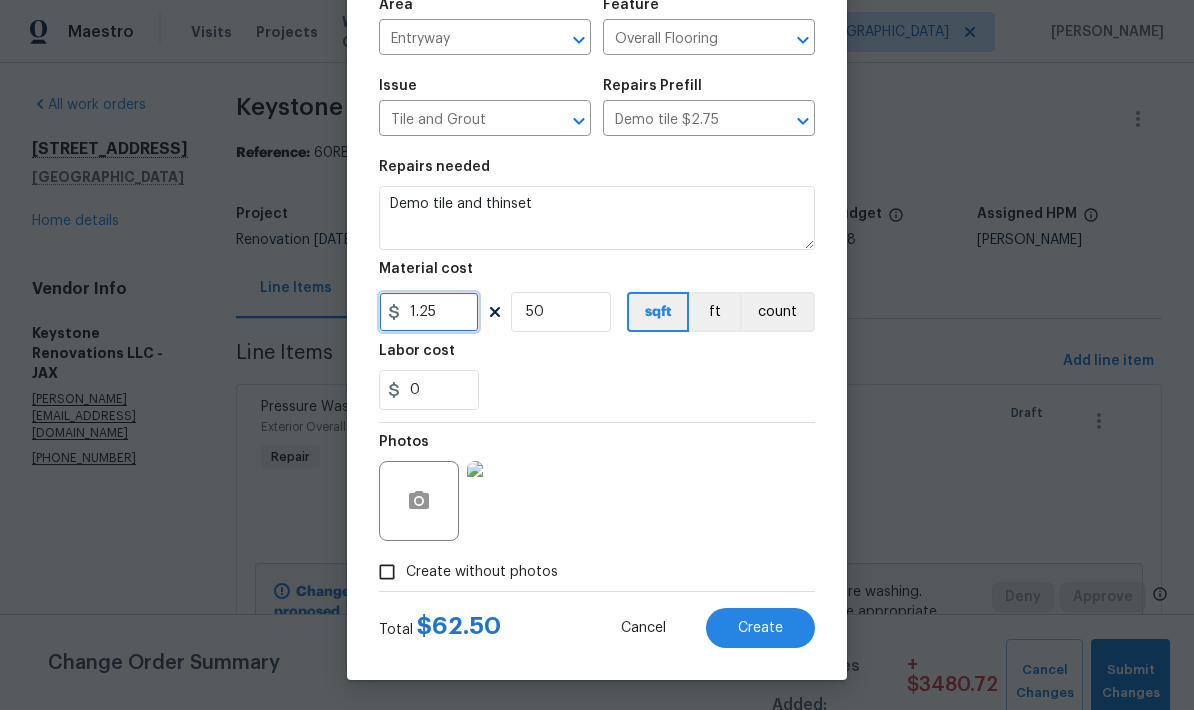 click on "1.25" at bounding box center [429, 312] 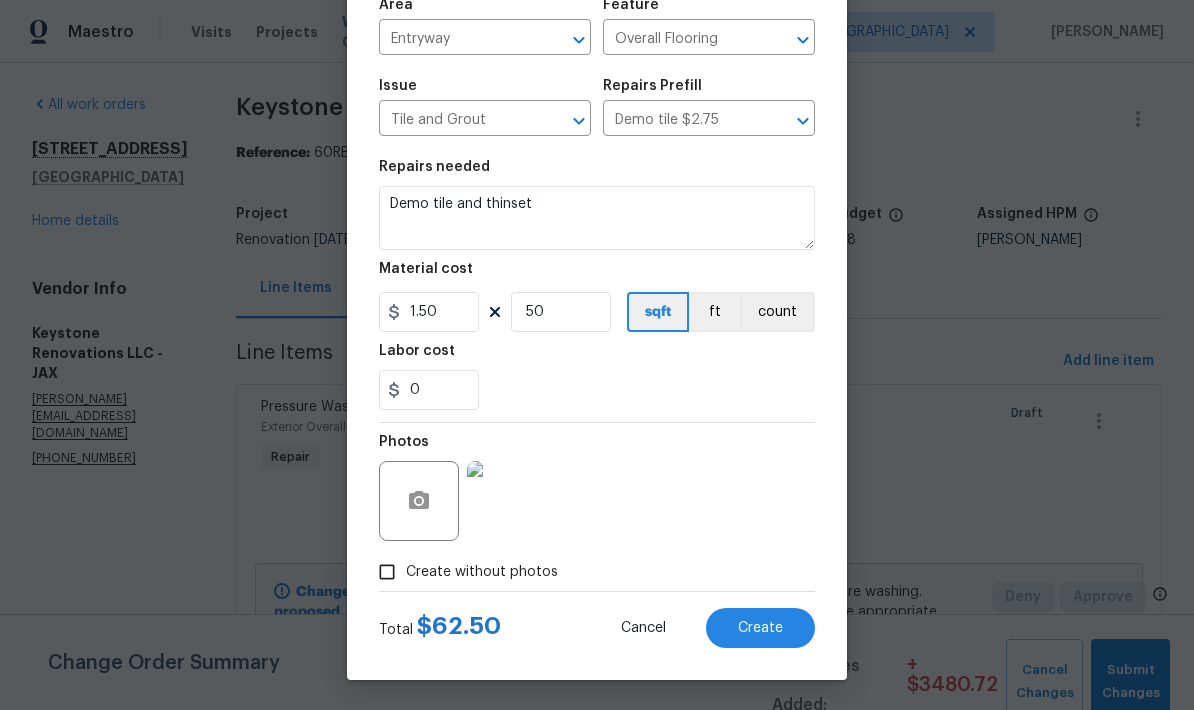 click on "0" at bounding box center (597, 390) 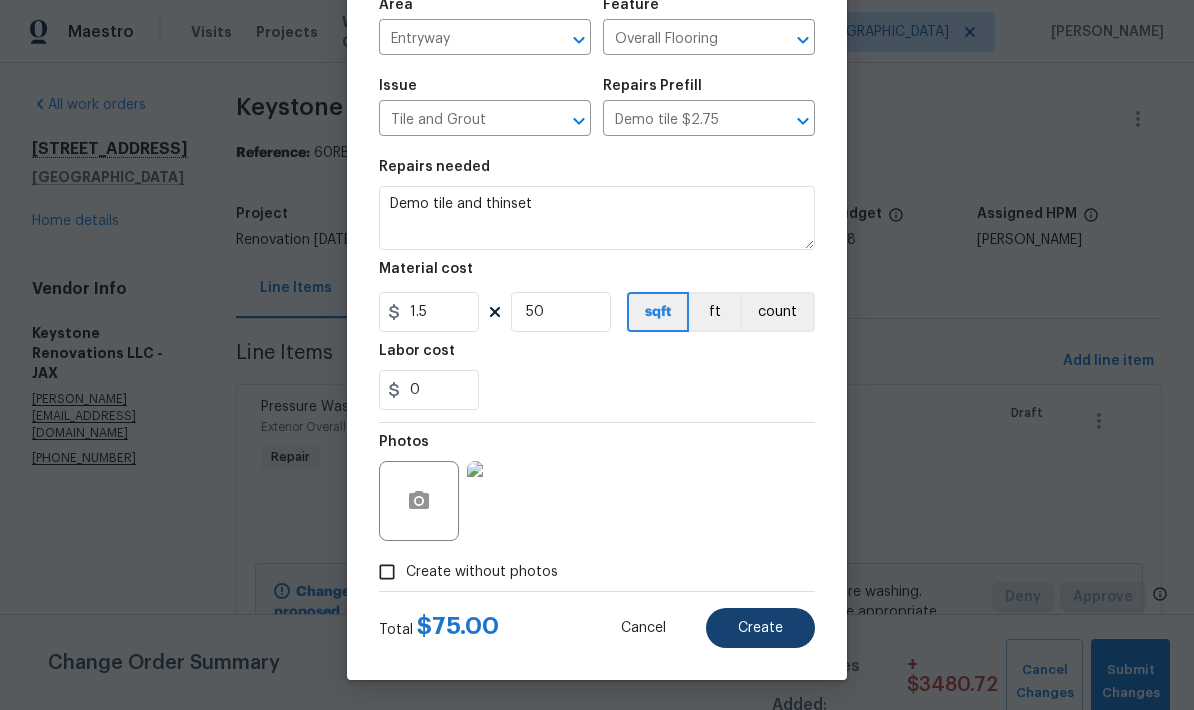 click on "Create" at bounding box center (760, 628) 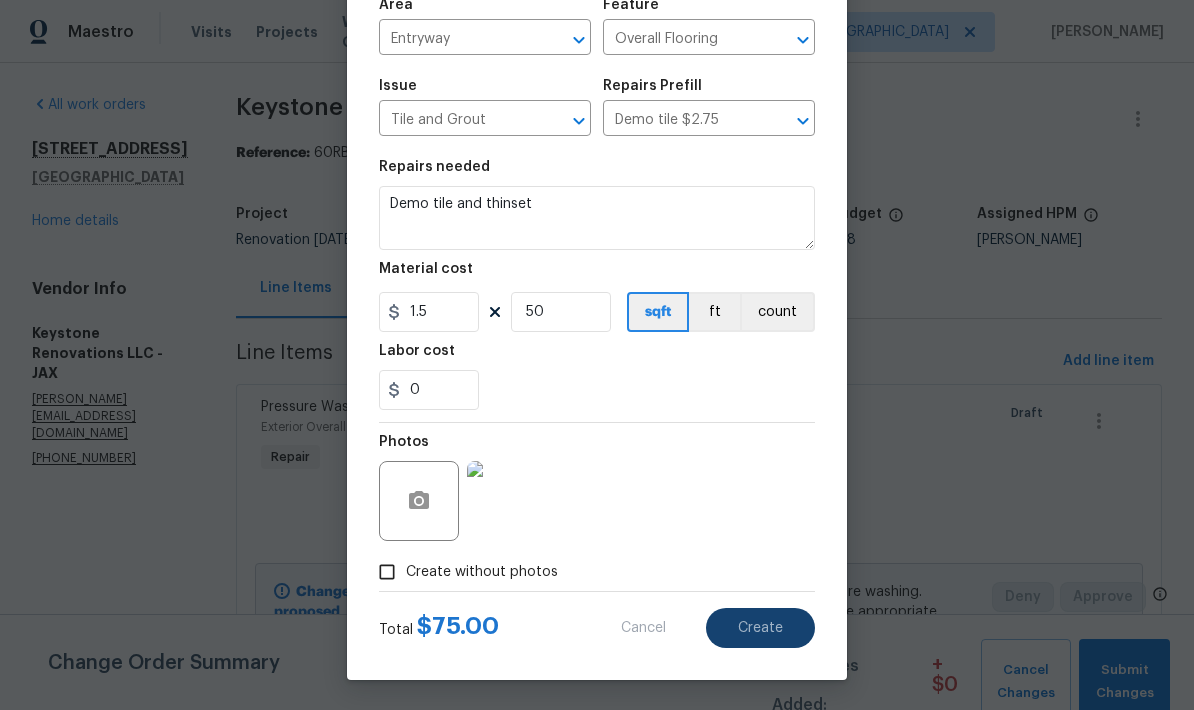 type 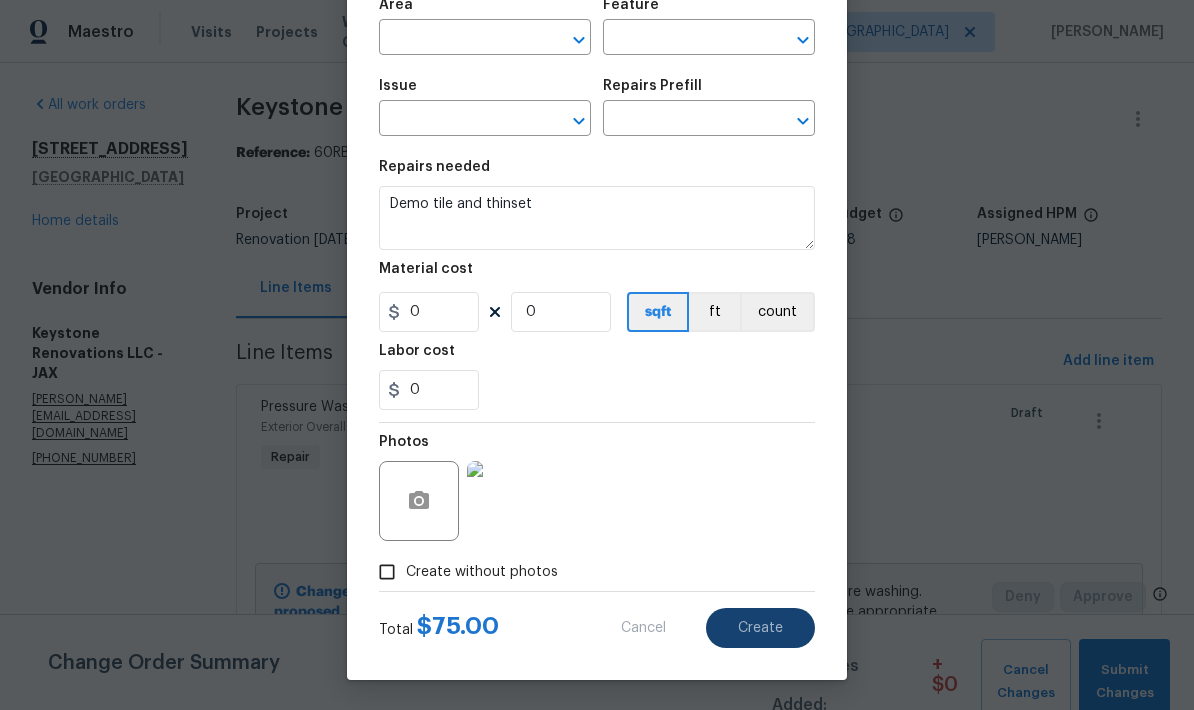 scroll, scrollTop: 0, scrollLeft: 0, axis: both 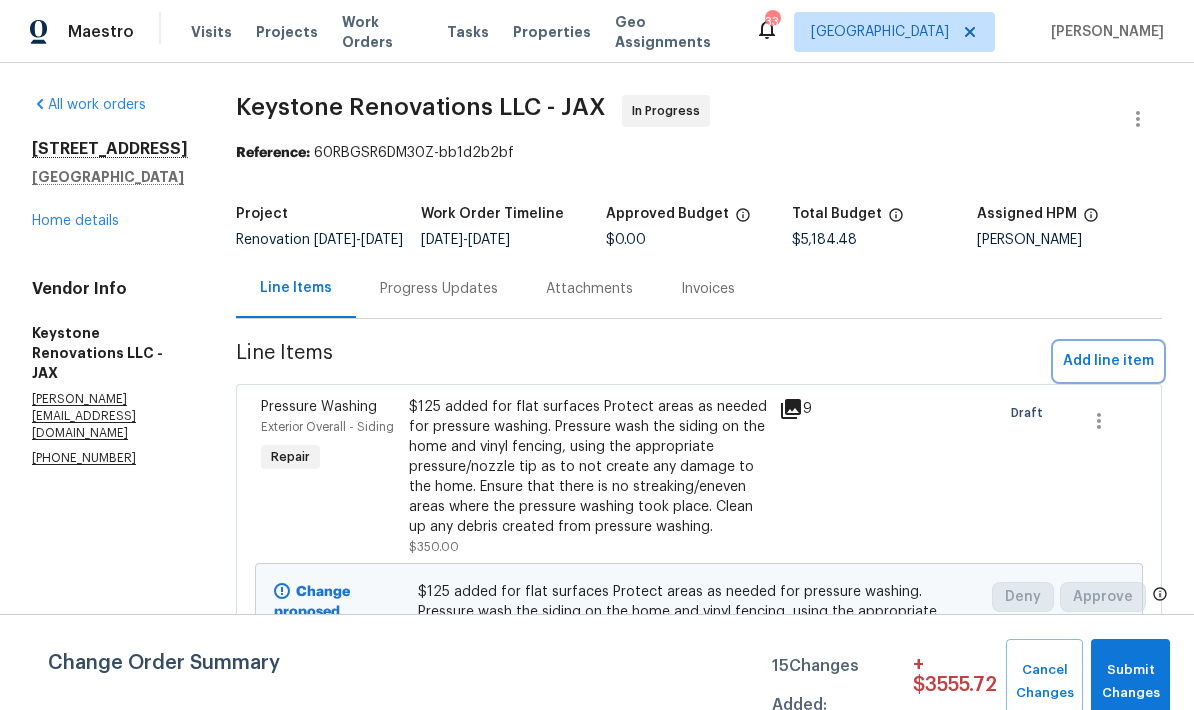 click on "Add line item" at bounding box center [1108, 361] 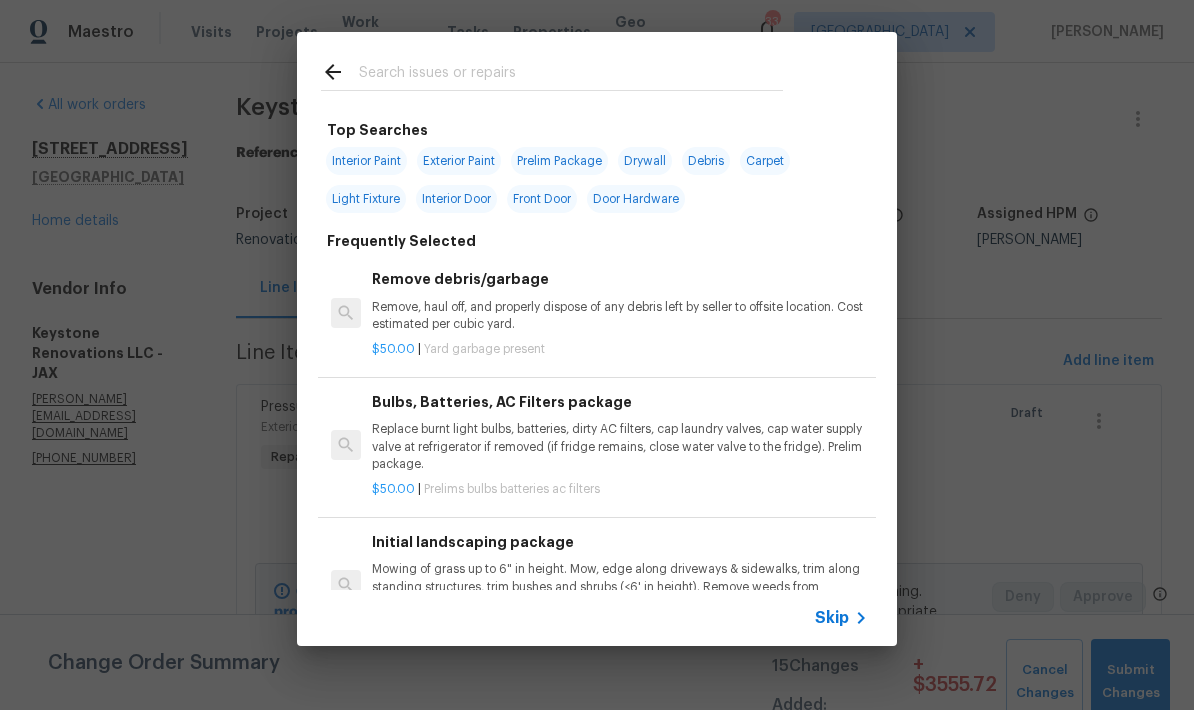click at bounding box center [571, 75] 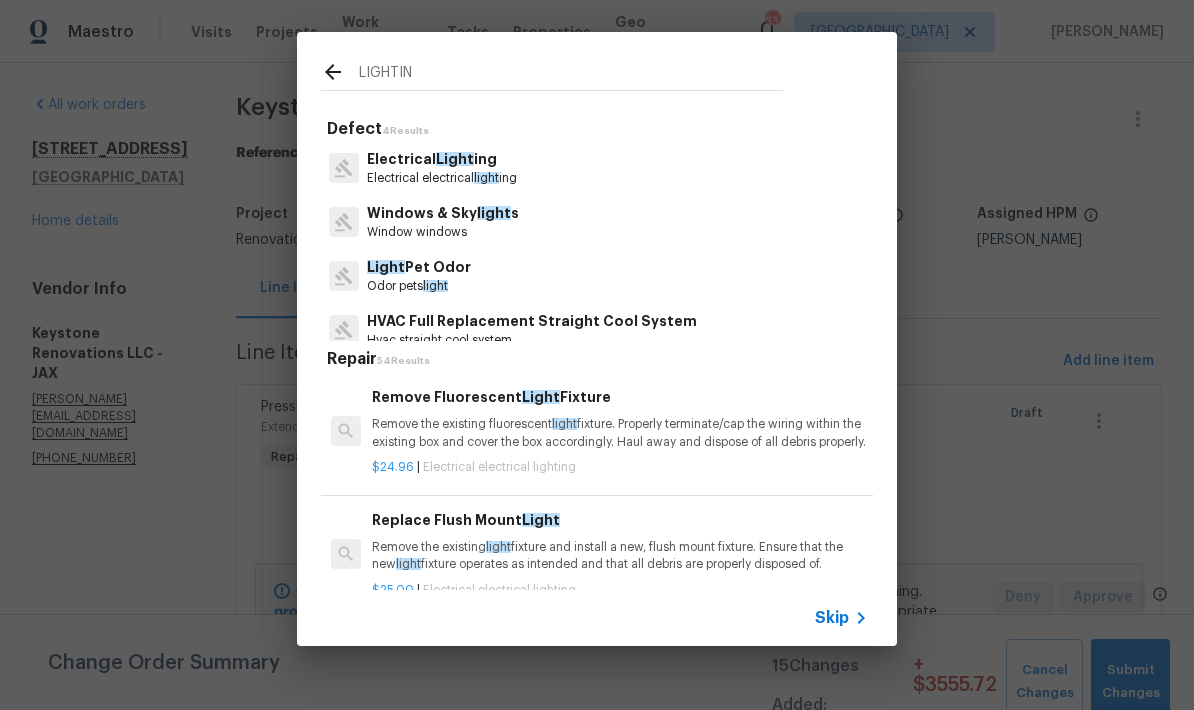 type on "LIGHTING" 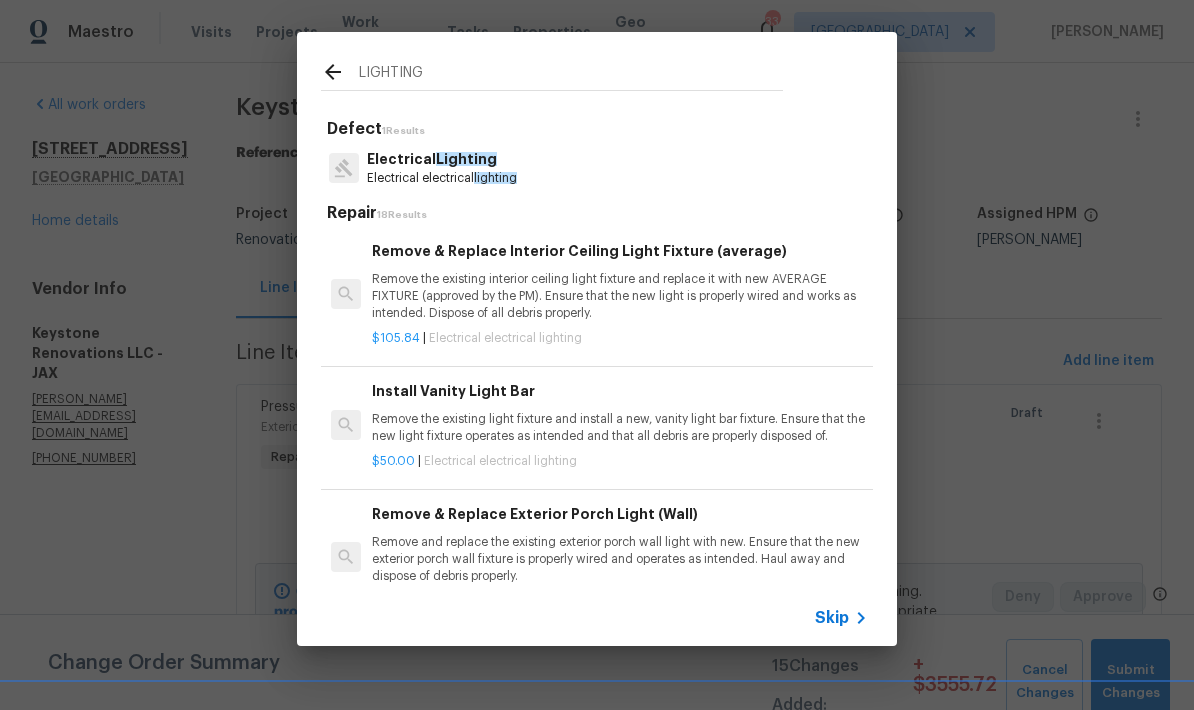 click on "Electrical electrical  lighting" at bounding box center (442, 178) 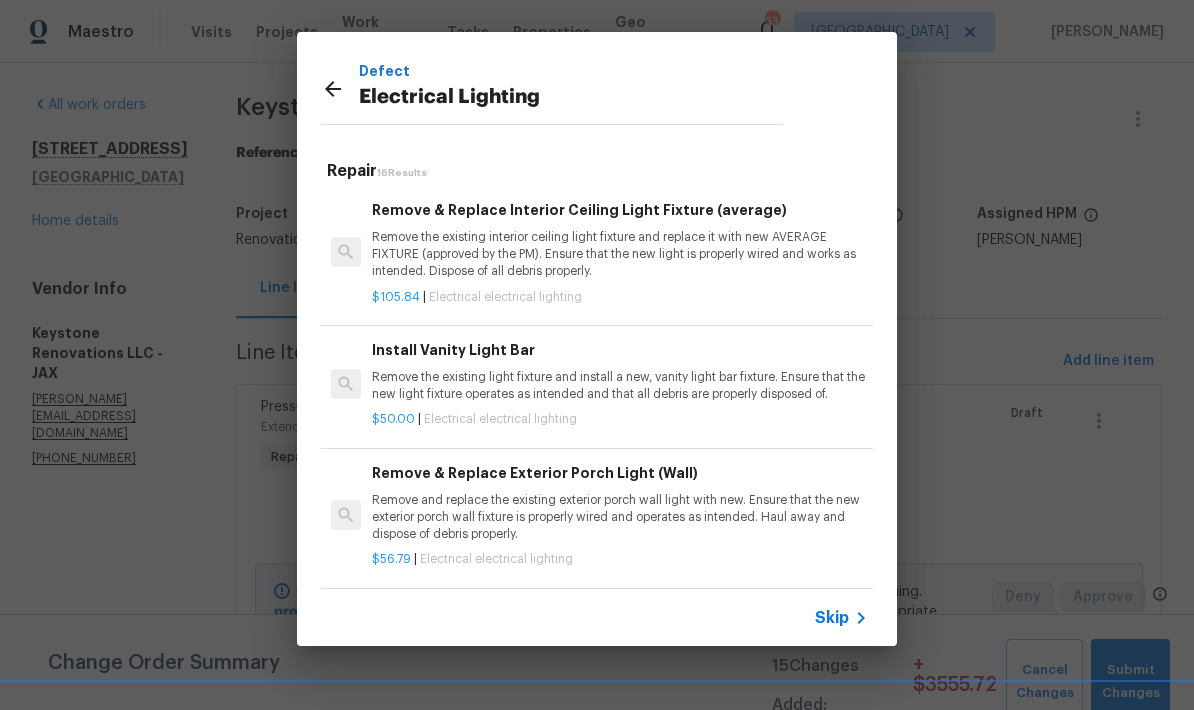 click on "Remove the existing interior ceiling light fixture and replace it with new AVERAGE FIXTURE (approved by the PM). Ensure that the new light is properly wired and works as intended. Dispose of all debris properly." at bounding box center (620, 254) 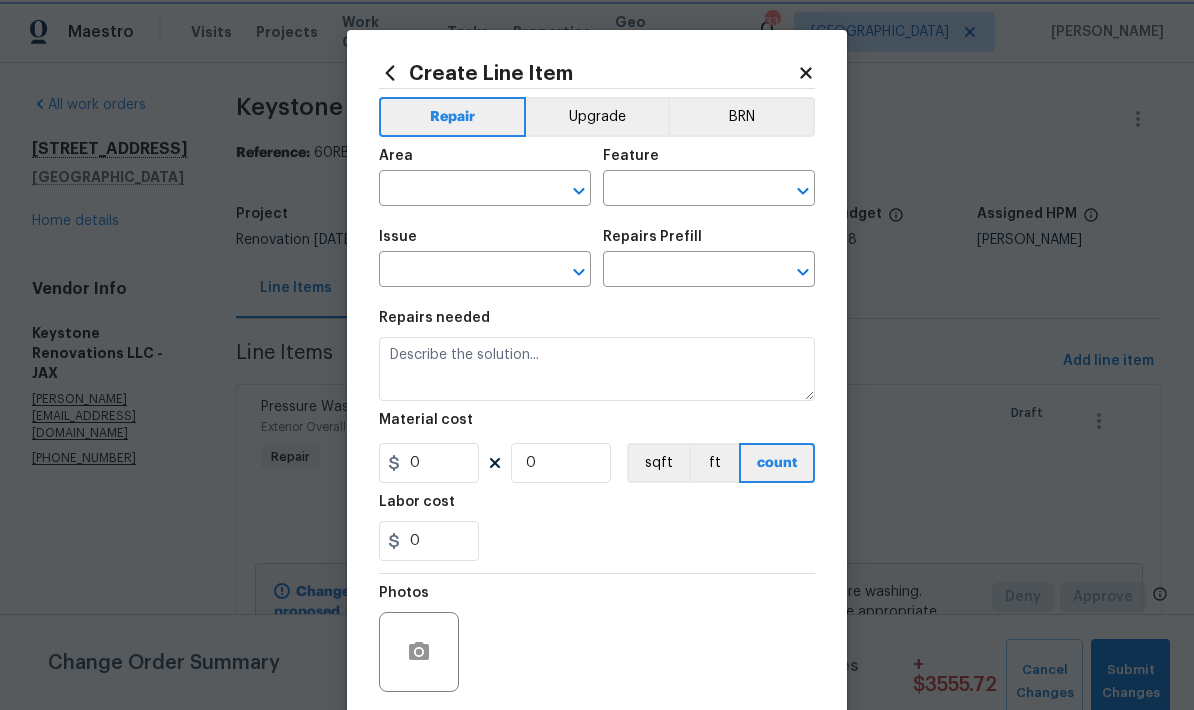 type on "Electrical Lighting" 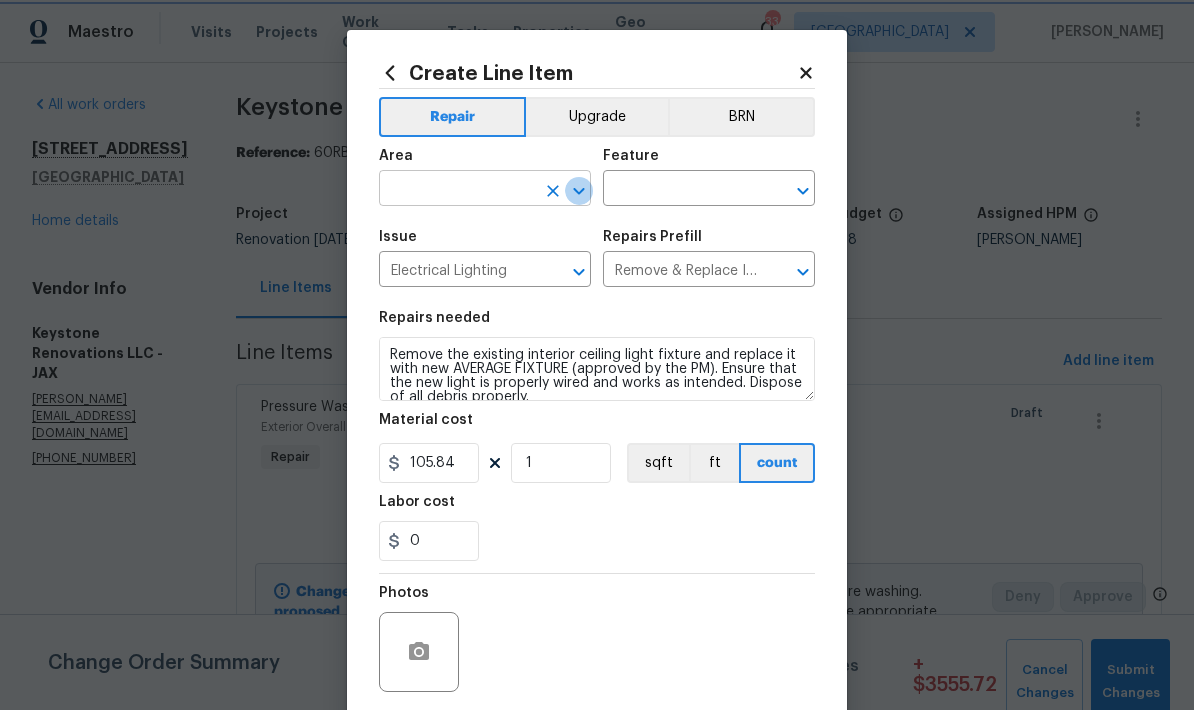 click 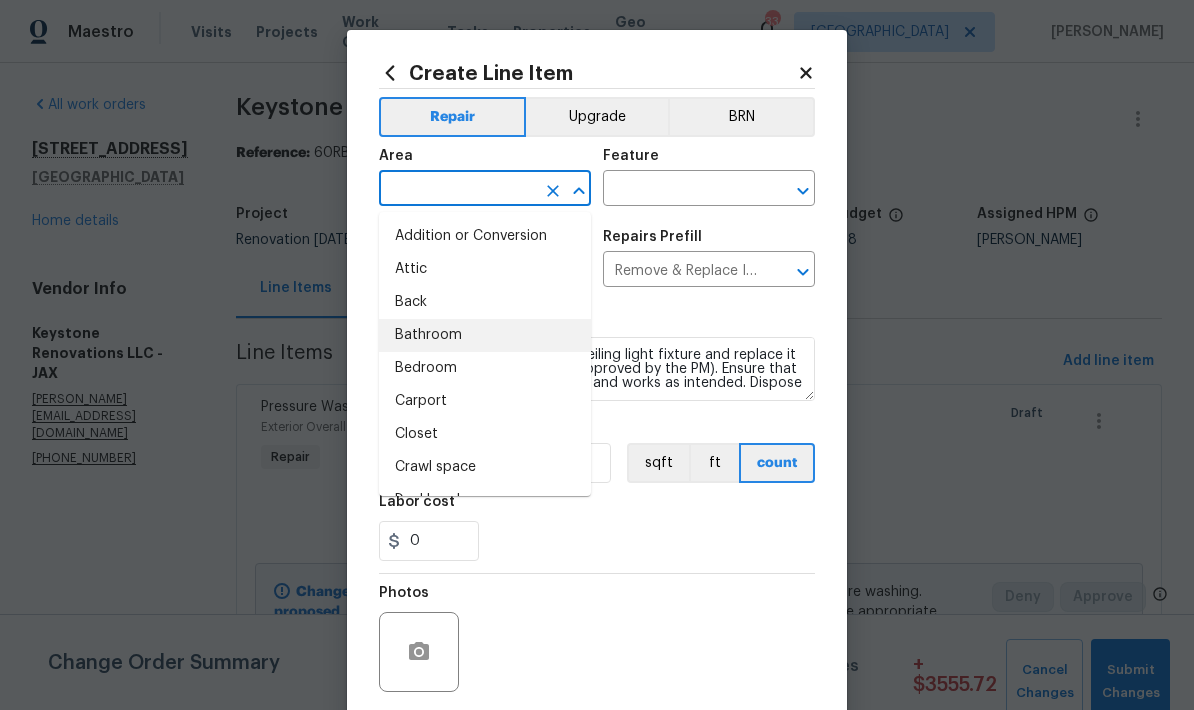 click on "Bathroom" at bounding box center [485, 335] 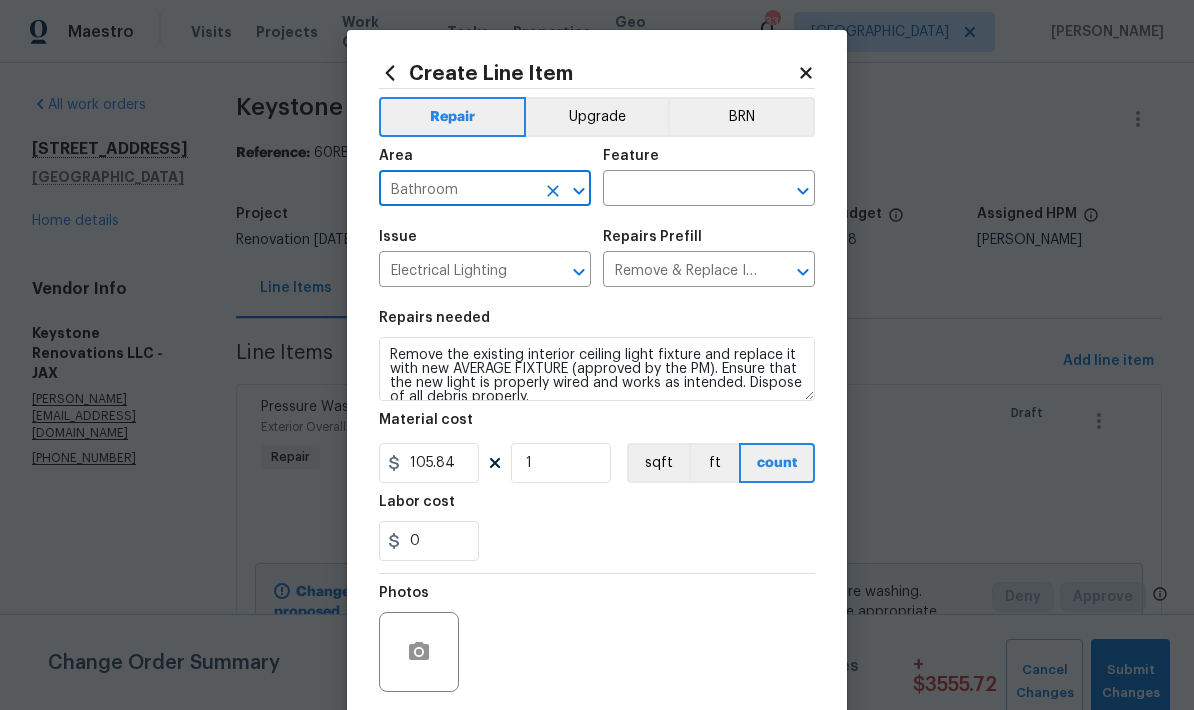 click on "Bathroom" at bounding box center (457, 190) 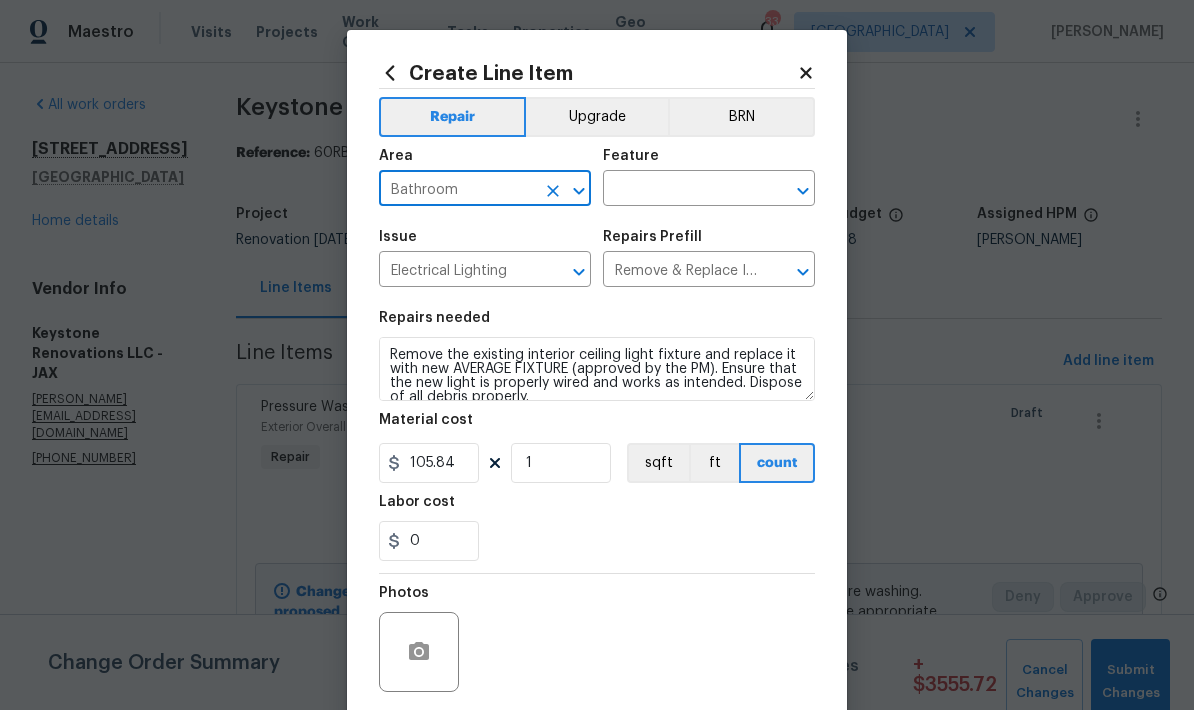 click 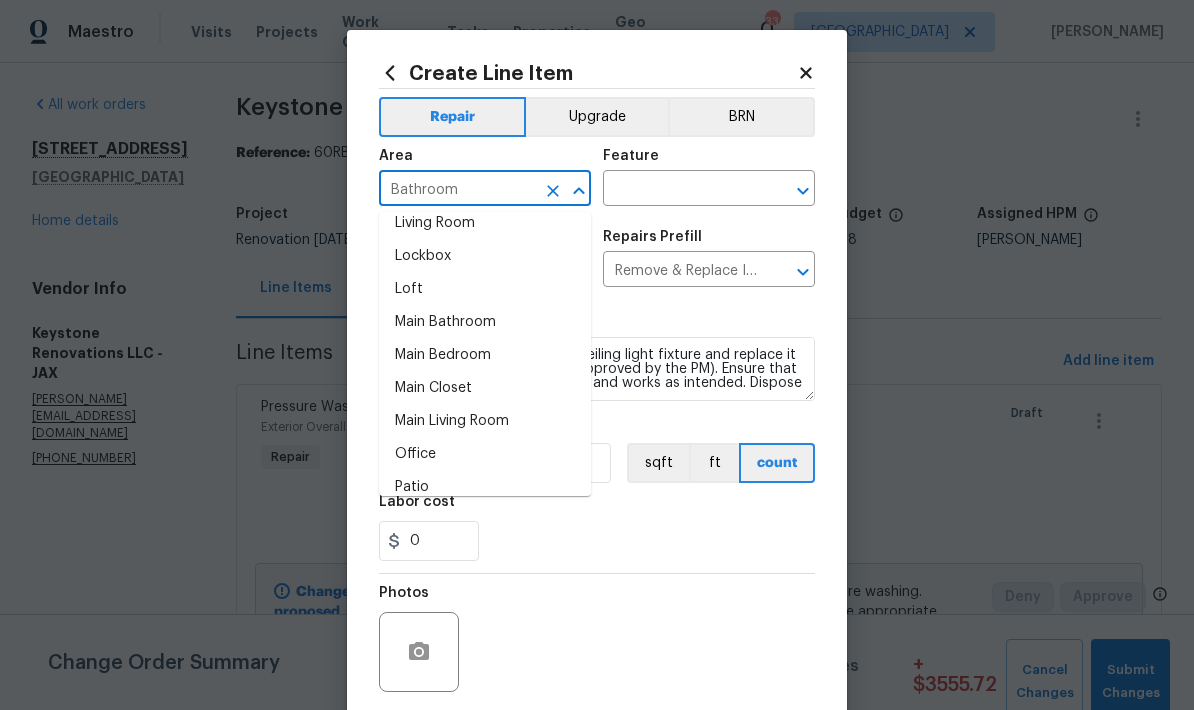 scroll, scrollTop: 1004, scrollLeft: 0, axis: vertical 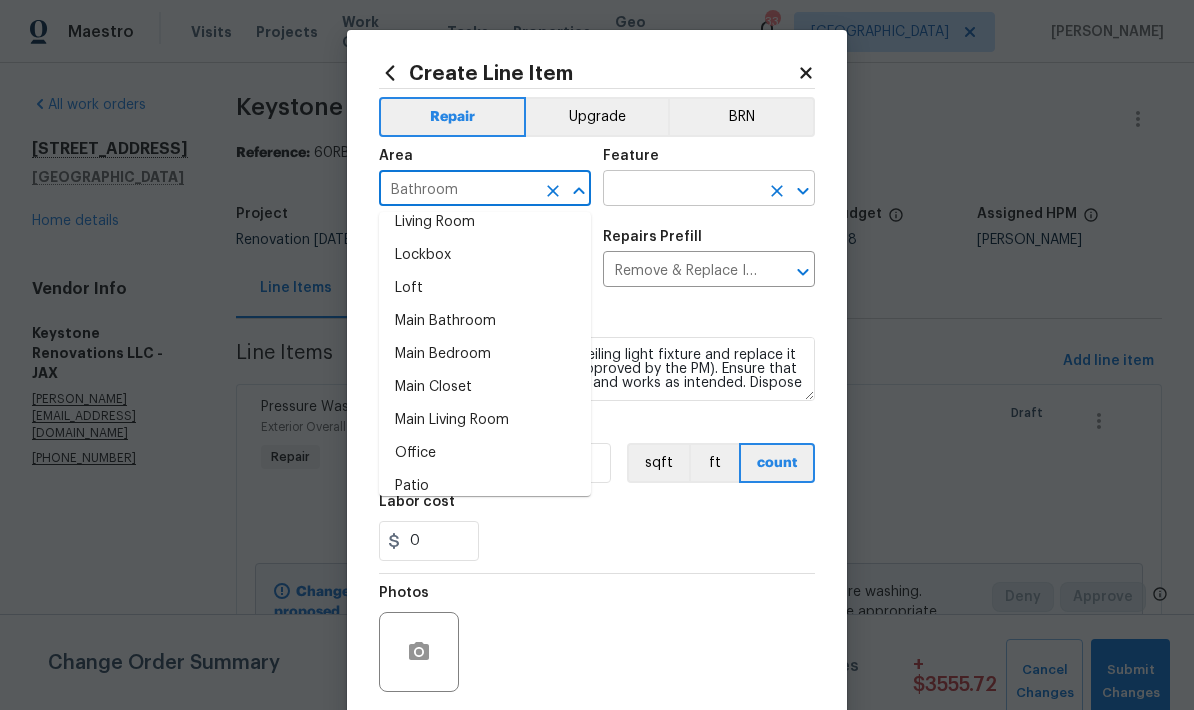 click at bounding box center (681, 190) 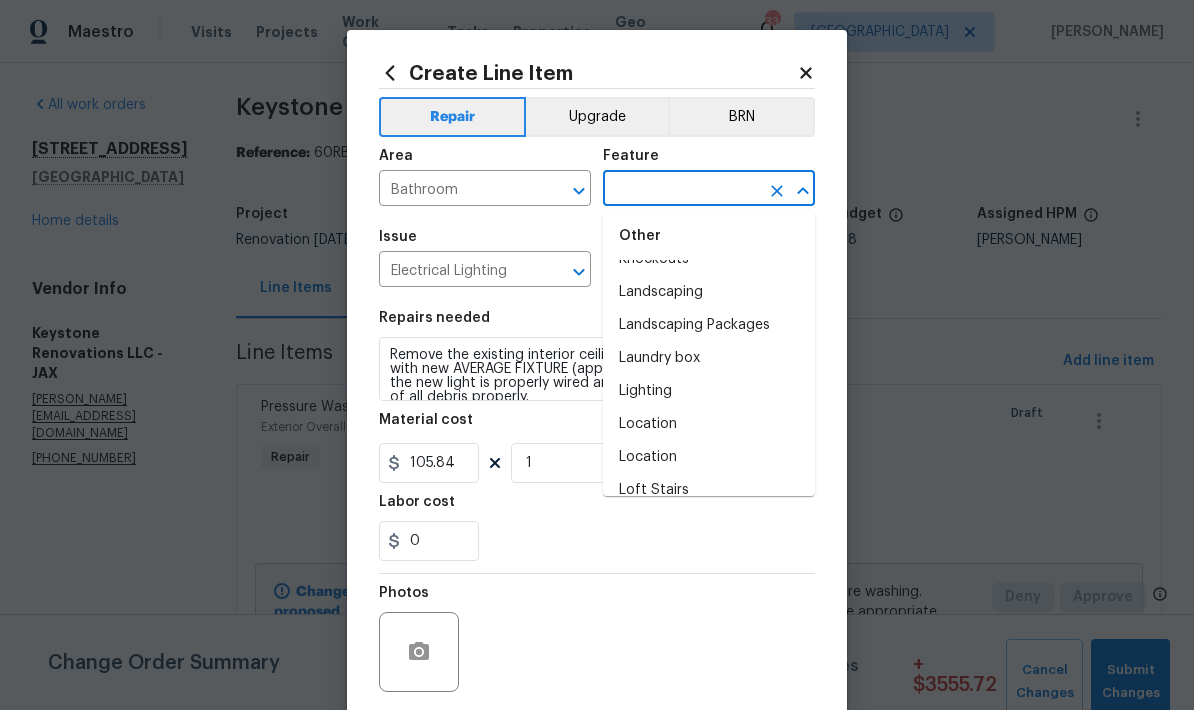 scroll, scrollTop: 2850, scrollLeft: 0, axis: vertical 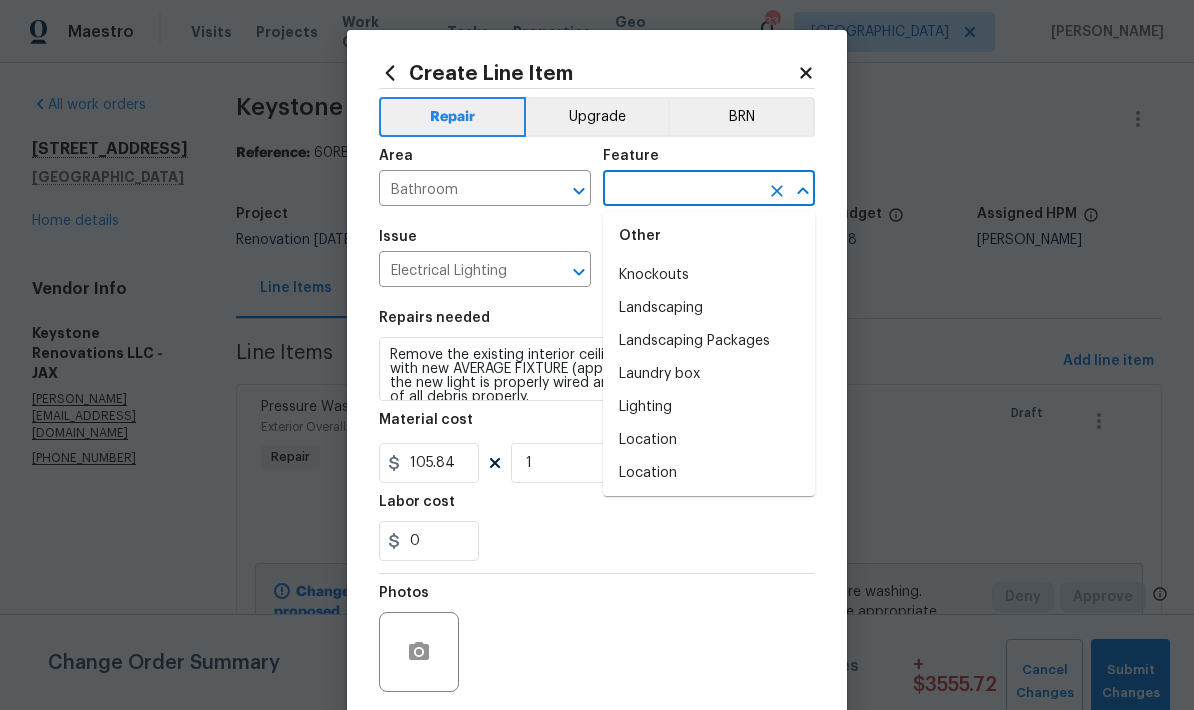 click on "Lighting" at bounding box center (709, 407) 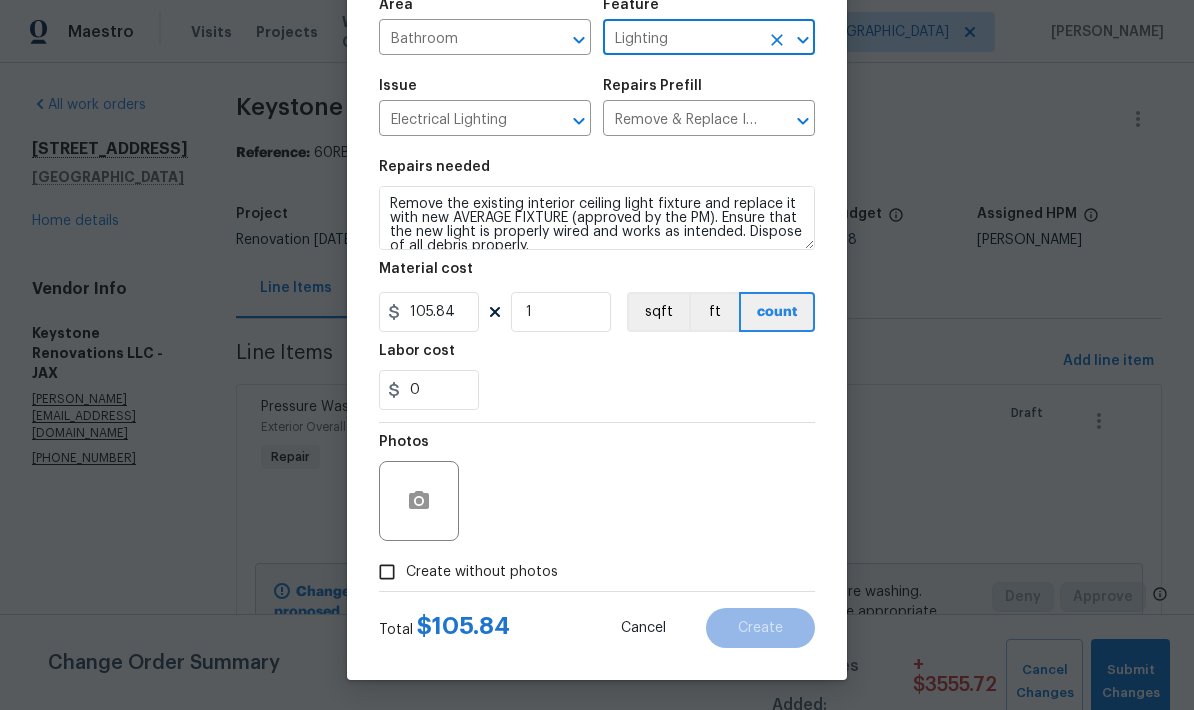 scroll, scrollTop: 155, scrollLeft: 0, axis: vertical 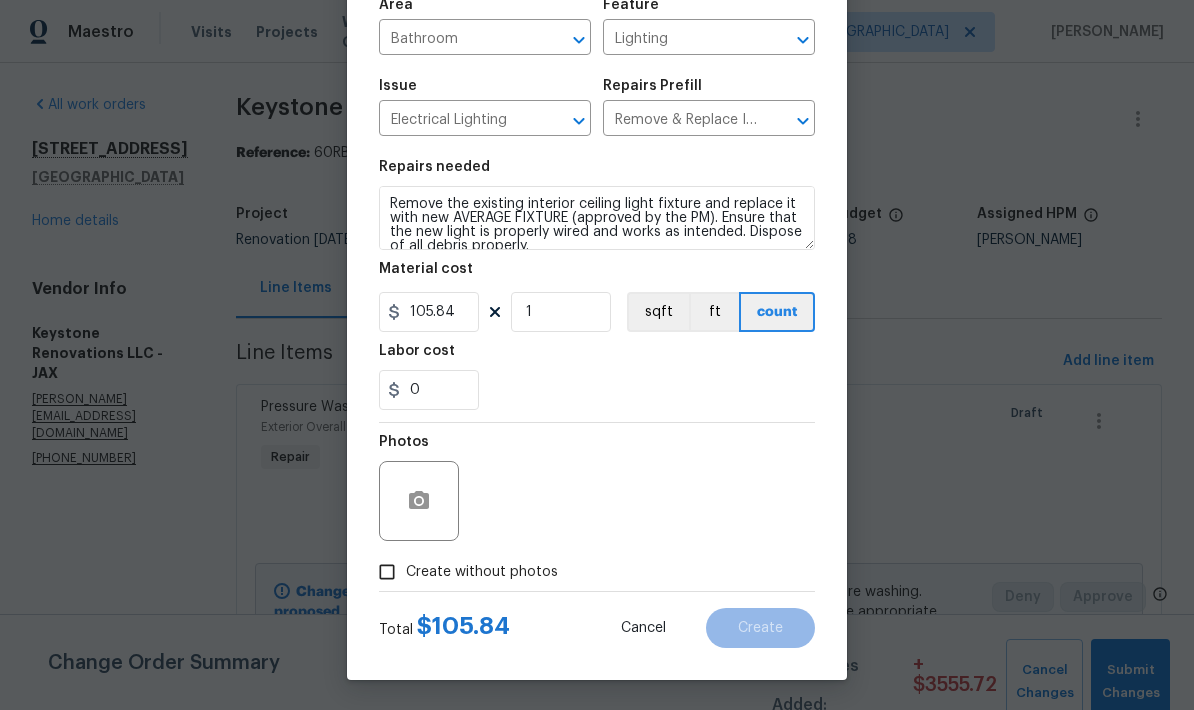 click at bounding box center [419, 501] 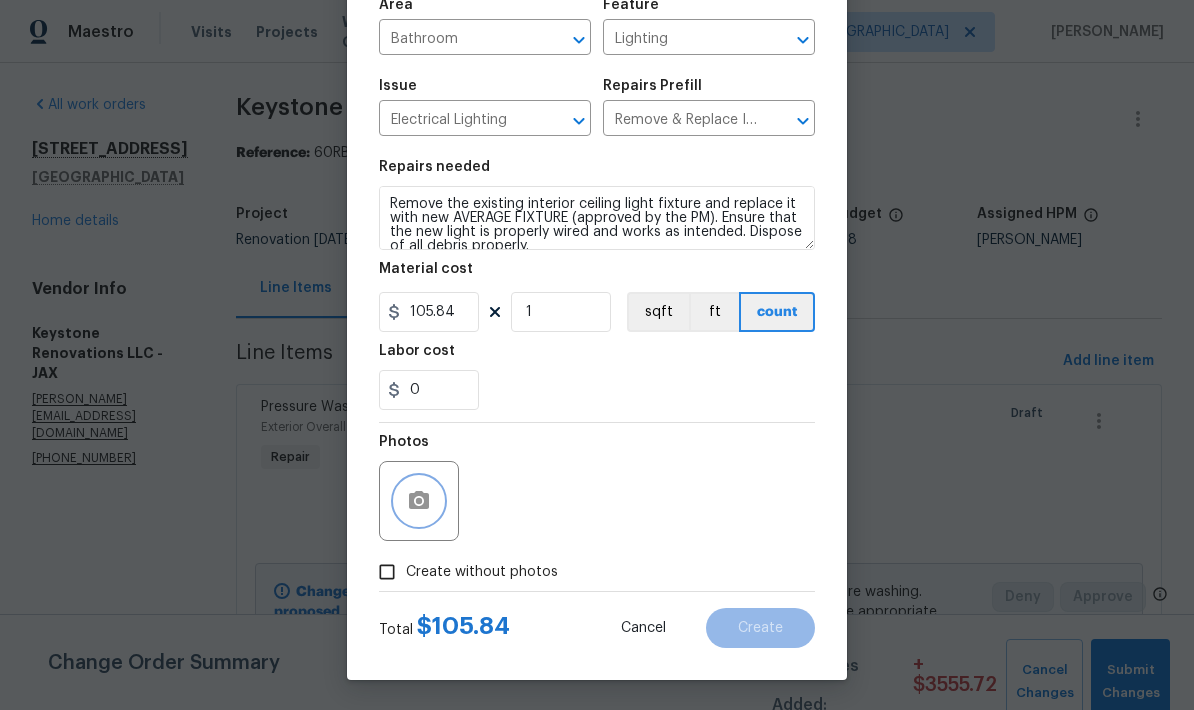 click 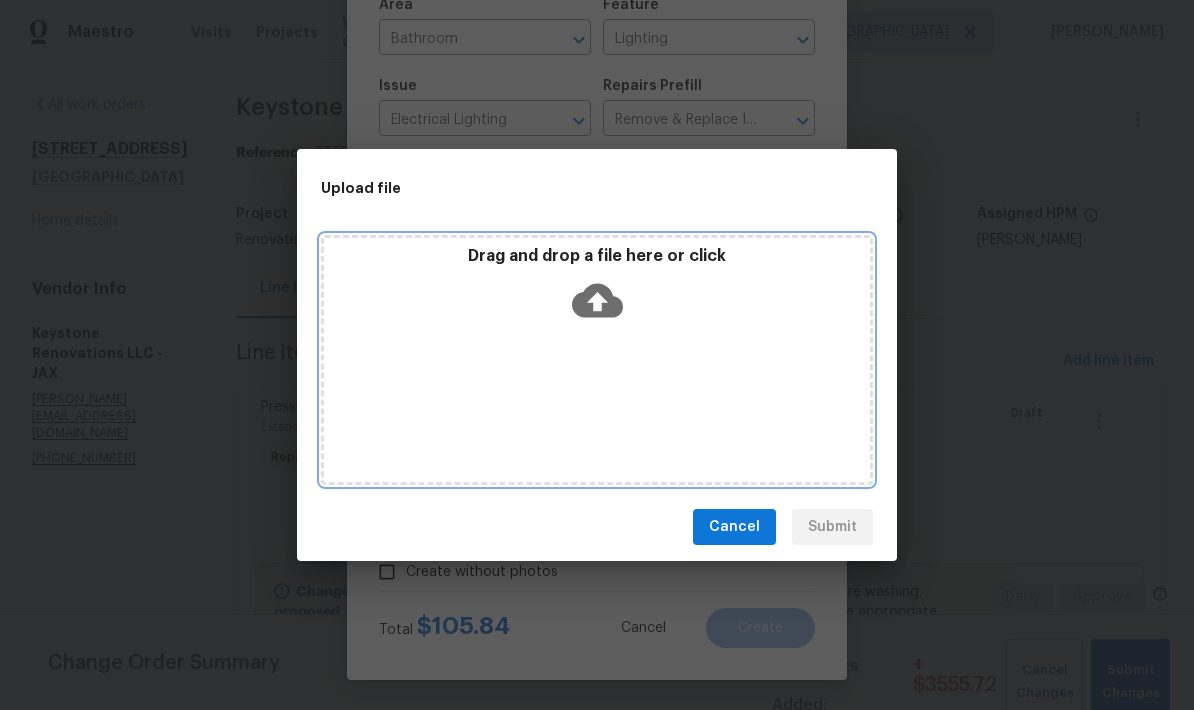 click 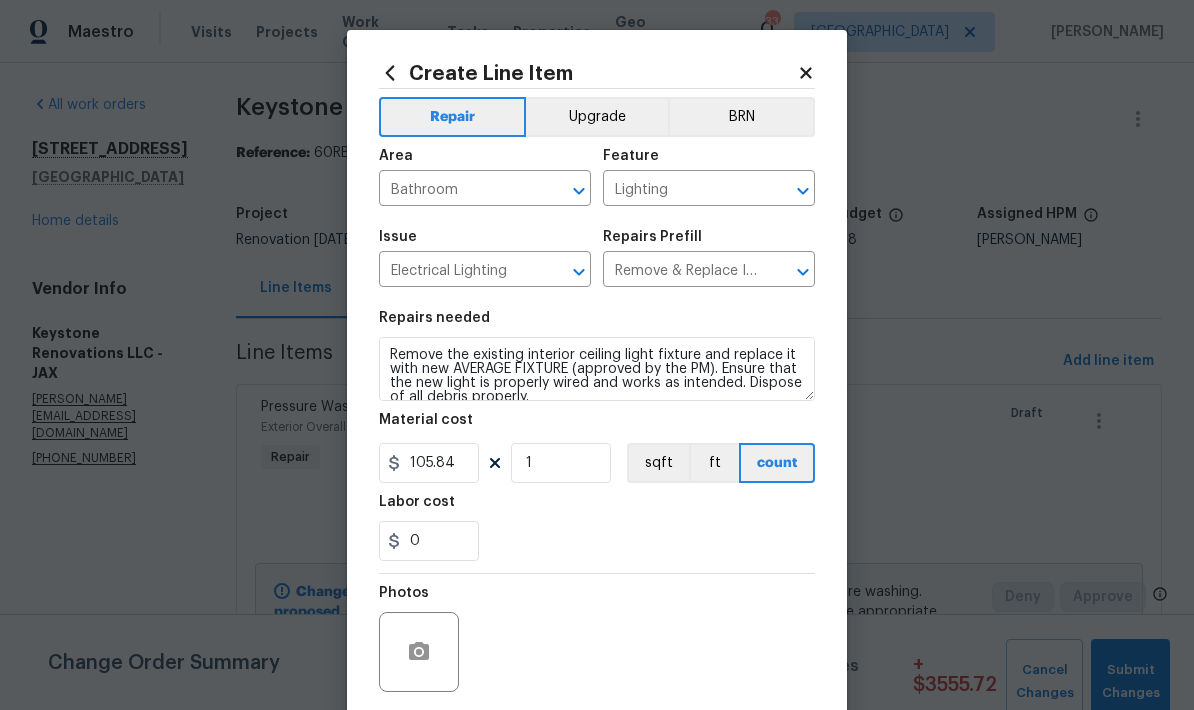 scroll, scrollTop: 0, scrollLeft: 0, axis: both 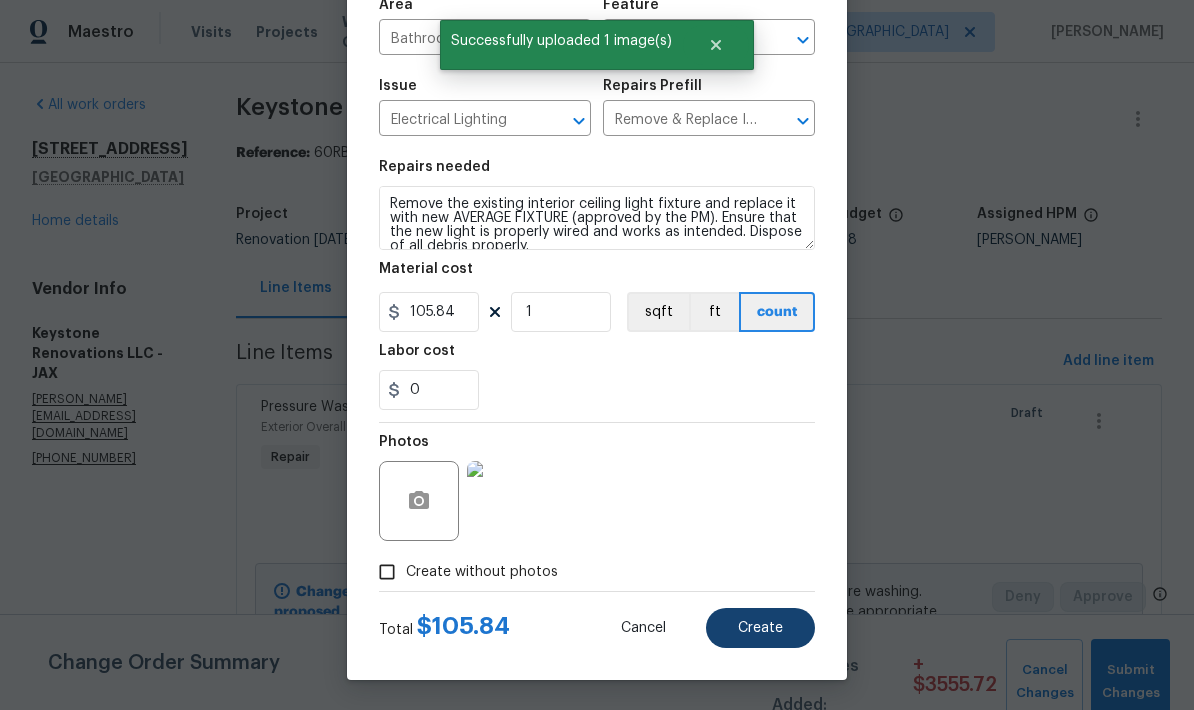click on "Create" at bounding box center (760, 628) 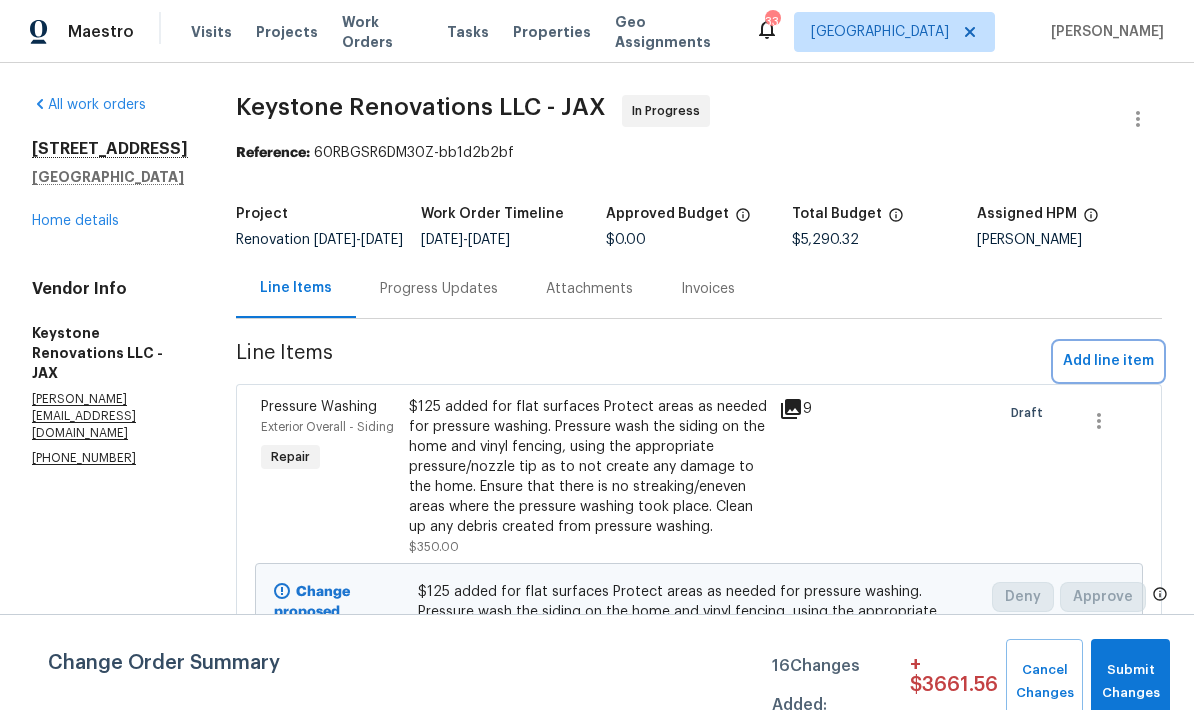 click on "Add line item" at bounding box center [1108, 361] 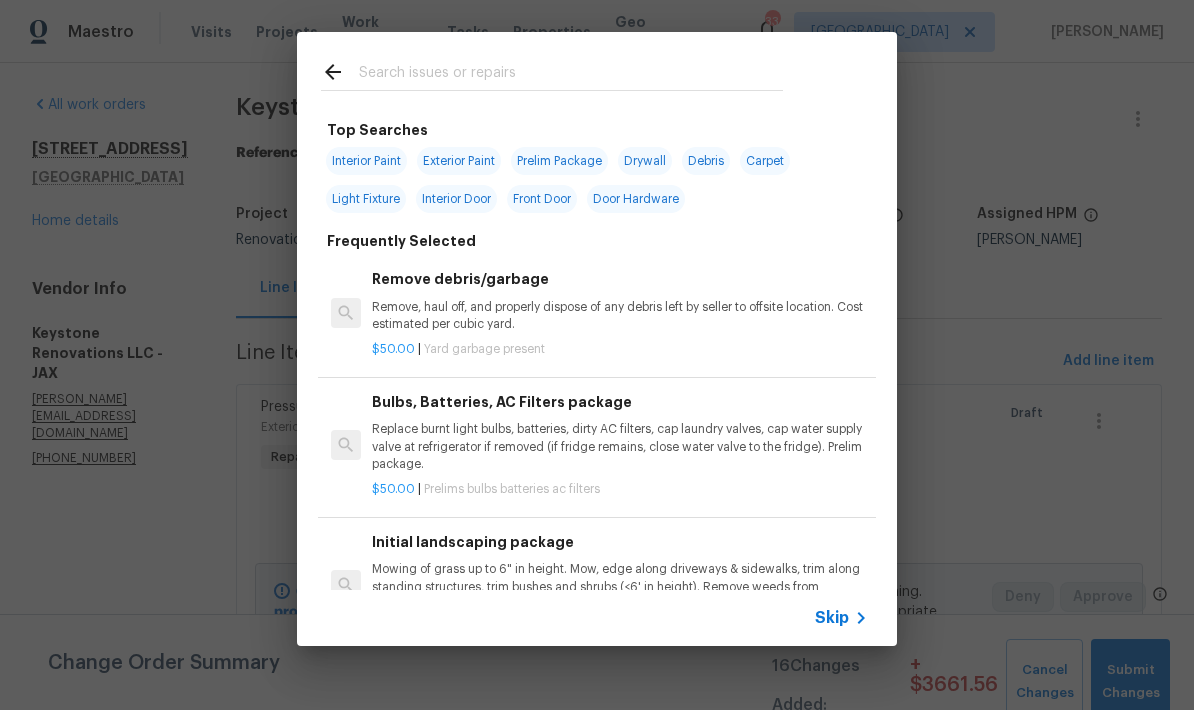 click at bounding box center (571, 75) 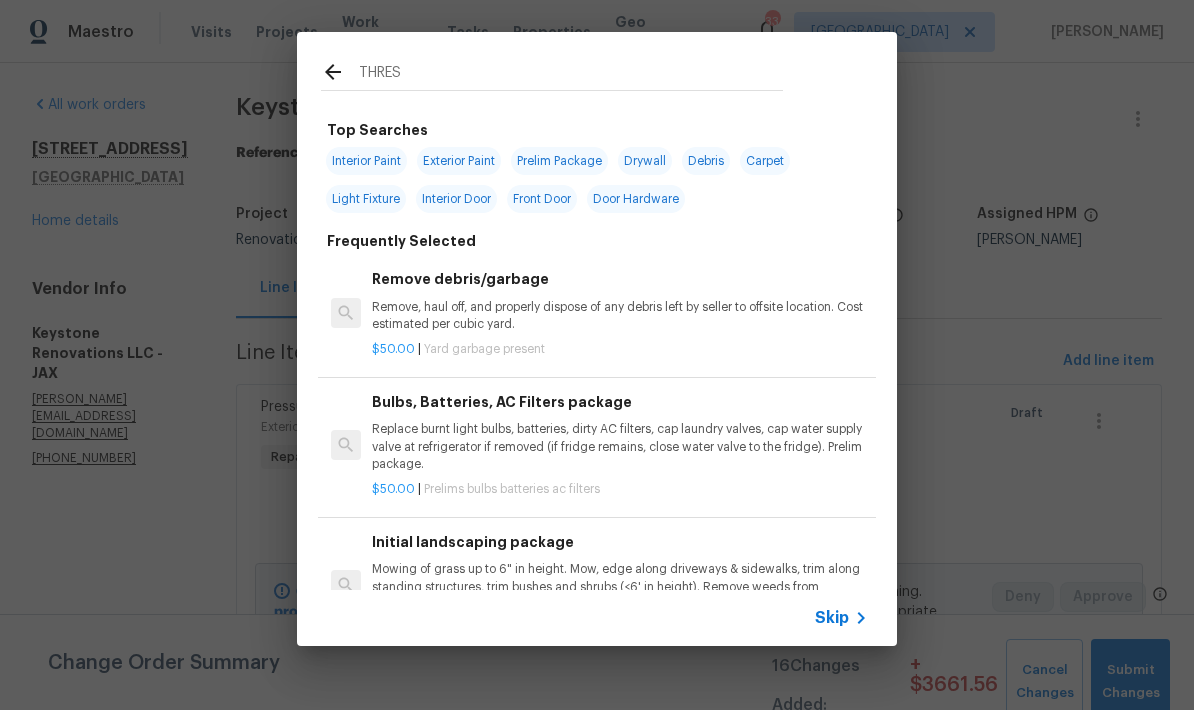 type on "THRESH" 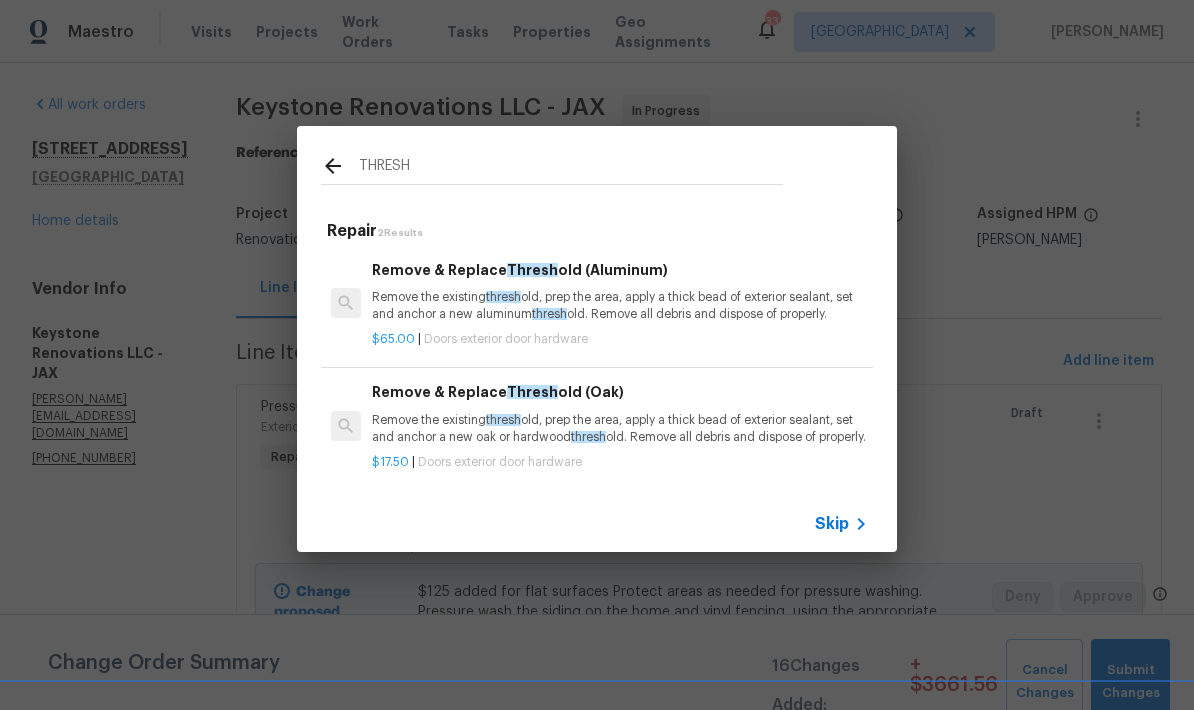 click on "Remove the existing  thresh old, prep the area, apply a thick bead of exterior sealant, set and anchor a new aluminum  thresh old. Remove all debris and dispose of properly." at bounding box center (620, 306) 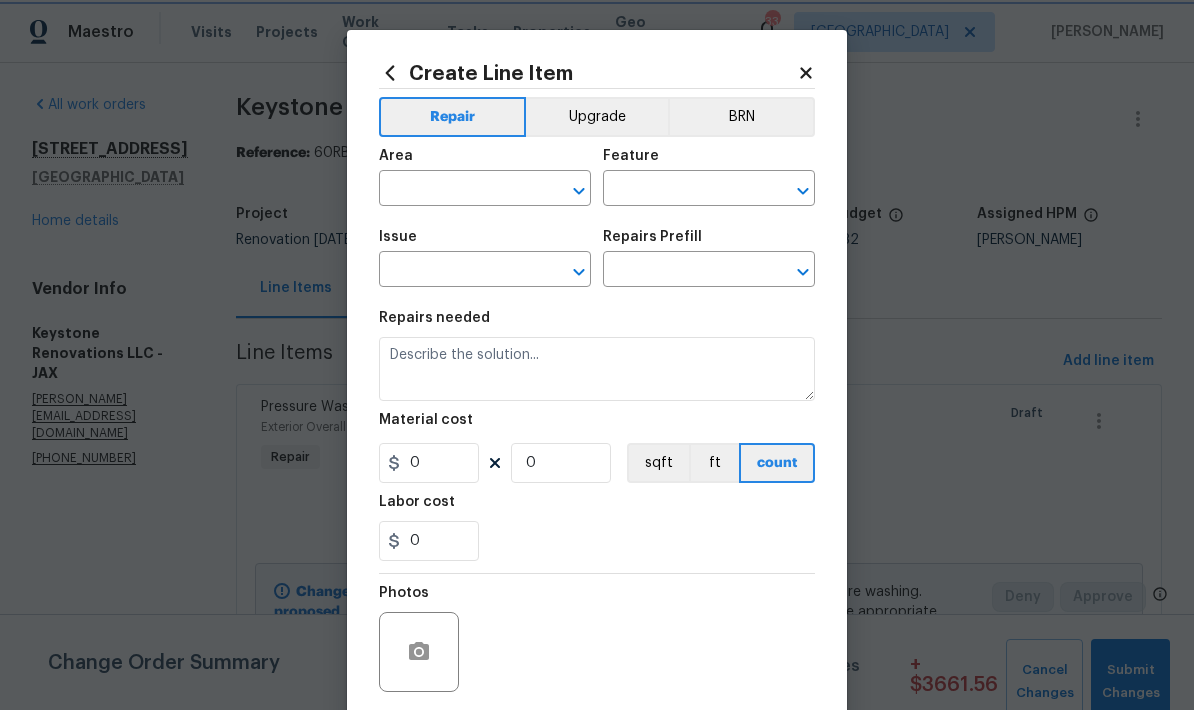 type on "Interior Door" 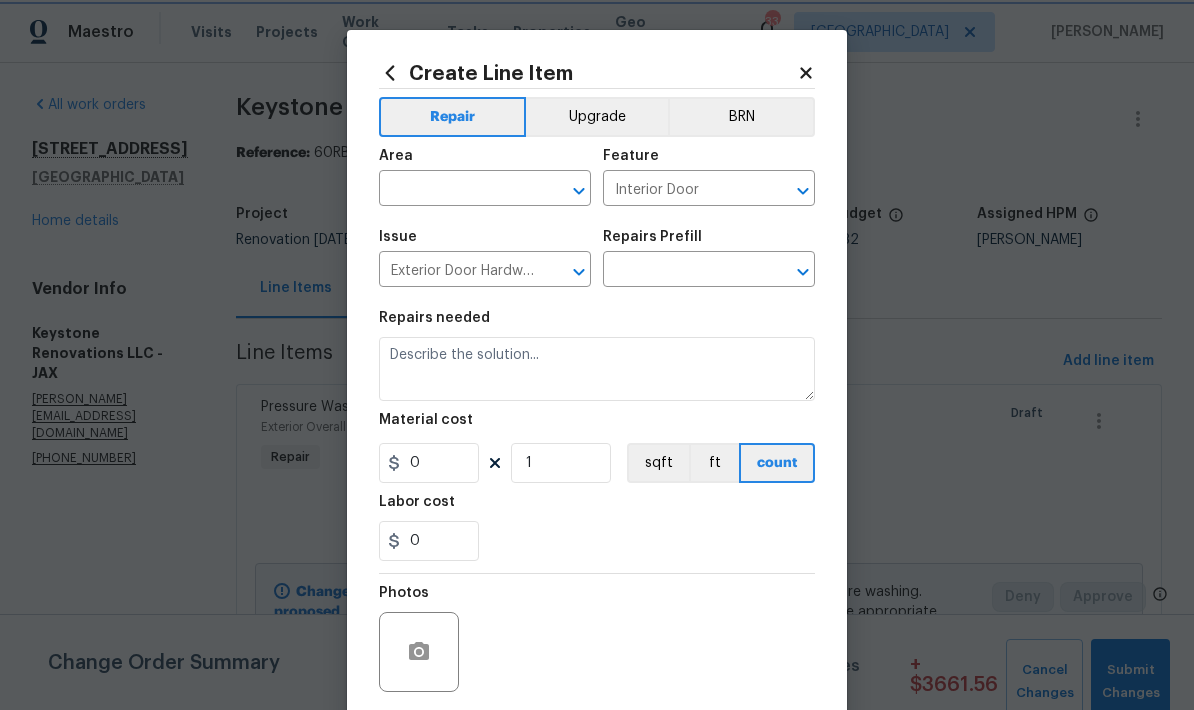 type on "Remove & Replace Threshold (Aluminum) $65.00" 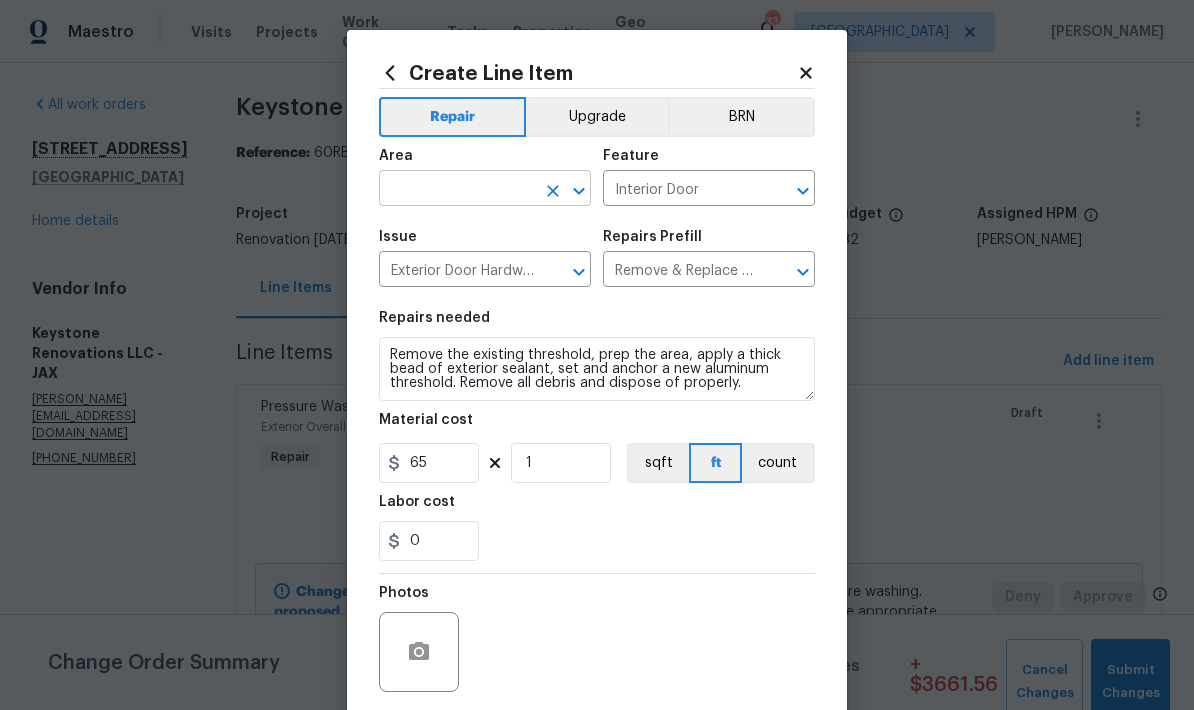 click at bounding box center (457, 190) 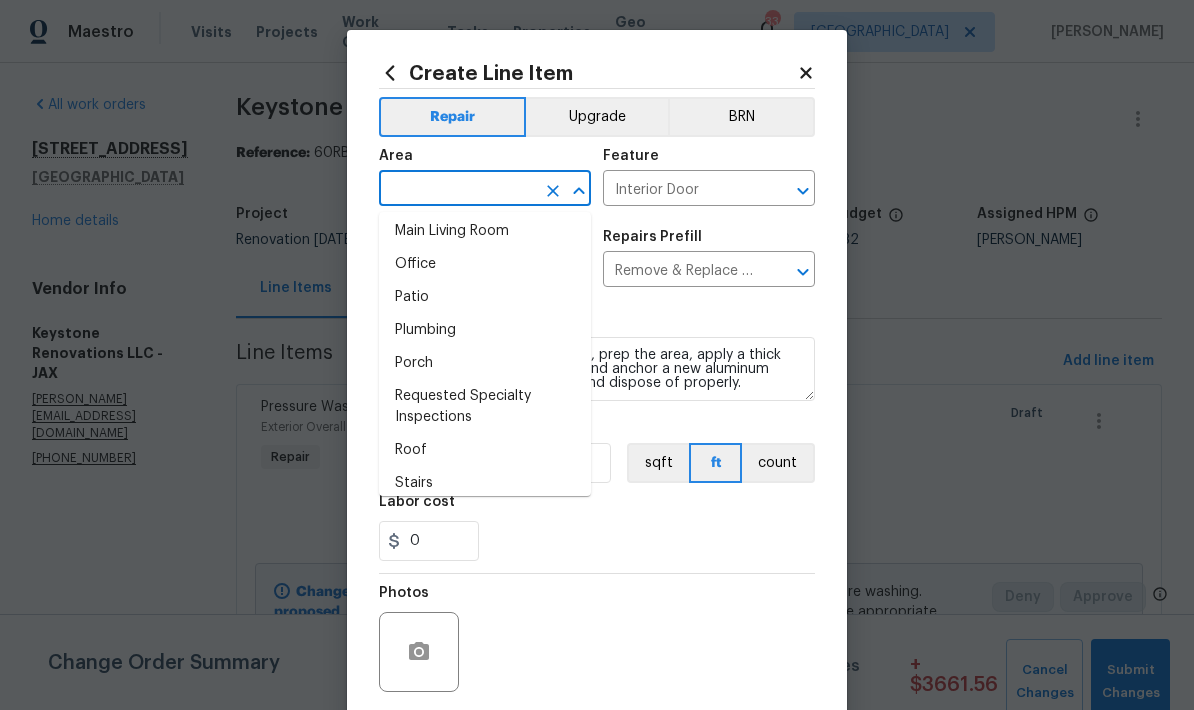 scroll, scrollTop: 1148, scrollLeft: 0, axis: vertical 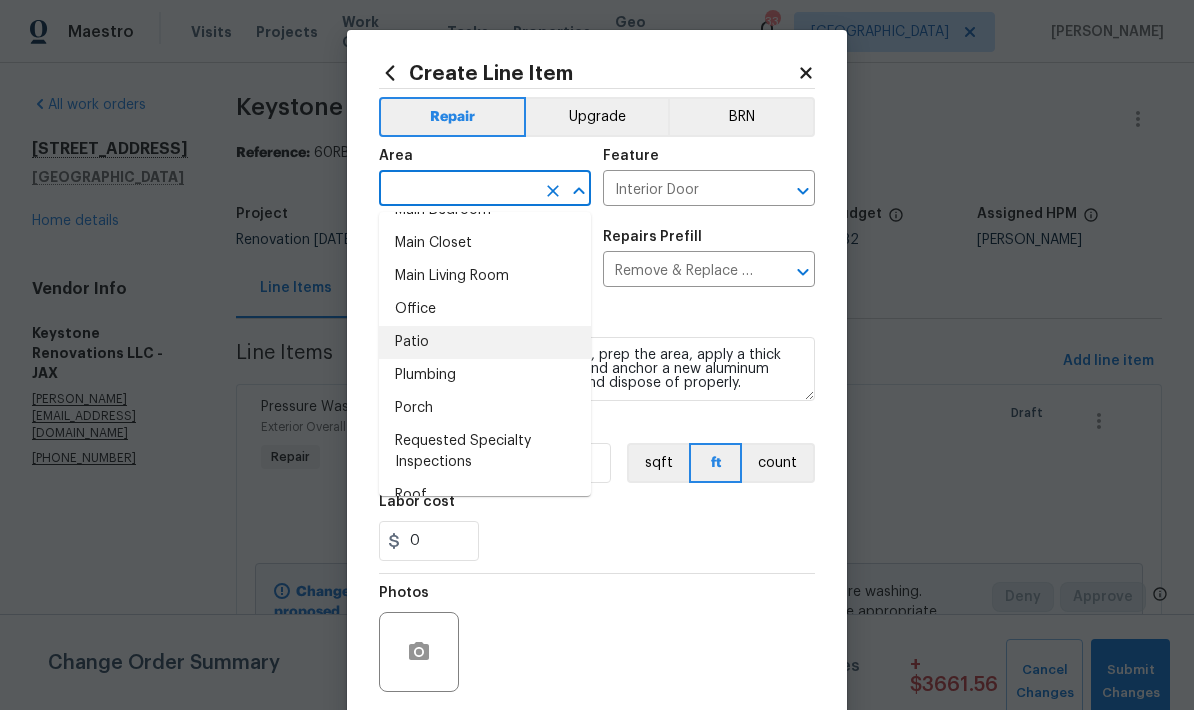 click on "Patio" at bounding box center [485, 342] 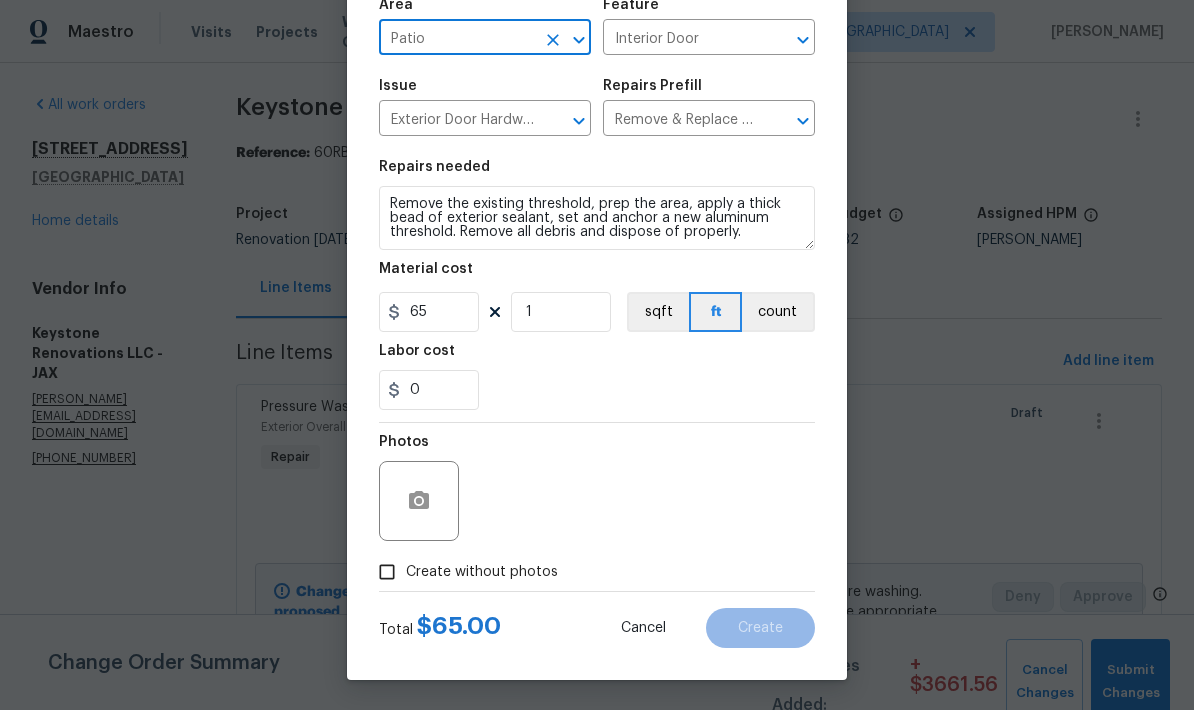 scroll, scrollTop: 155, scrollLeft: 0, axis: vertical 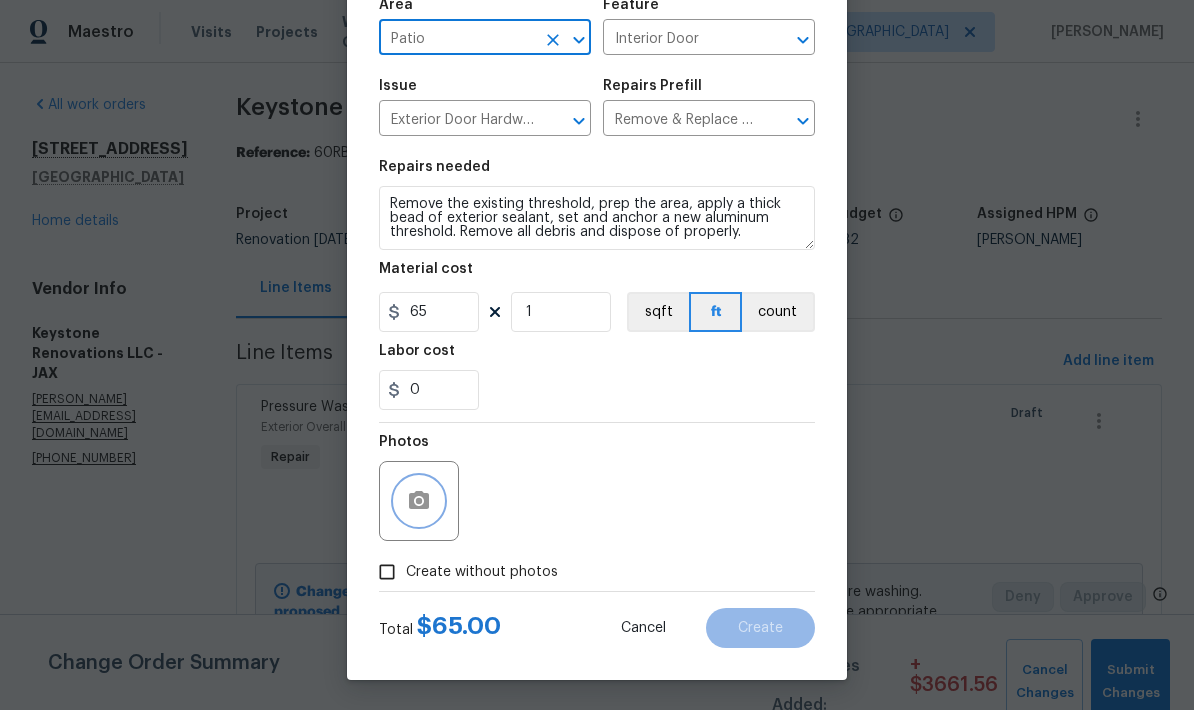 click 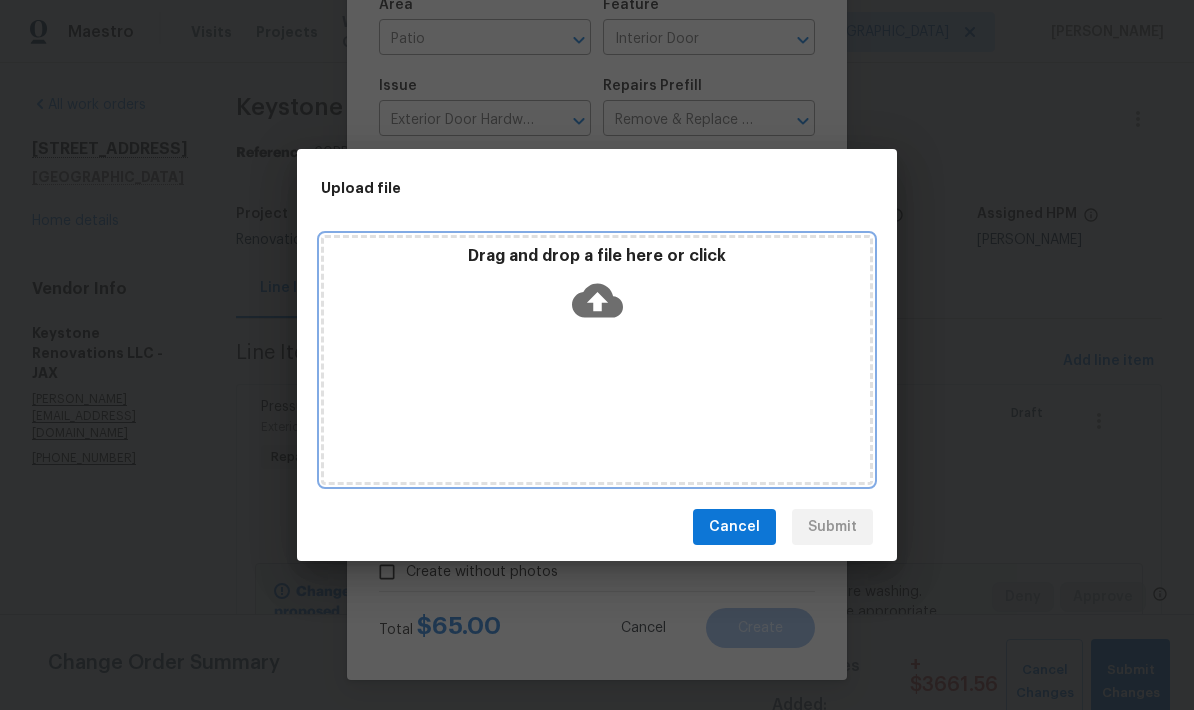 click 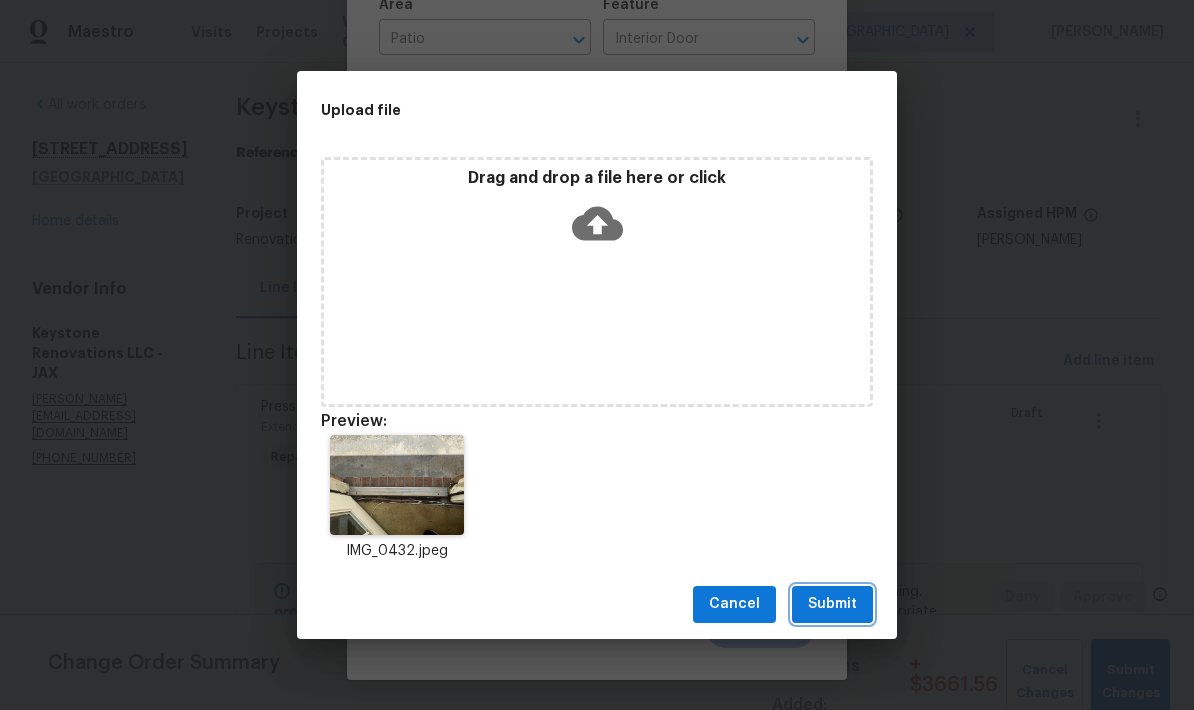 click on "Submit" at bounding box center (832, 604) 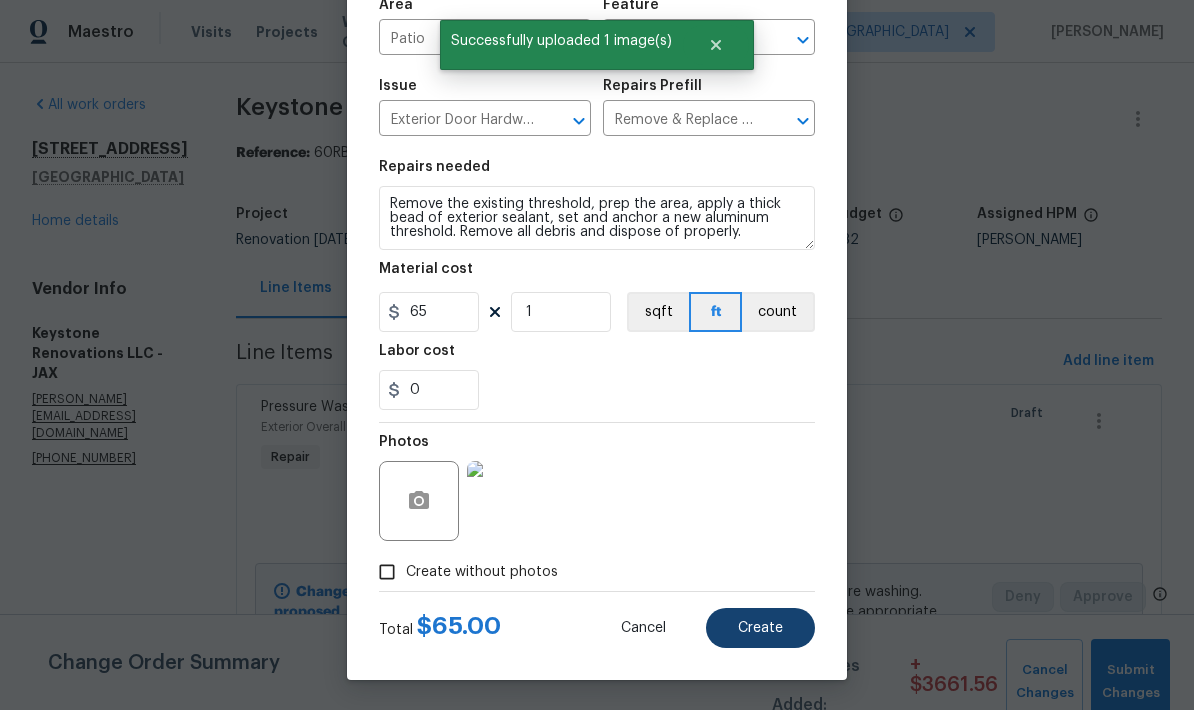 click on "Create" at bounding box center [760, 628] 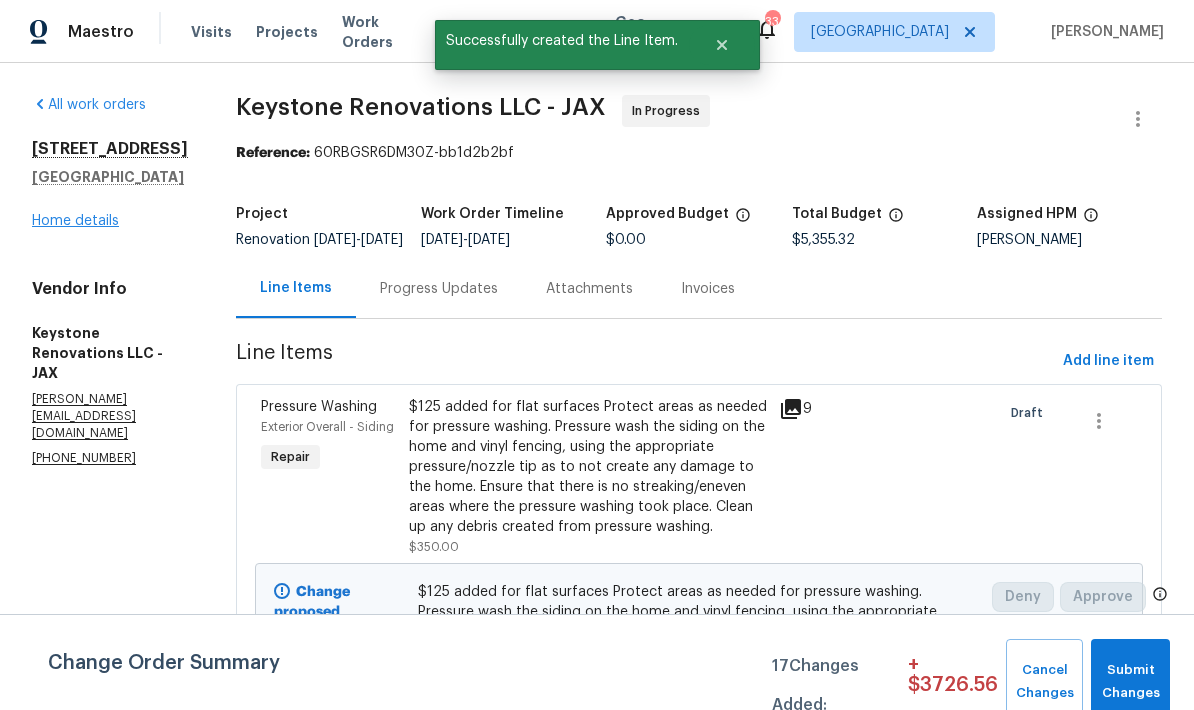 click on "Home details" at bounding box center (75, 221) 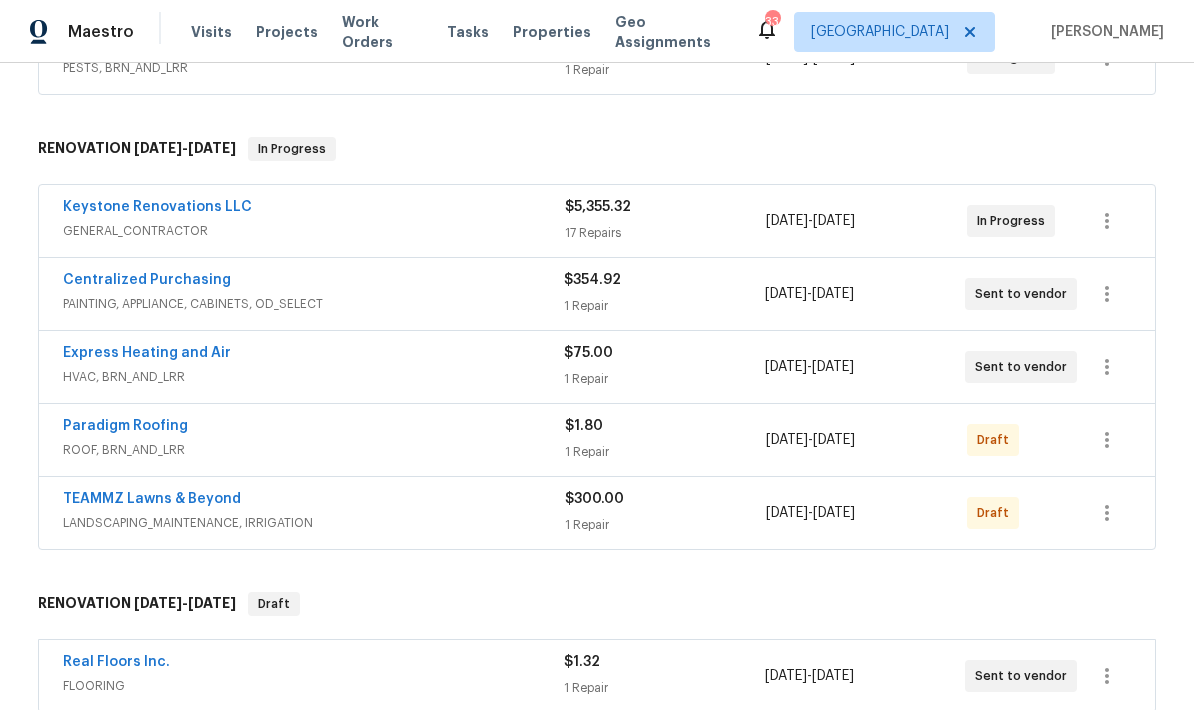 scroll, scrollTop: 426, scrollLeft: 0, axis: vertical 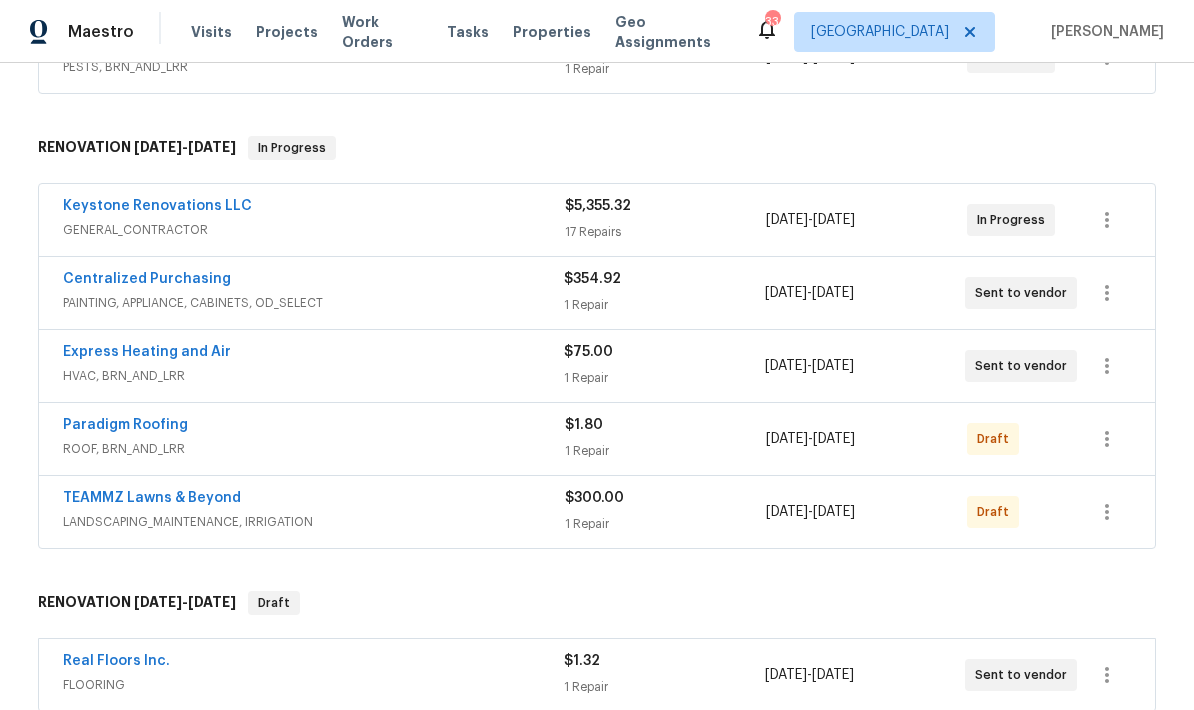 click on "LANDSCAPING_MAINTENANCE, IRRIGATION" at bounding box center (314, 522) 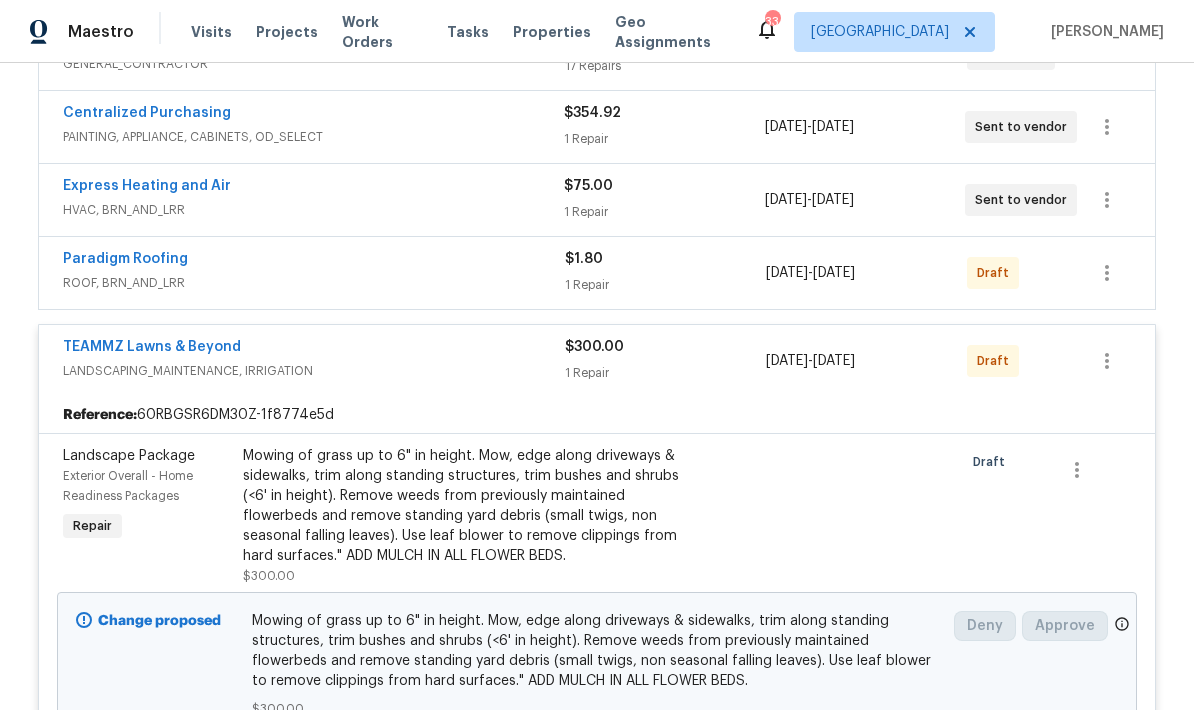 scroll, scrollTop: 596, scrollLeft: 0, axis: vertical 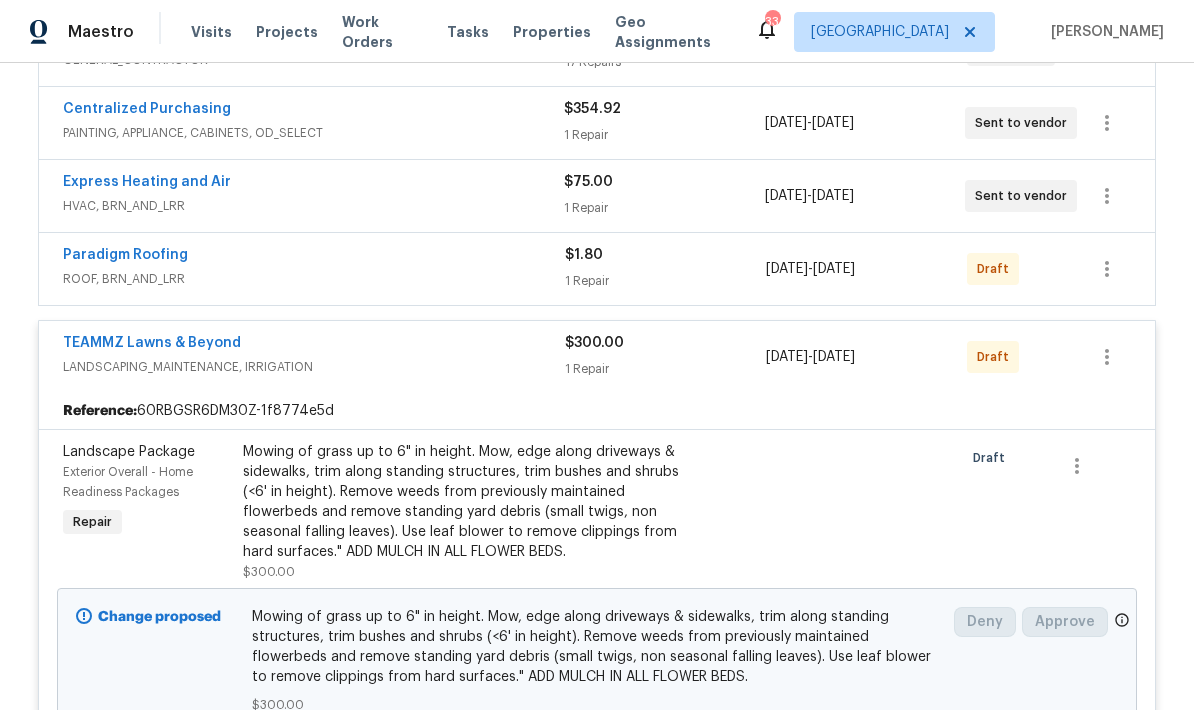 click on "Mowing of grass up to 6" in height. Mow, edge along driveways & sidewalks, trim along standing structures, trim bushes and shrubs (<6' in height). Remove weeds from previously maintained flowerbeds and remove standing yard debris (small twigs, non seasonal falling leaves).  Use leaf blower to remove clippings from hard surfaces." ADD MULCH IN ALL FLOWER BEDS." at bounding box center (462, 502) 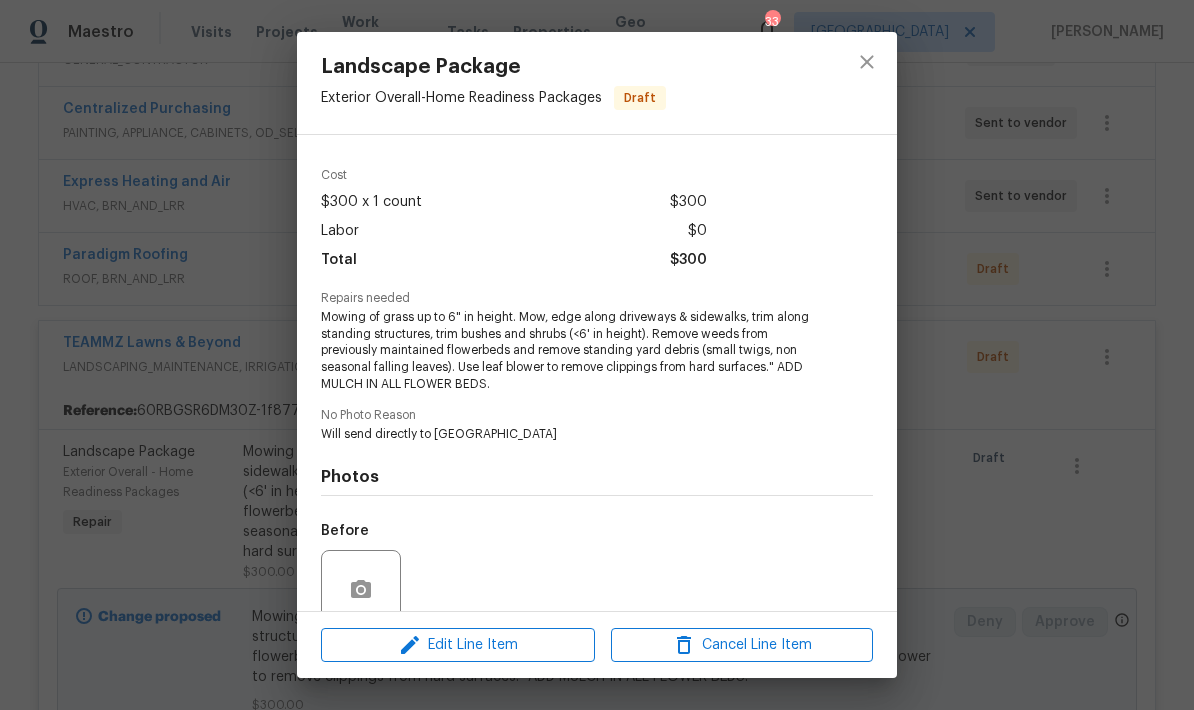 scroll, scrollTop: 61, scrollLeft: 0, axis: vertical 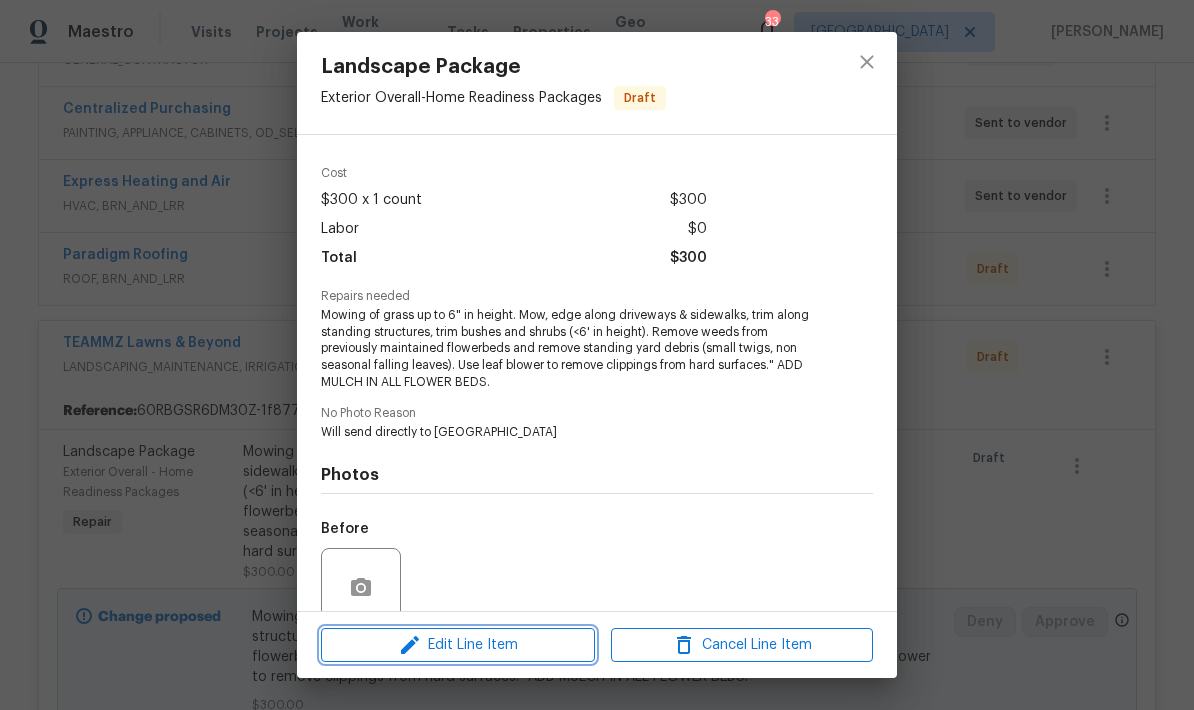 click on "Edit Line Item" at bounding box center [458, 645] 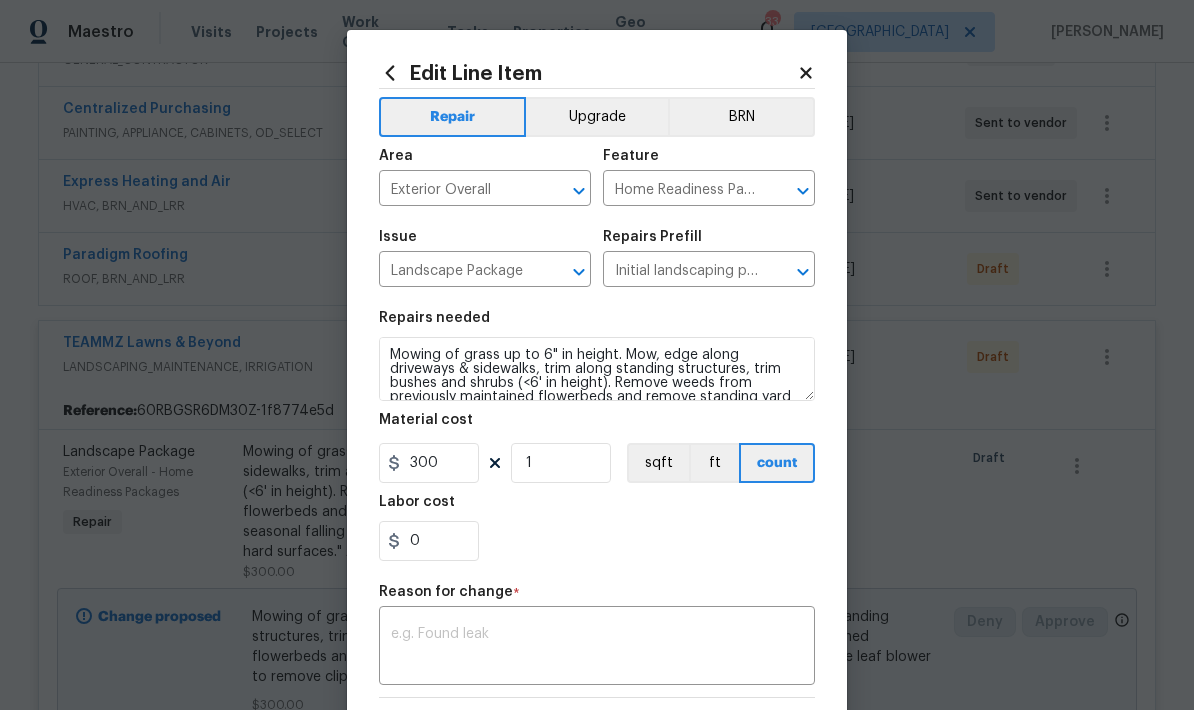 scroll, scrollTop: 45, scrollLeft: 0, axis: vertical 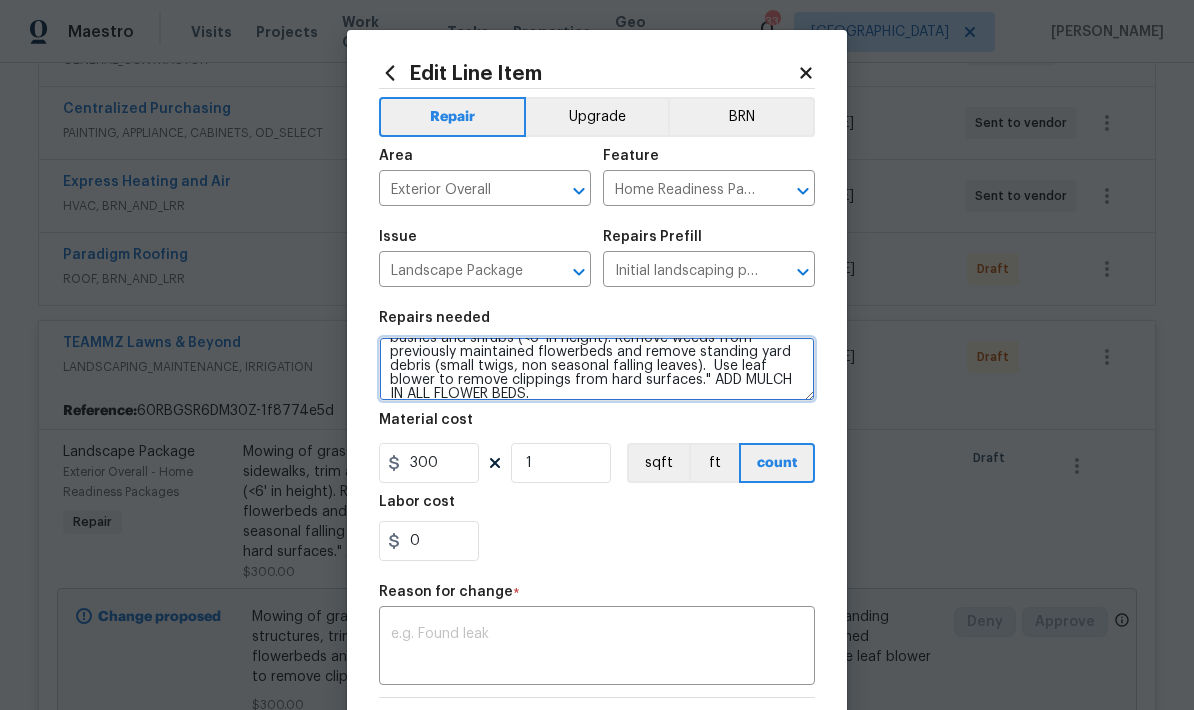 click on "Mowing of grass up to 6" in height. Mow, edge along driveways & sidewalks, trim along standing structures, trim bushes and shrubs (<6' in height). Remove weeds from previously maintained flowerbeds and remove standing yard debris (small twigs, non seasonal falling leaves).  Use leaf blower to remove clippings from hard surfaces." ADD MULCH IN ALL FLOWER BEDS." at bounding box center [597, 369] 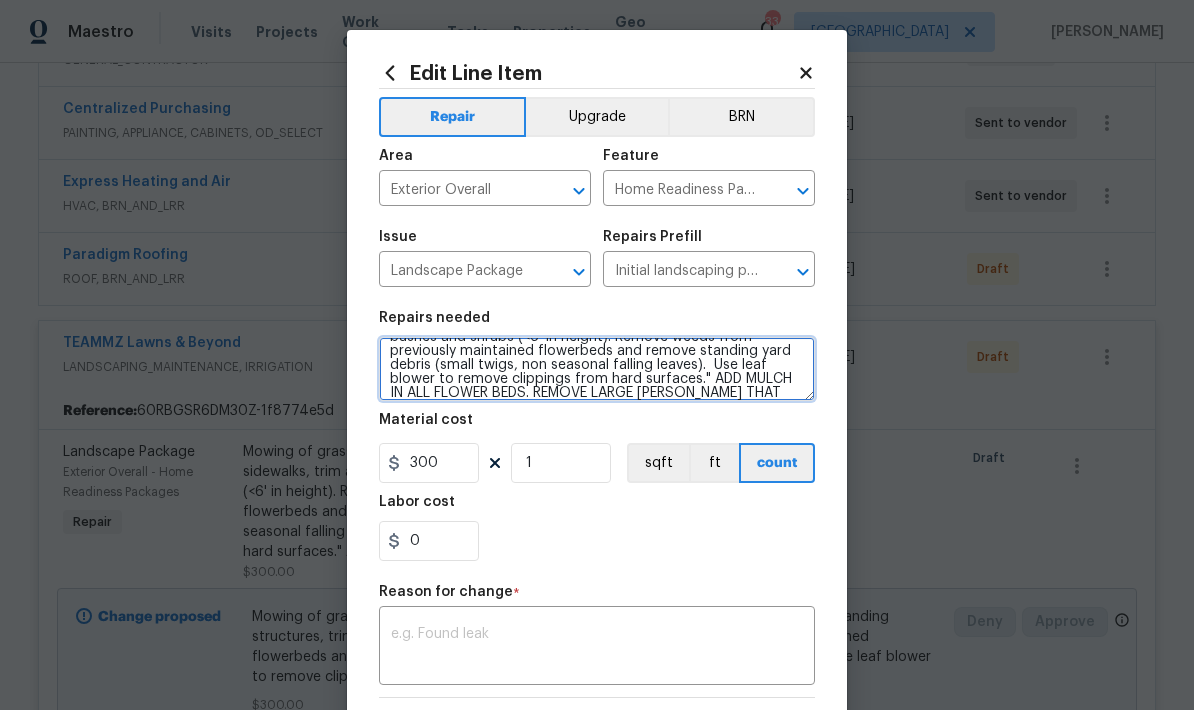 scroll, scrollTop: 70, scrollLeft: 0, axis: vertical 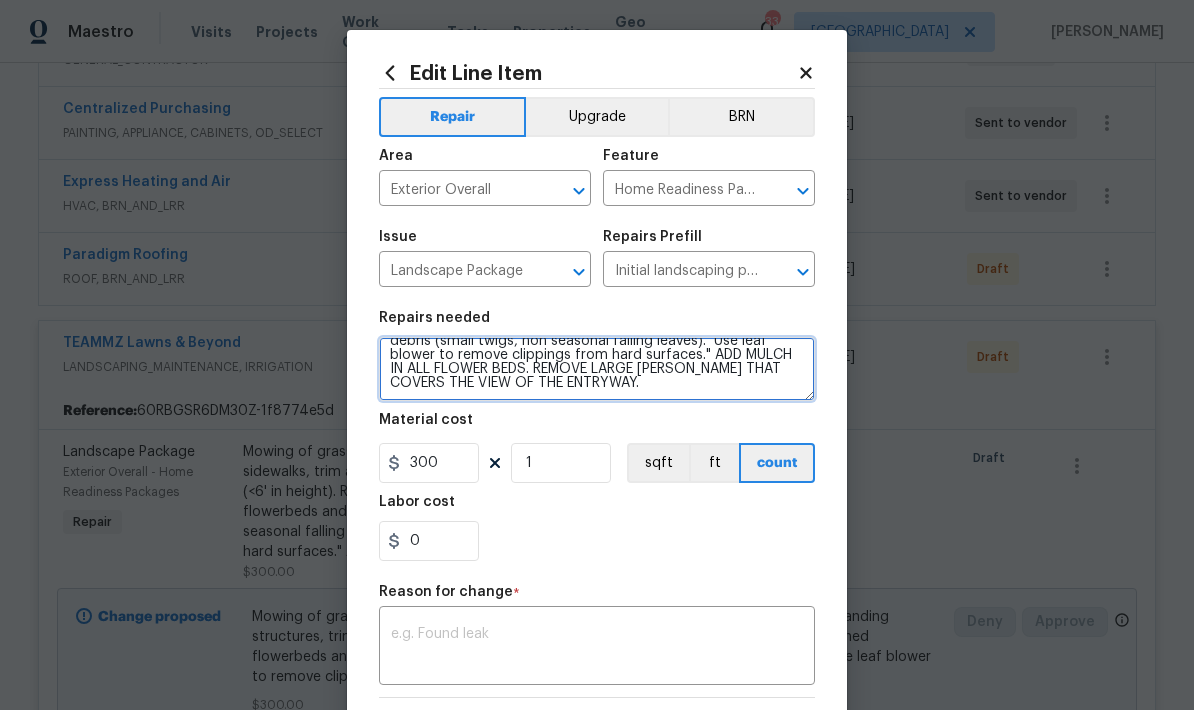 type on "Mowing of grass up to 6" in height. Mow, edge along driveways & sidewalks, trim along standing structures, trim bushes and shrubs (<6' in height). Remove weeds from previously maintained flowerbeds and remove standing yard debris (small twigs, non seasonal falling leaves).  Use leaf blower to remove clippings from hard surfaces." ADD MULCH IN ALL FLOWER BEDS. REMOVE LARGE BUSH THAT COVERS THE VIEW OF THE ENTRYWAY." 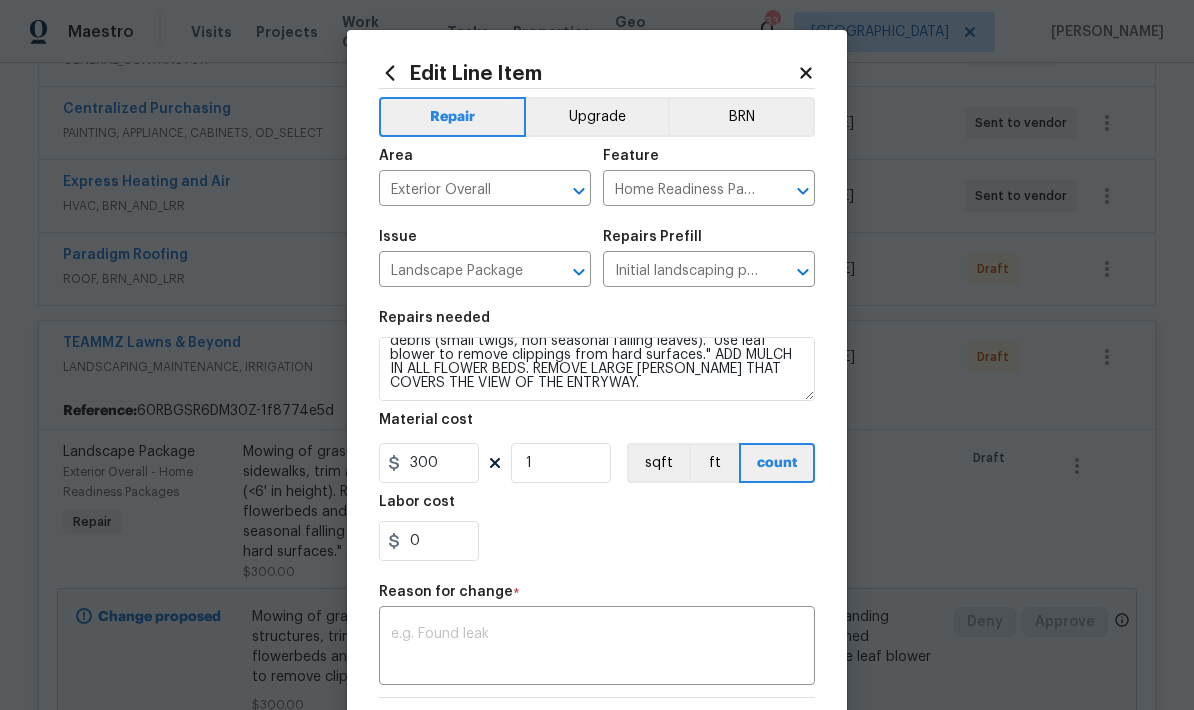 click on "0" at bounding box center (597, 541) 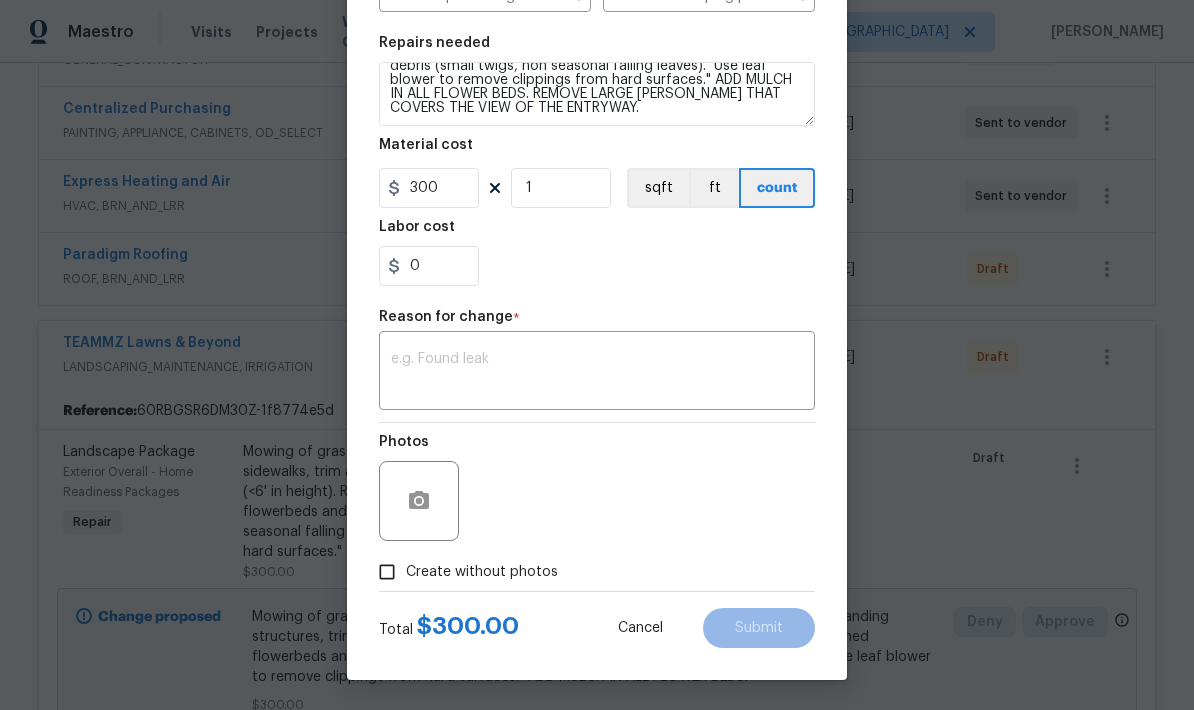 scroll, scrollTop: 279, scrollLeft: 0, axis: vertical 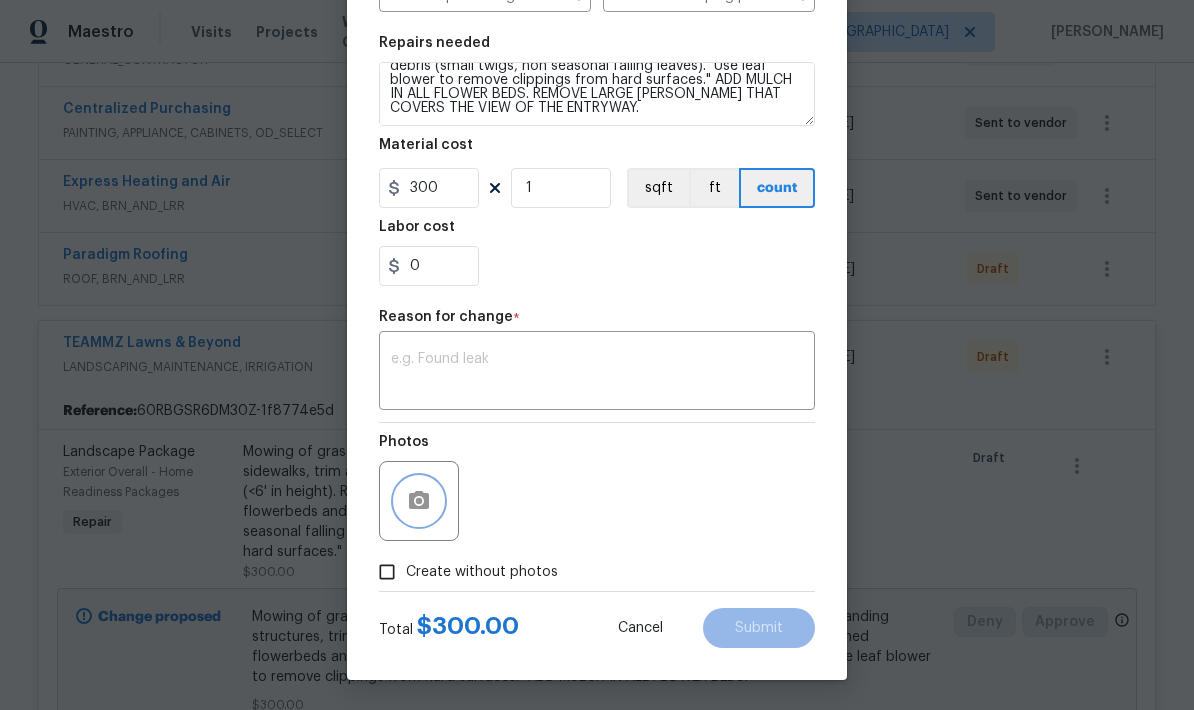 click 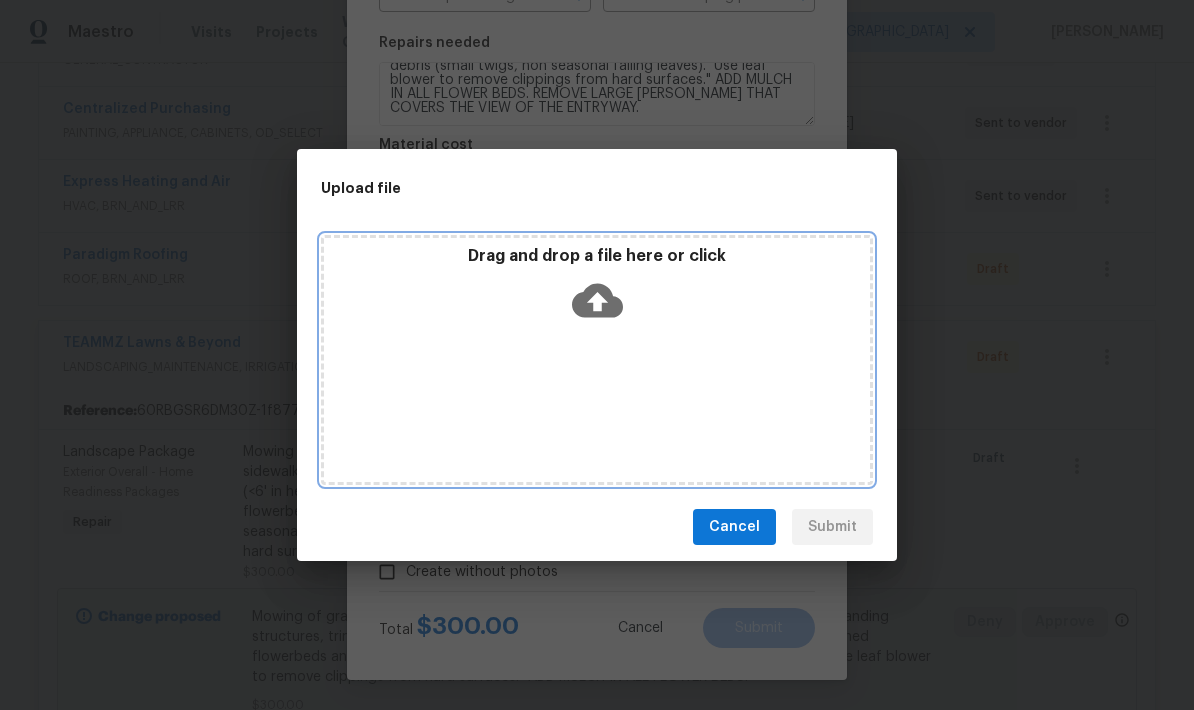 click 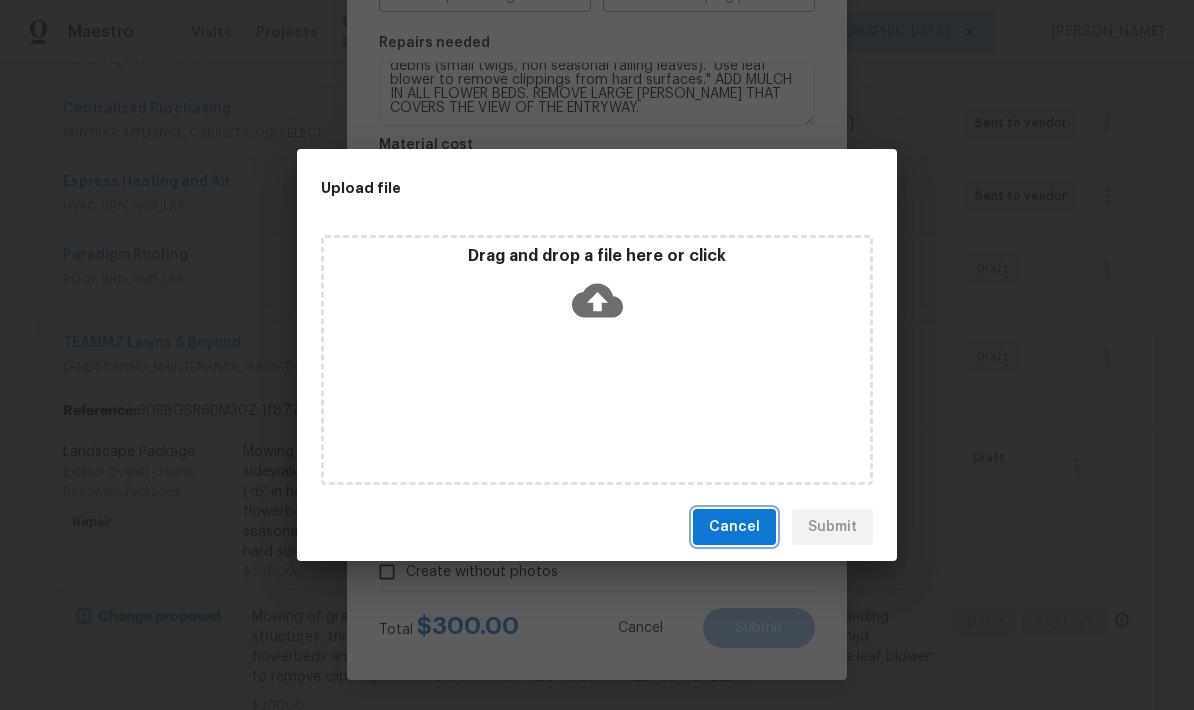 click on "Cancel" at bounding box center [734, 527] 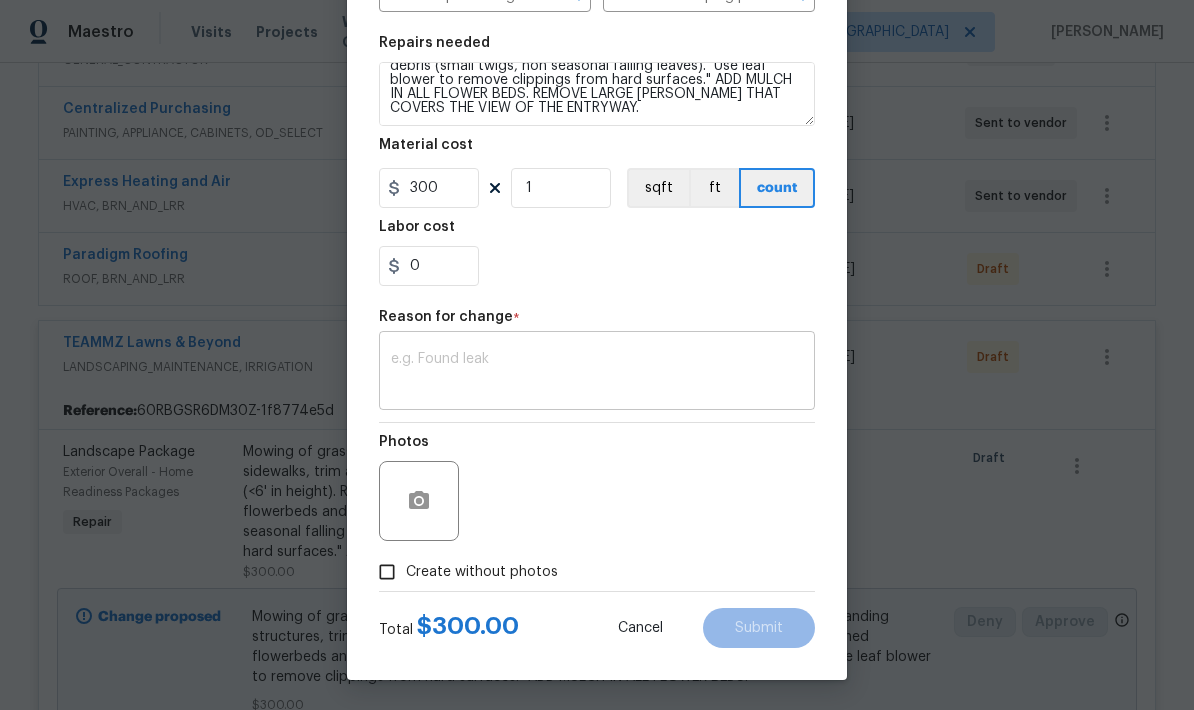 click at bounding box center [597, 373] 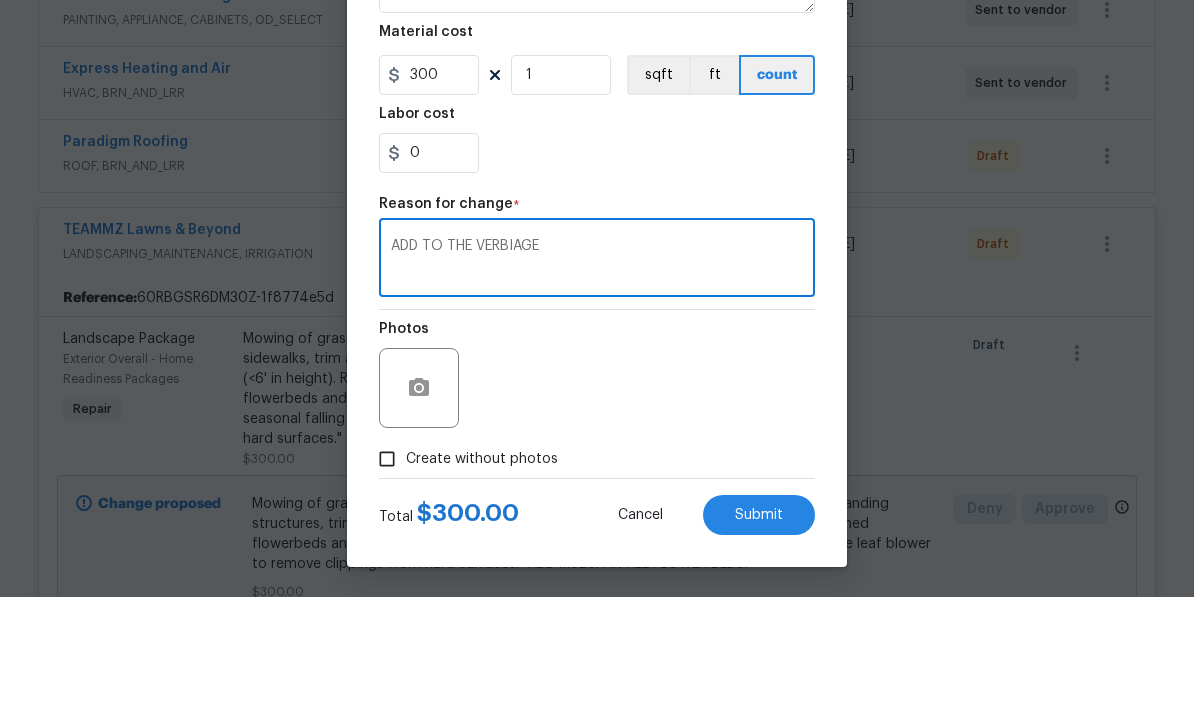 scroll, scrollTop: 32, scrollLeft: 0, axis: vertical 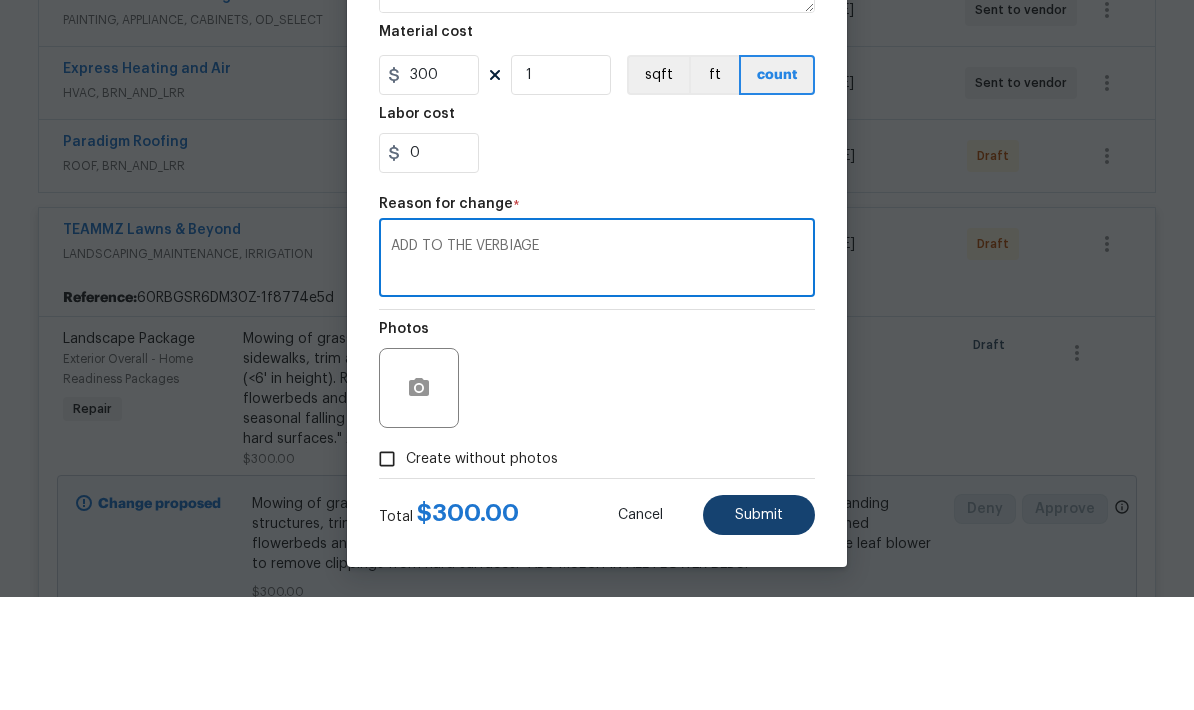 type on "ADD TO THE VERBIAGE" 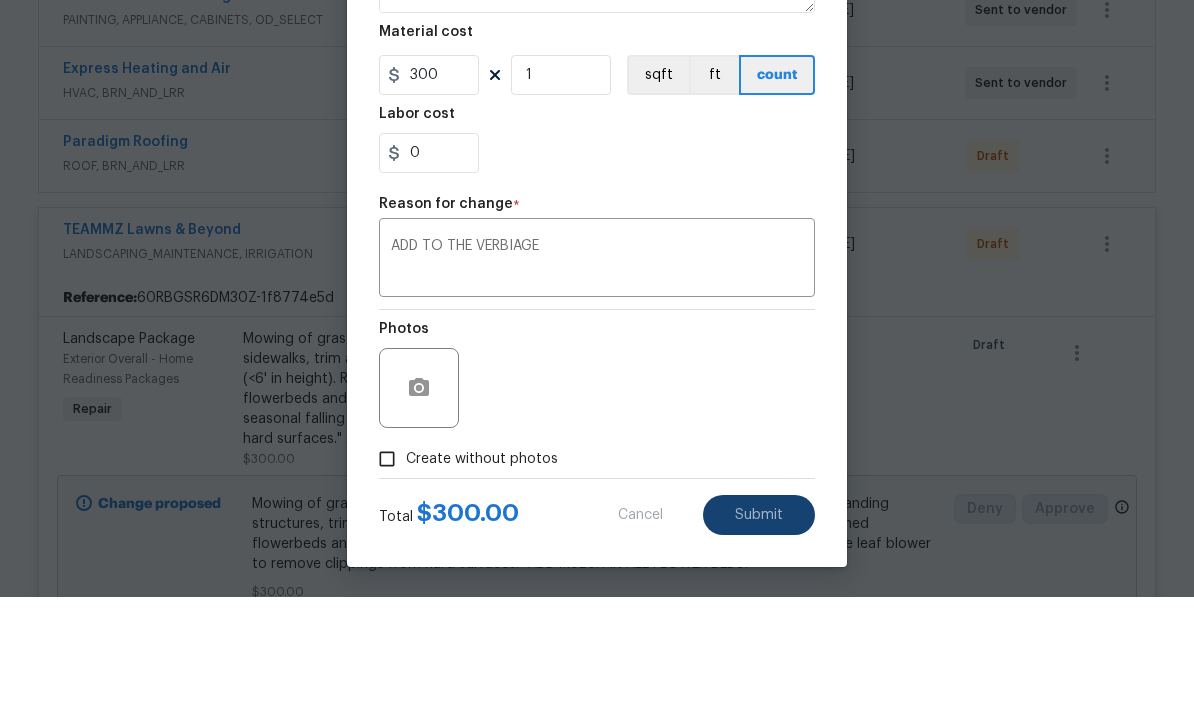 scroll, scrollTop: 80, scrollLeft: 0, axis: vertical 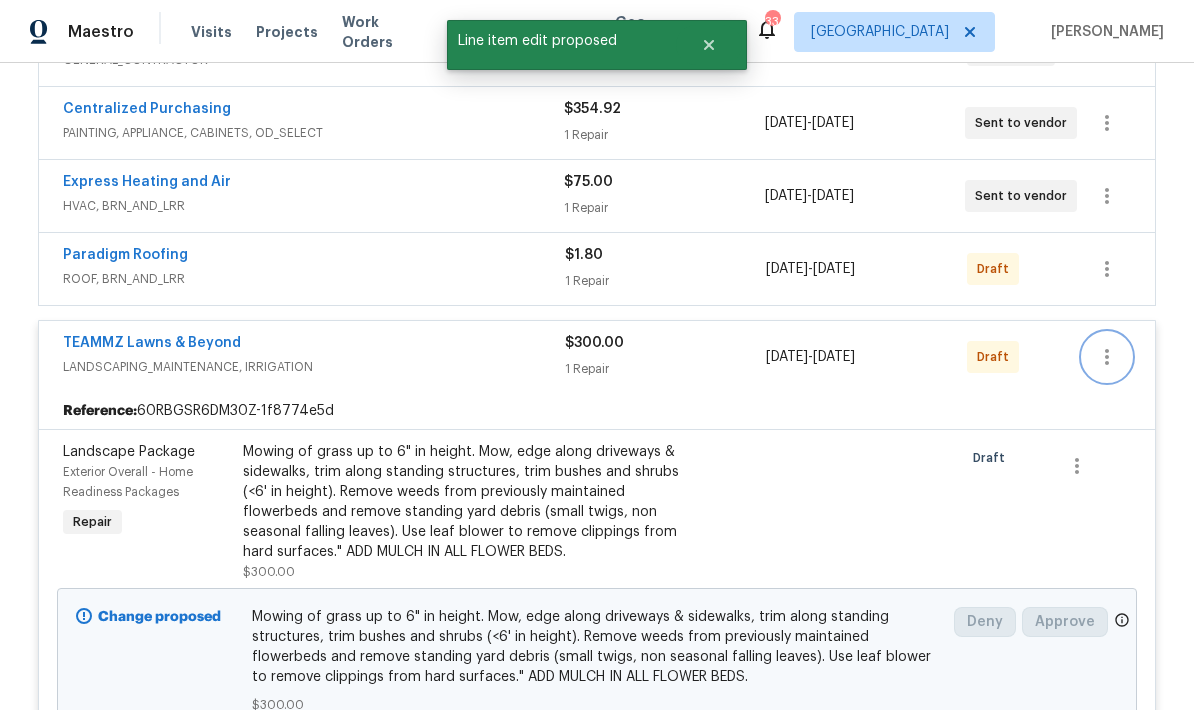 click 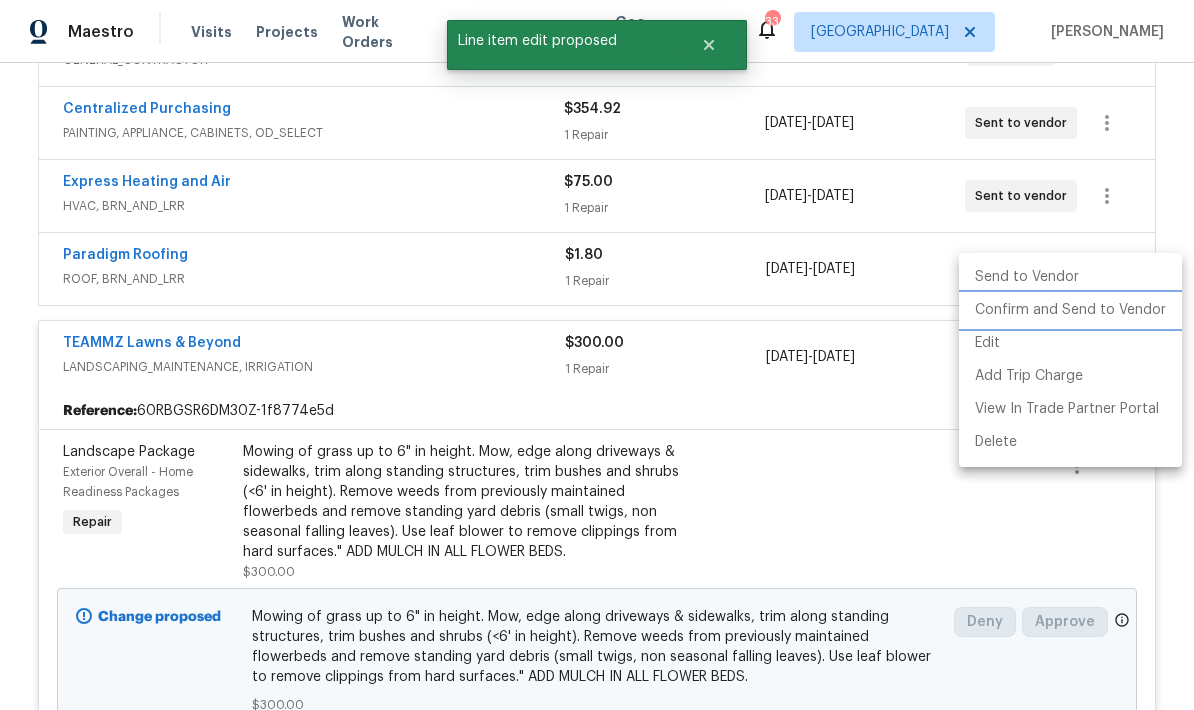 click on "Confirm and Send to Vendor" at bounding box center [1070, 310] 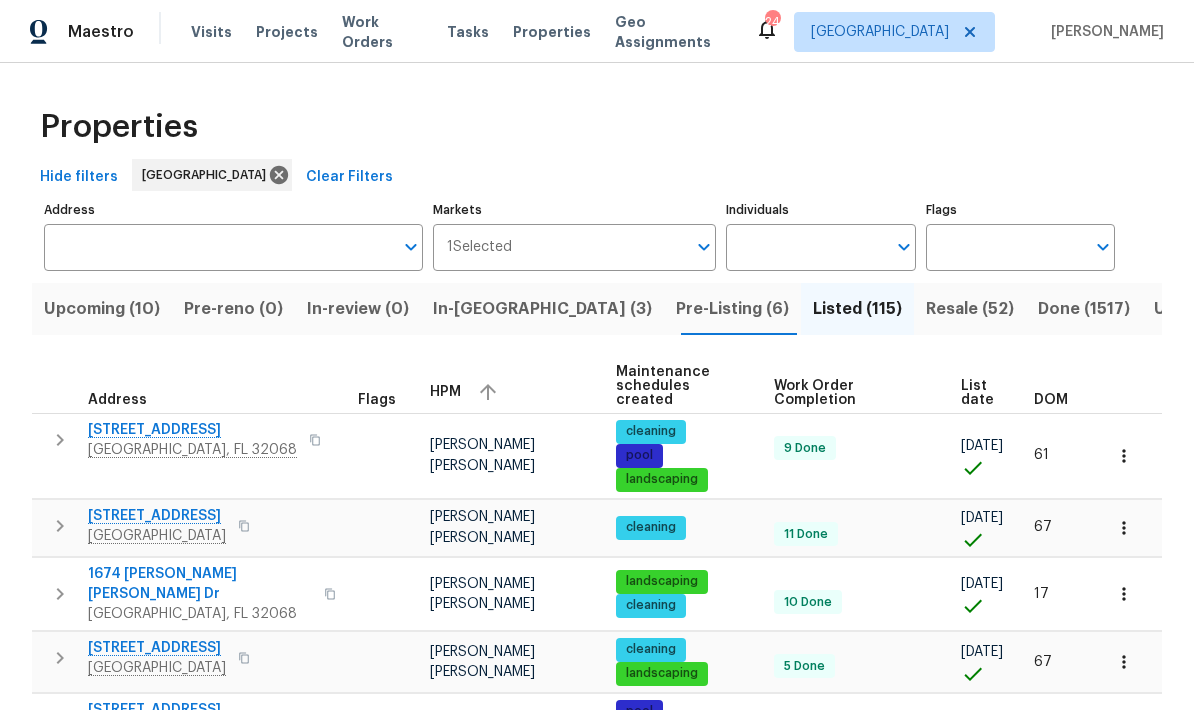 scroll, scrollTop: 0, scrollLeft: 0, axis: both 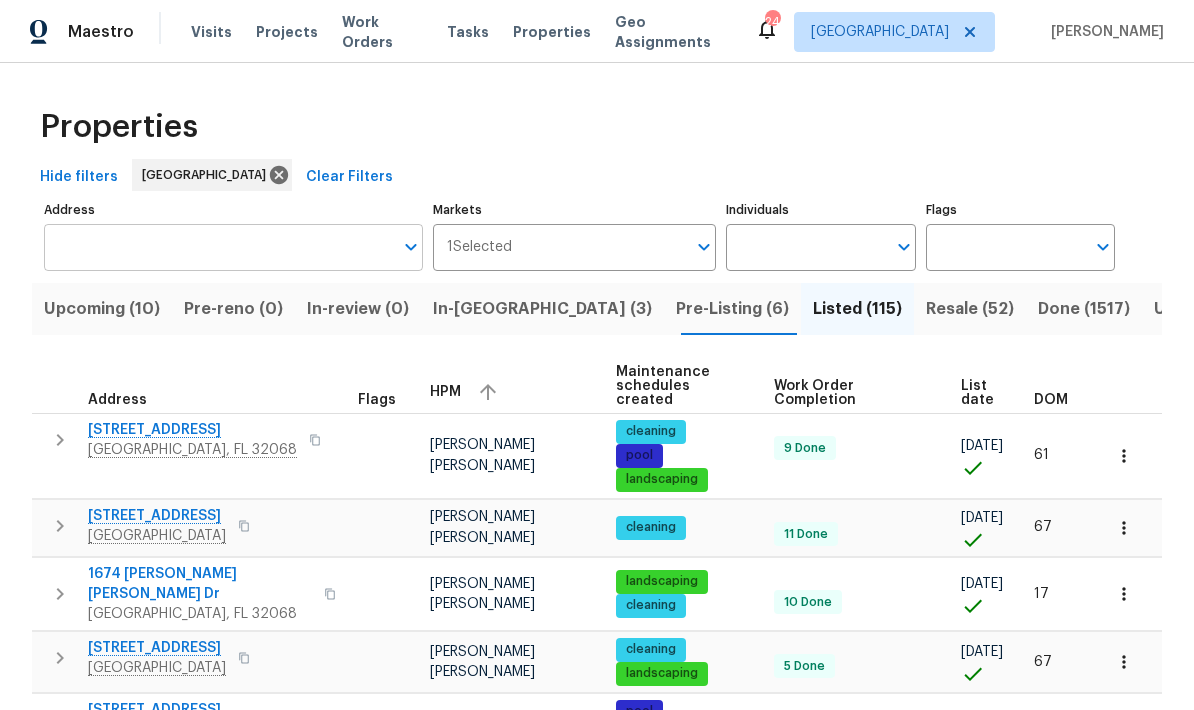 click on "Address" at bounding box center (218, 247) 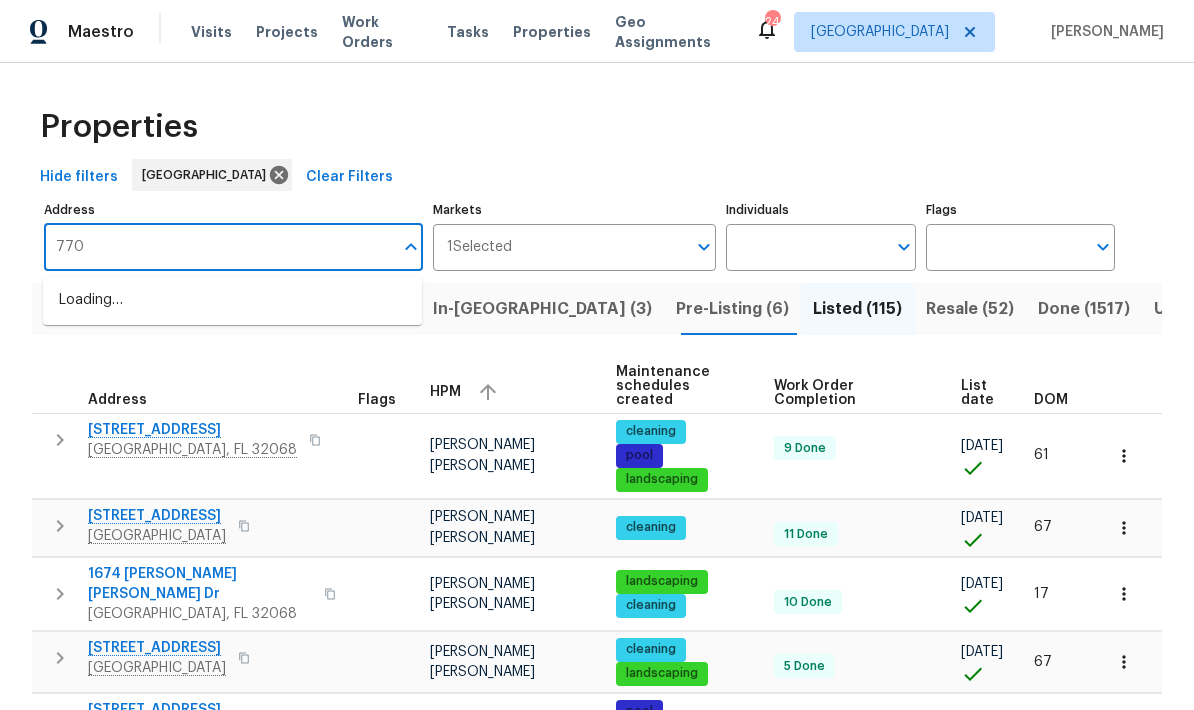 type on "7700" 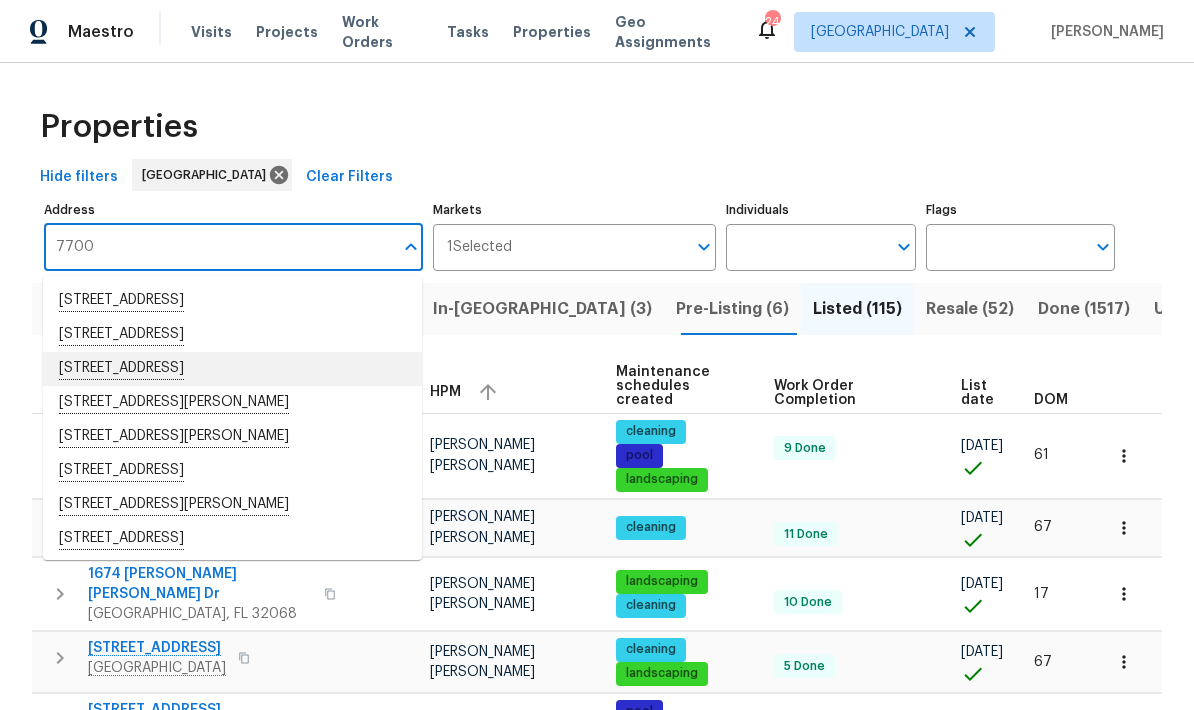 click on "[STREET_ADDRESS]" at bounding box center (232, 369) 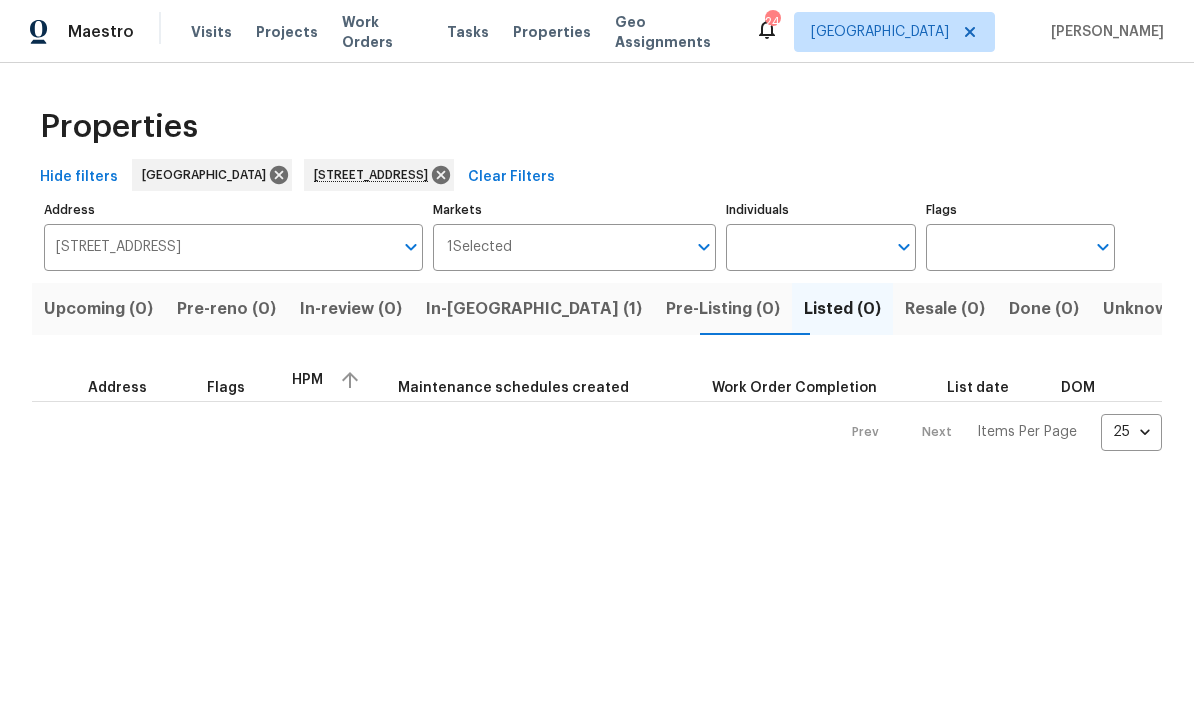 click on "In-[GEOGRAPHIC_DATA] (1)" at bounding box center [534, 309] 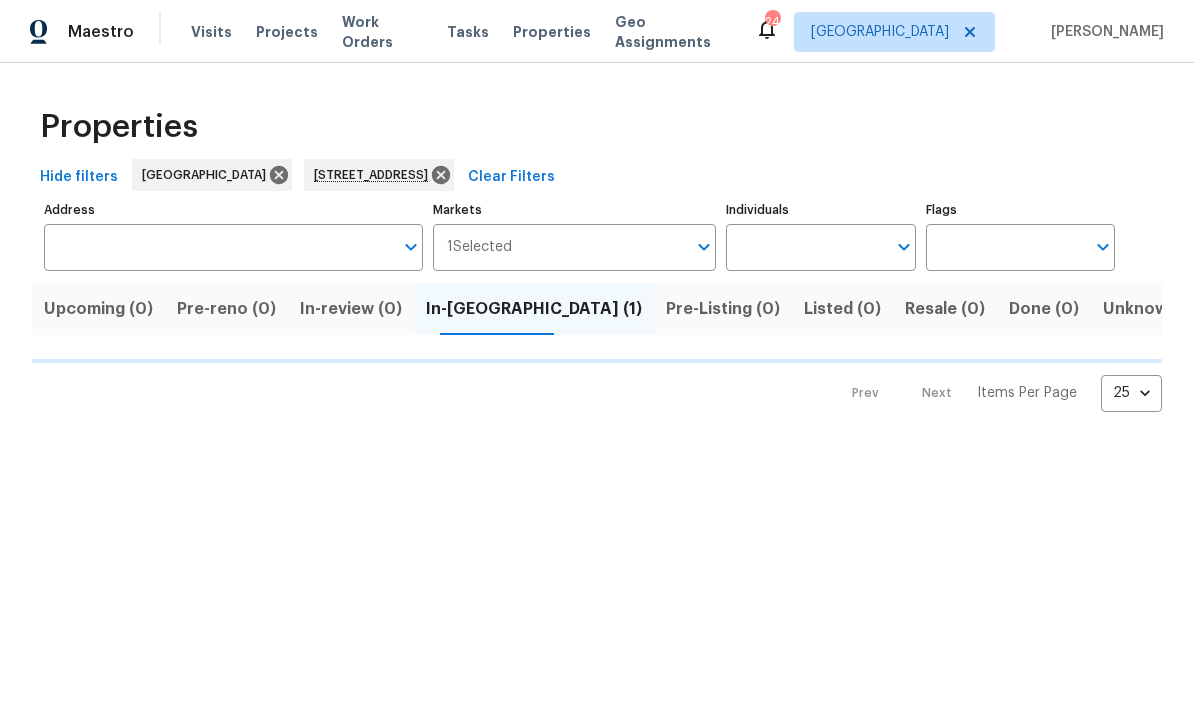 type on "[STREET_ADDRESS]" 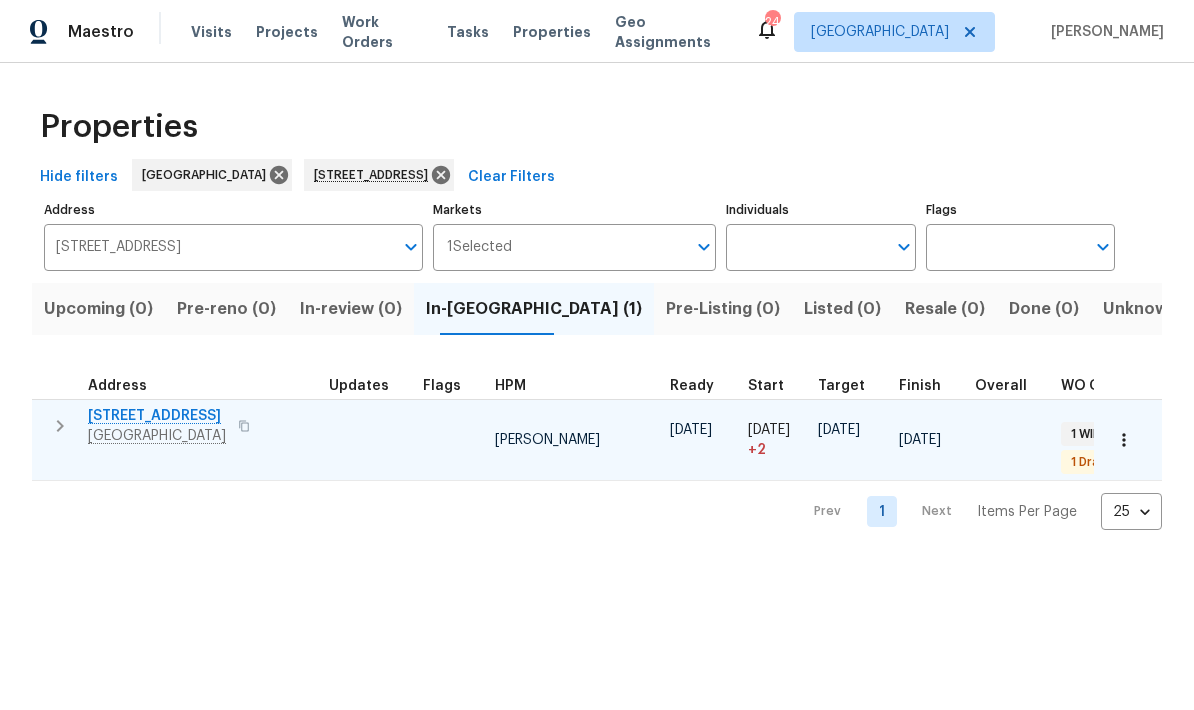 click 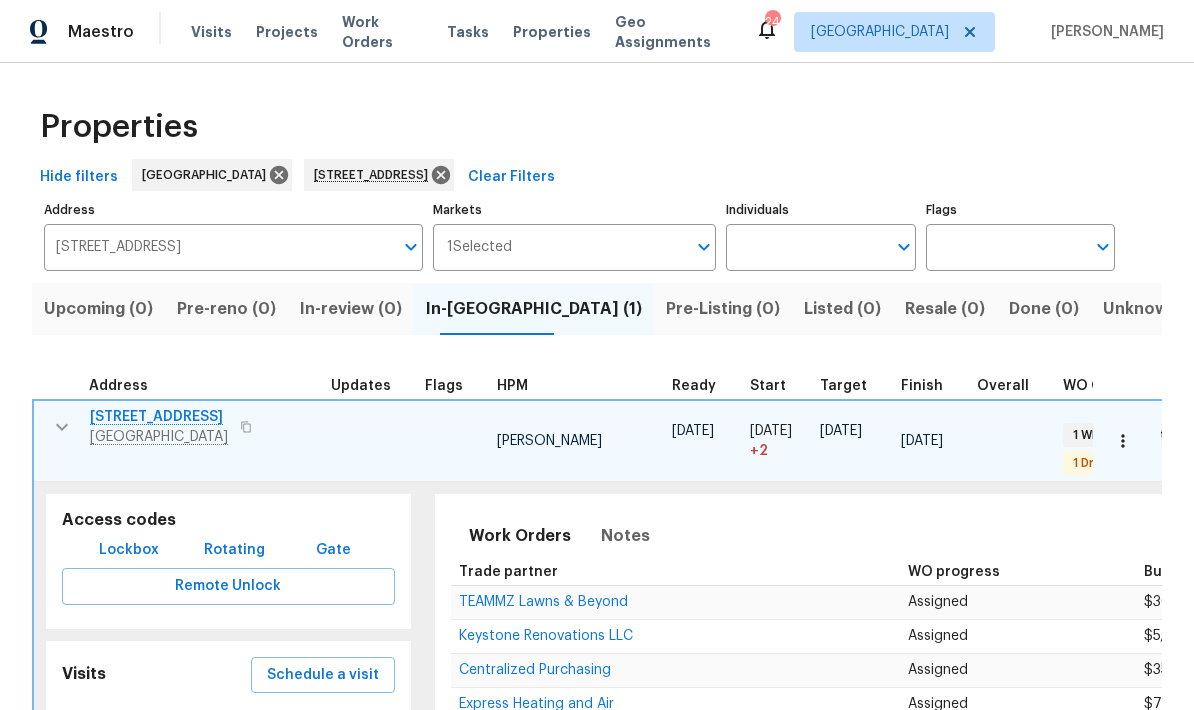 click on "Lockbox" at bounding box center [129, 550] 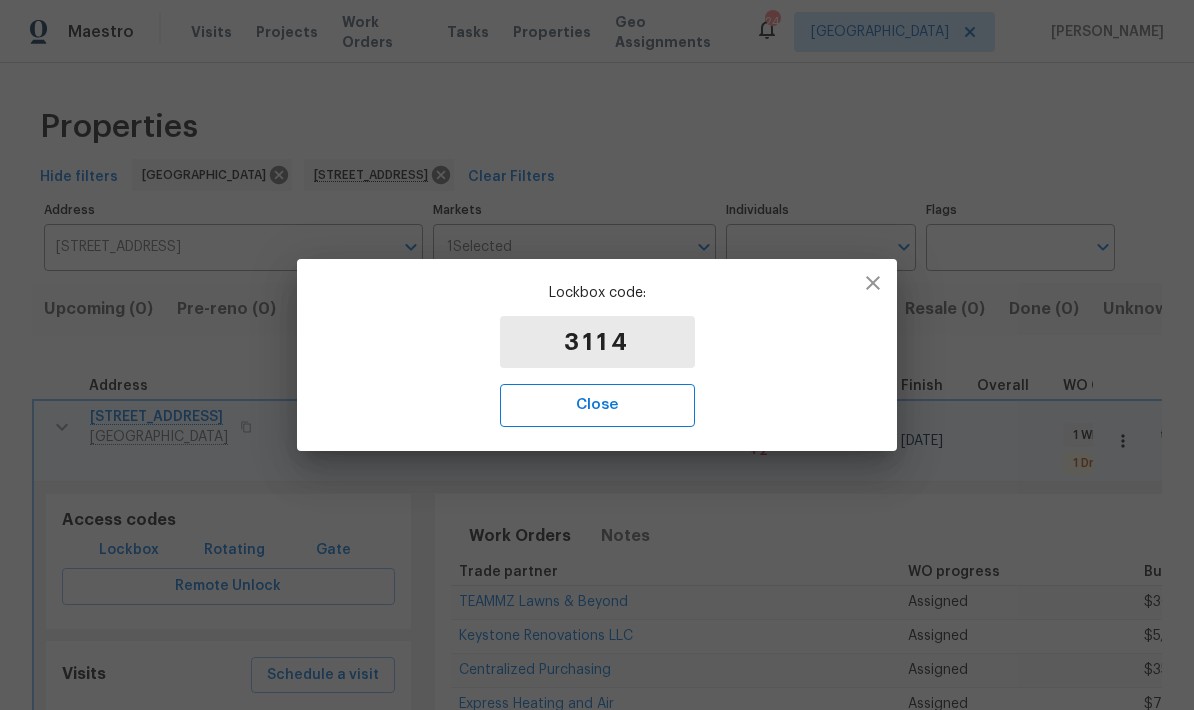 click on "Close" at bounding box center [597, 405] 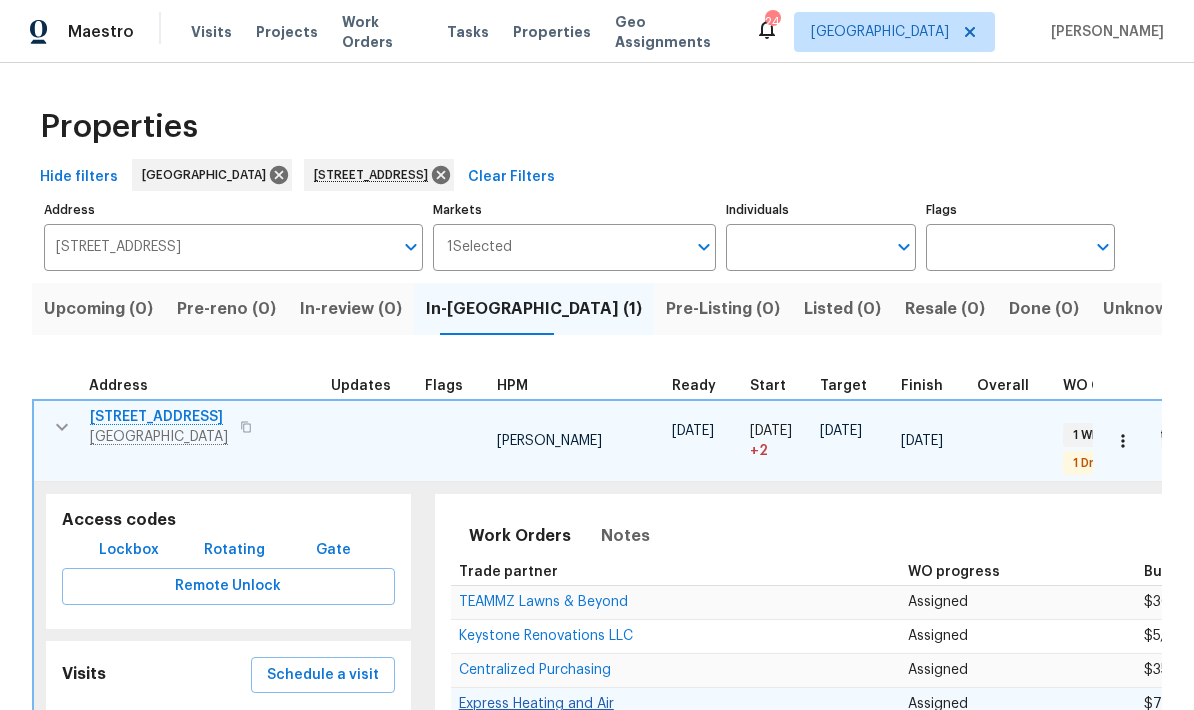 click on "Express Heating and Air" at bounding box center [536, 704] 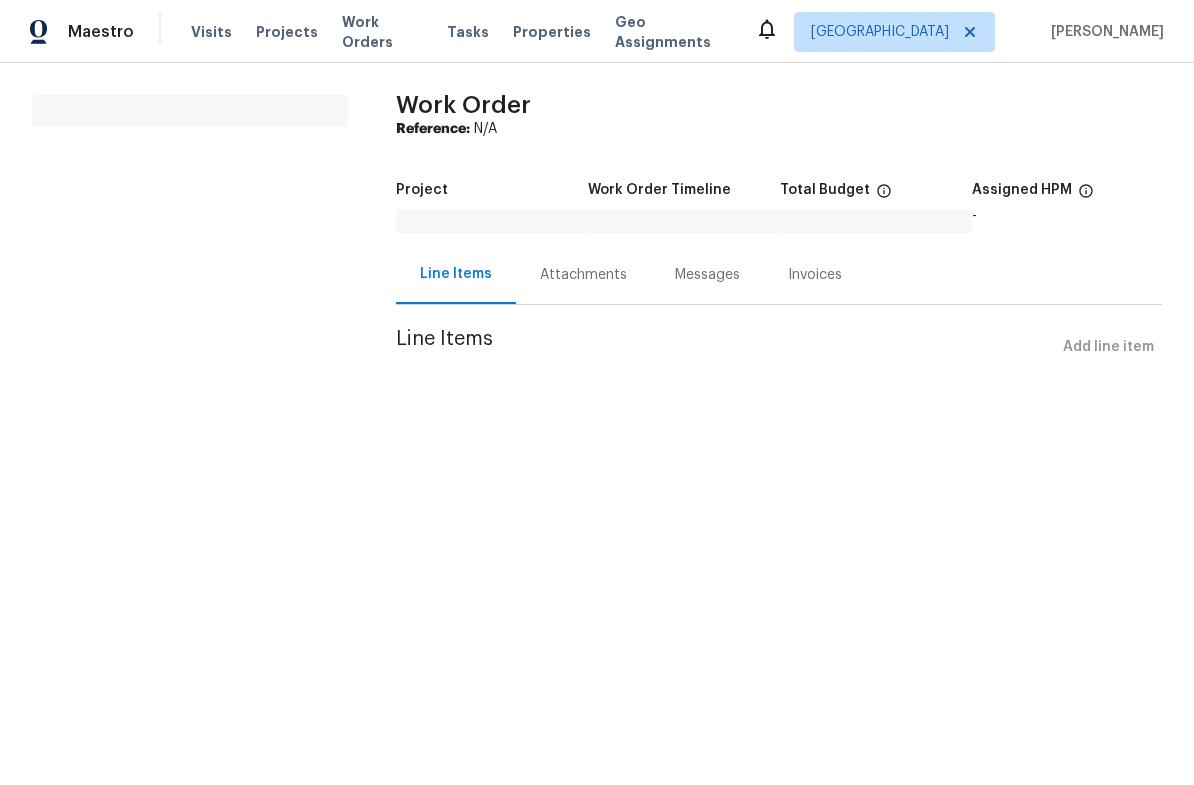 scroll, scrollTop: 0, scrollLeft: 0, axis: both 